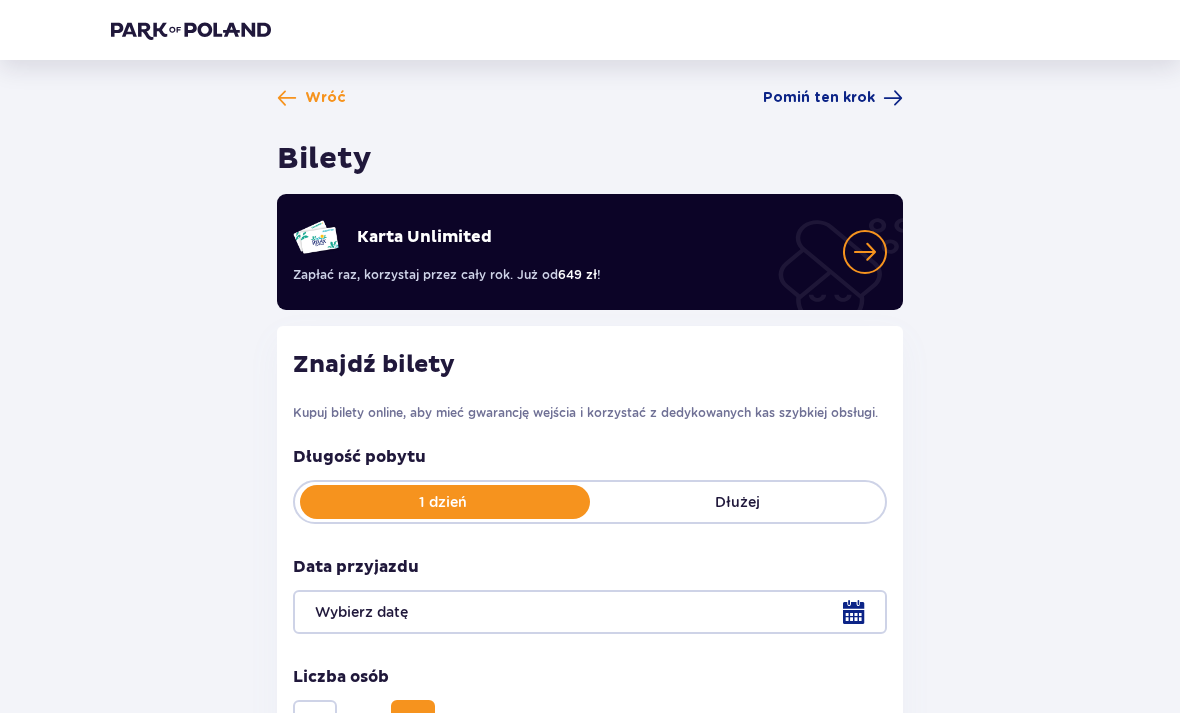 scroll, scrollTop: 0, scrollLeft: 0, axis: both 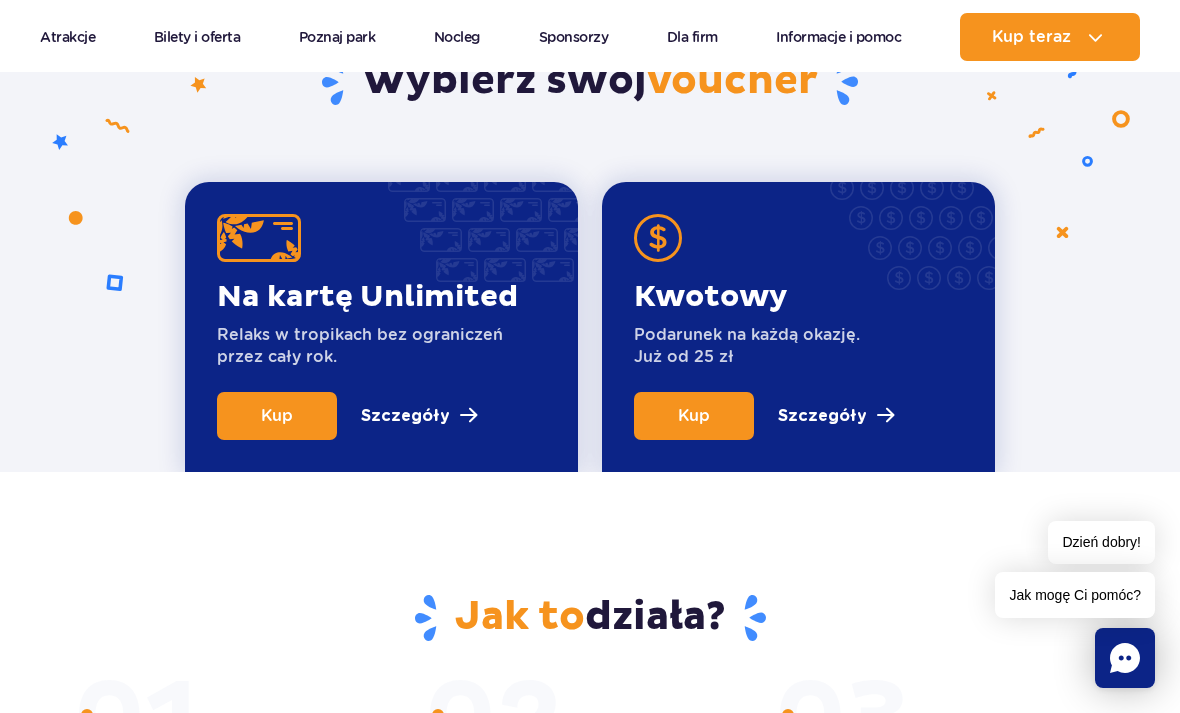click on "Kup" at bounding box center (694, 415) 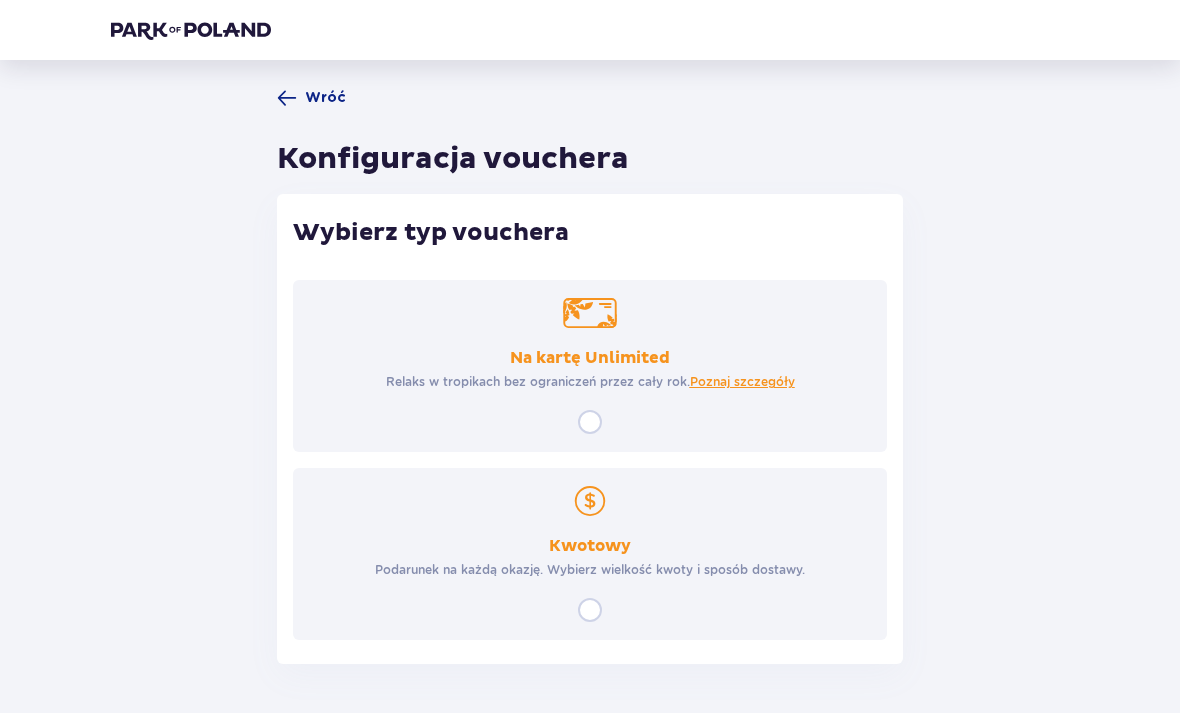 scroll, scrollTop: 0, scrollLeft: 0, axis: both 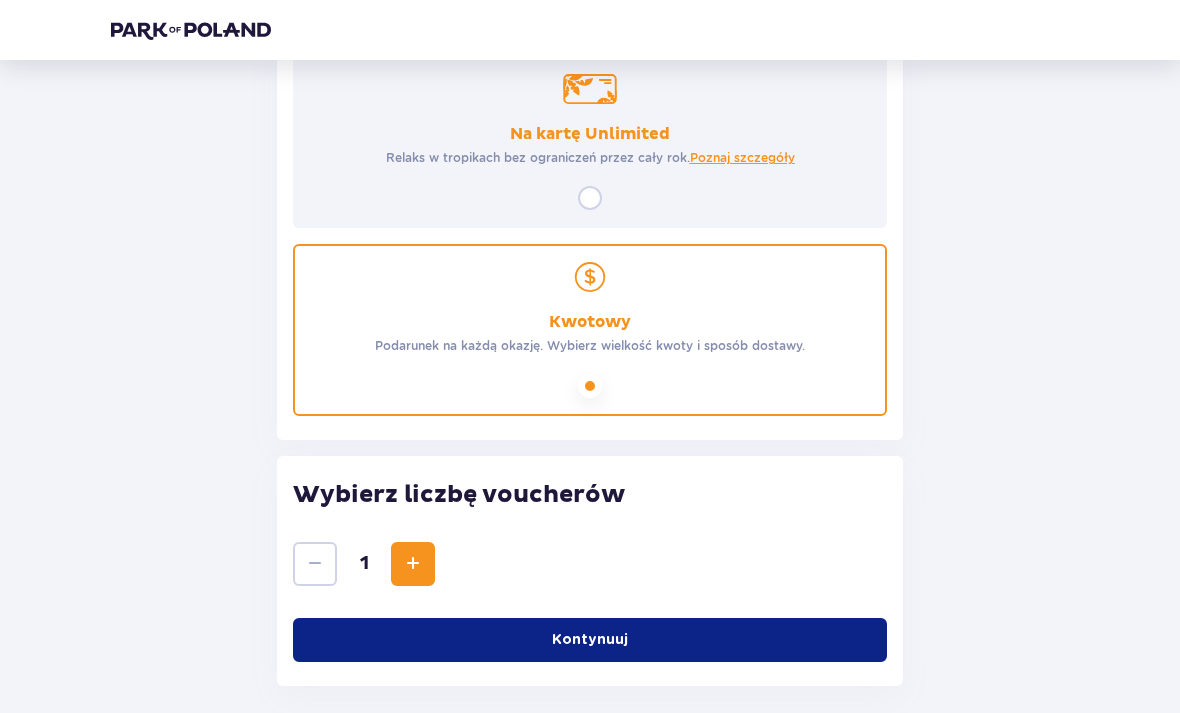 click at bounding box center [413, 564] 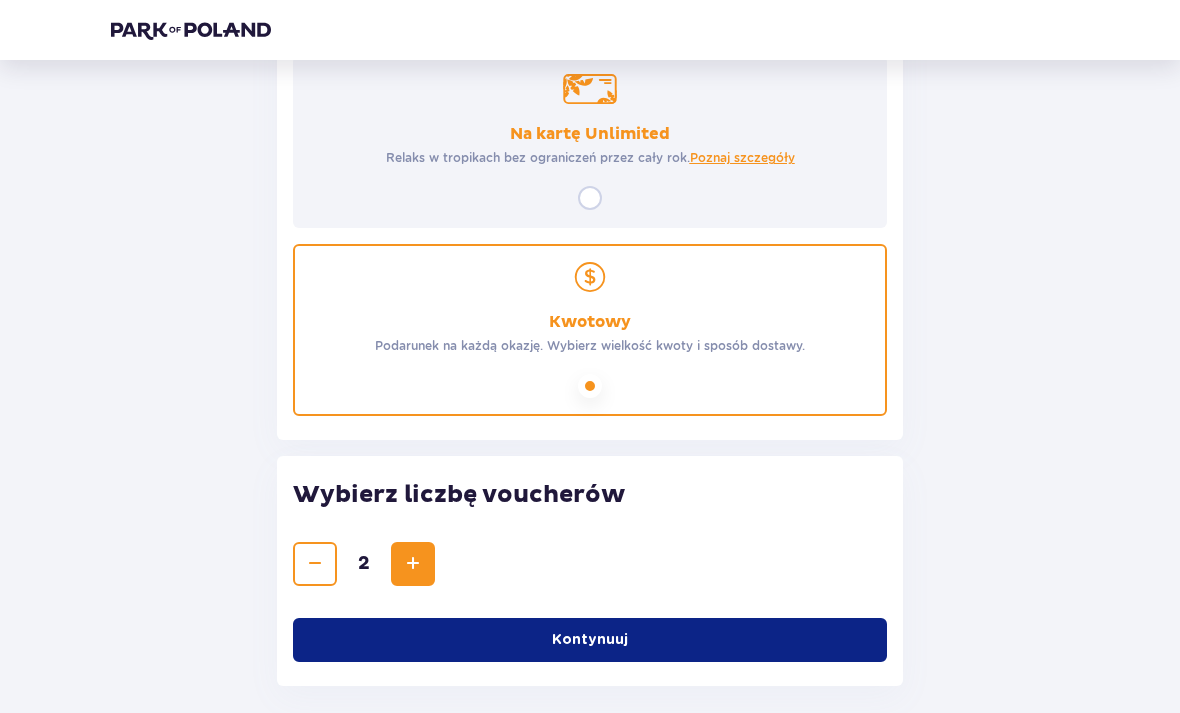 click on "Kontynuuj" at bounding box center (590, 640) 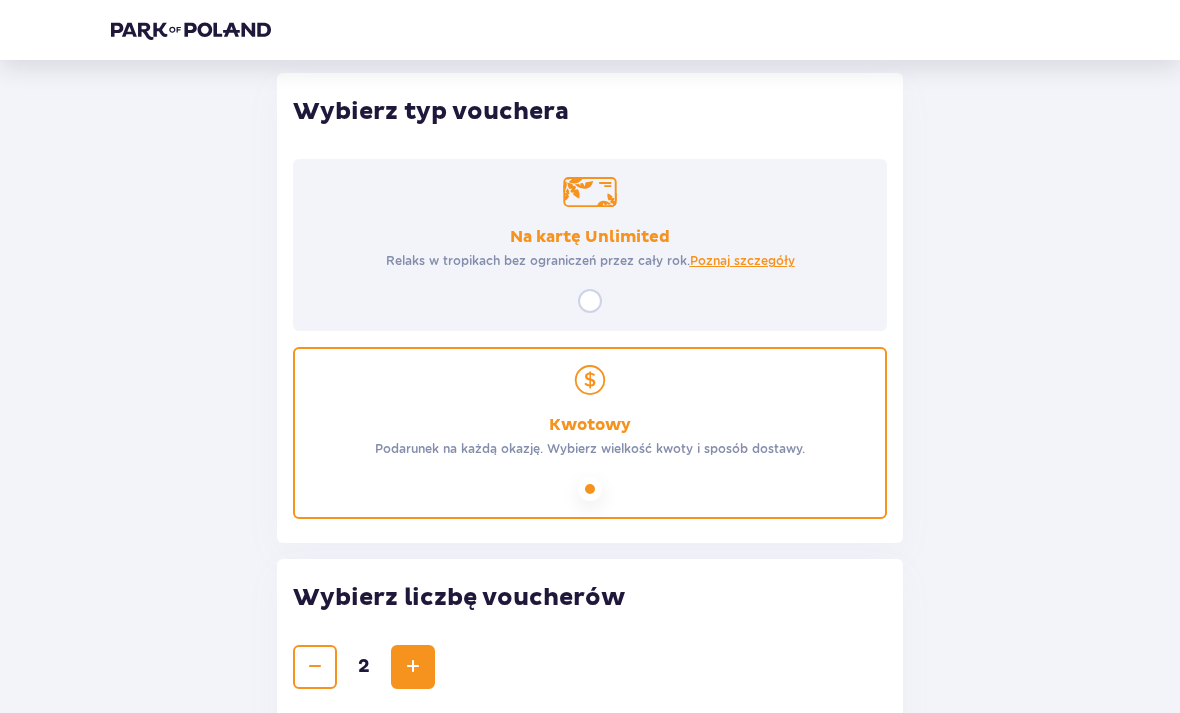 scroll, scrollTop: 0, scrollLeft: 0, axis: both 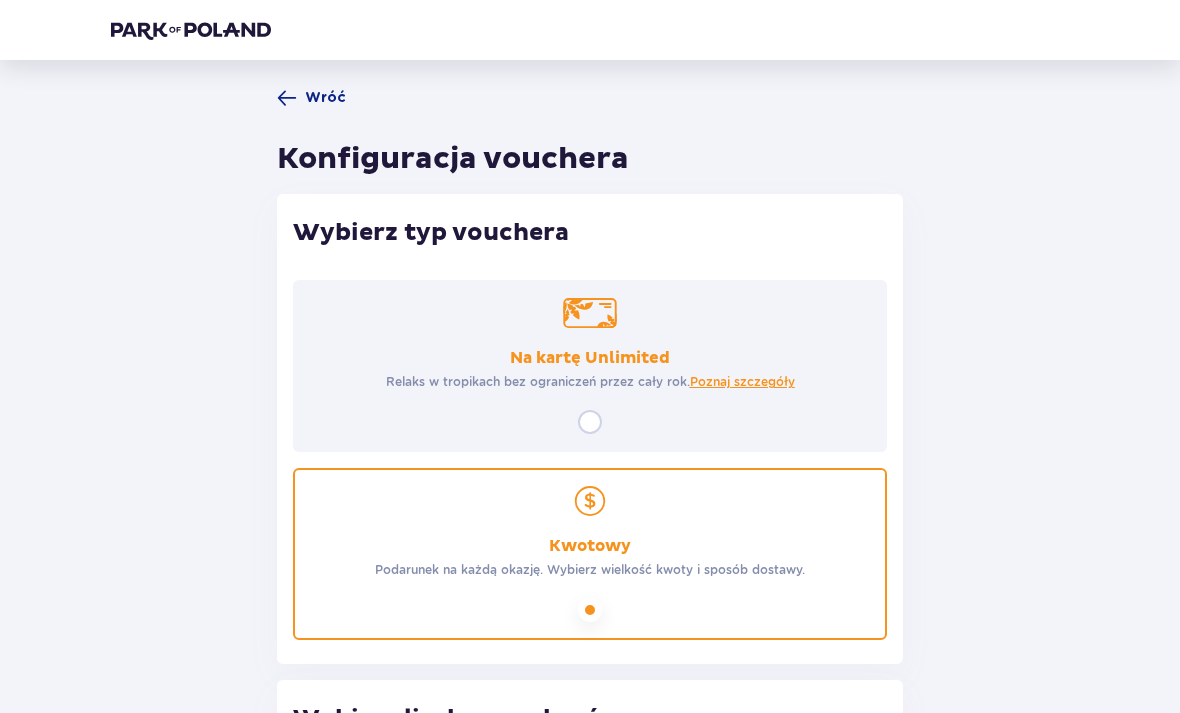 click at bounding box center (590, 30) 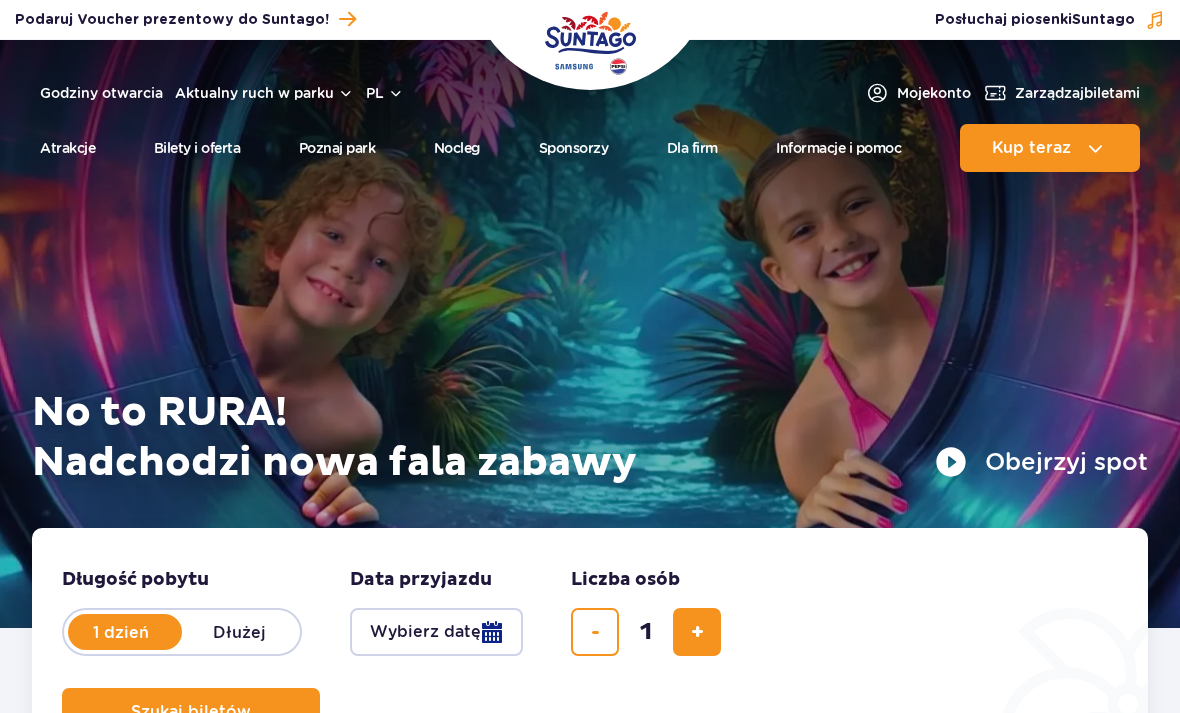 scroll, scrollTop: 0, scrollLeft: 0, axis: both 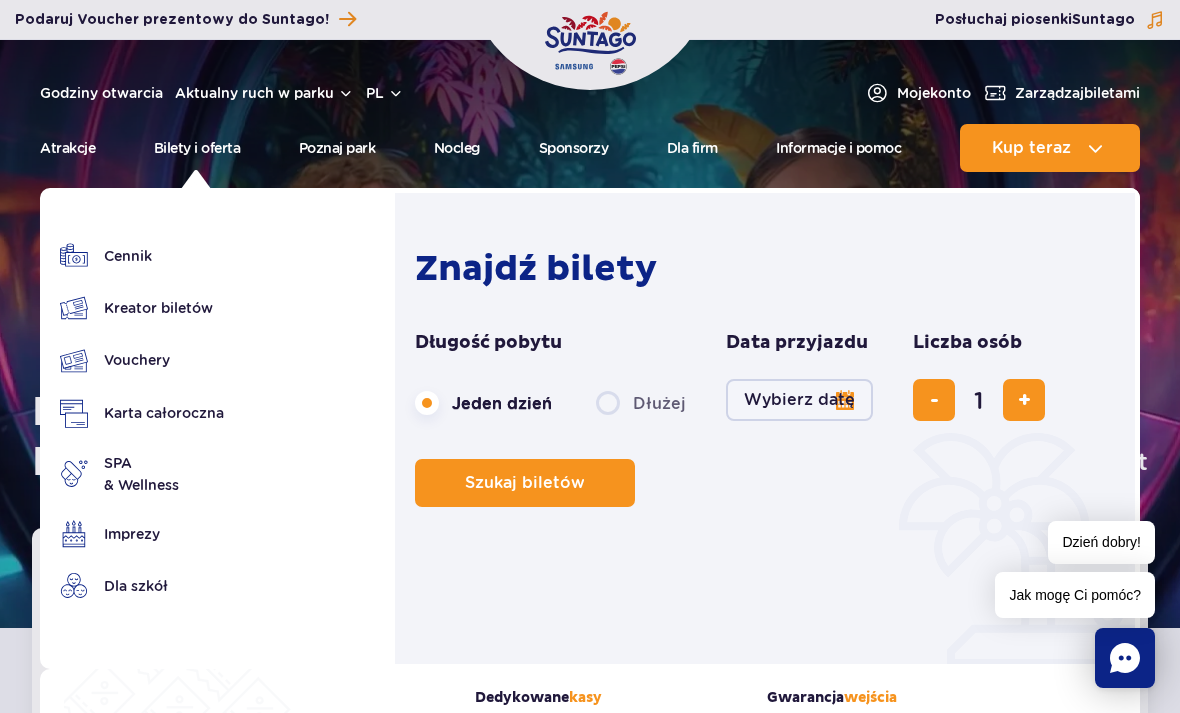 click on "Bilety i oferta" at bounding box center (197, 148) 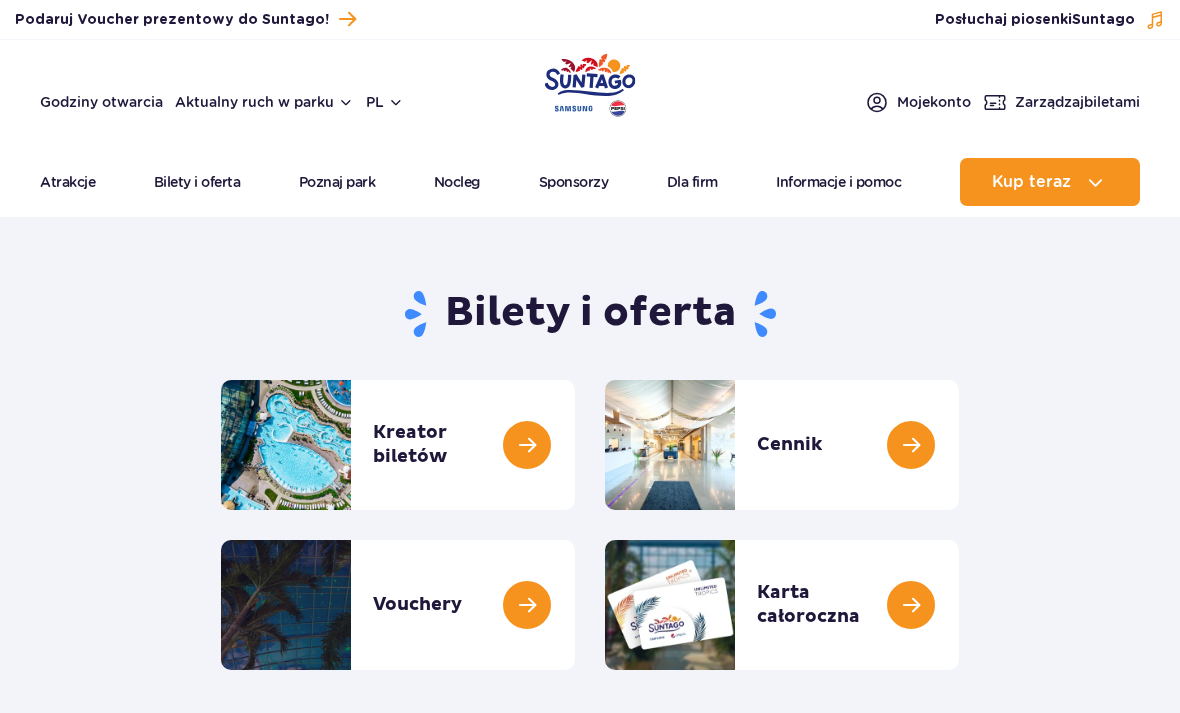 scroll, scrollTop: 0, scrollLeft: 0, axis: both 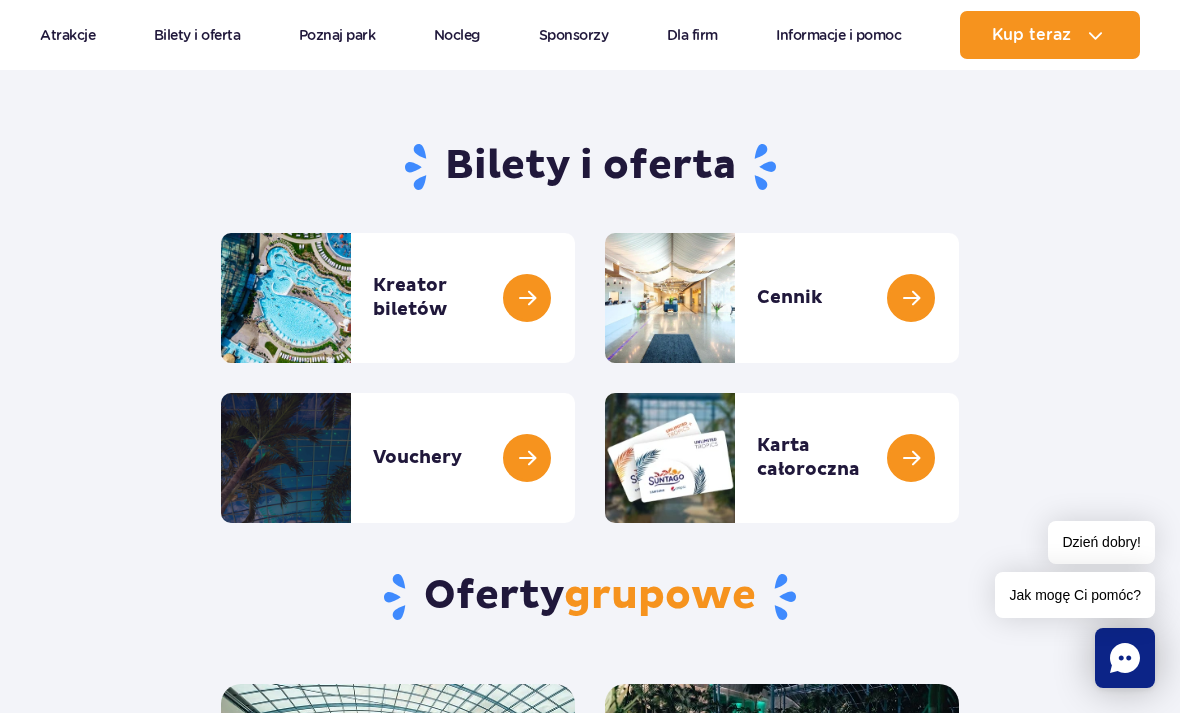 click at bounding box center (959, 298) 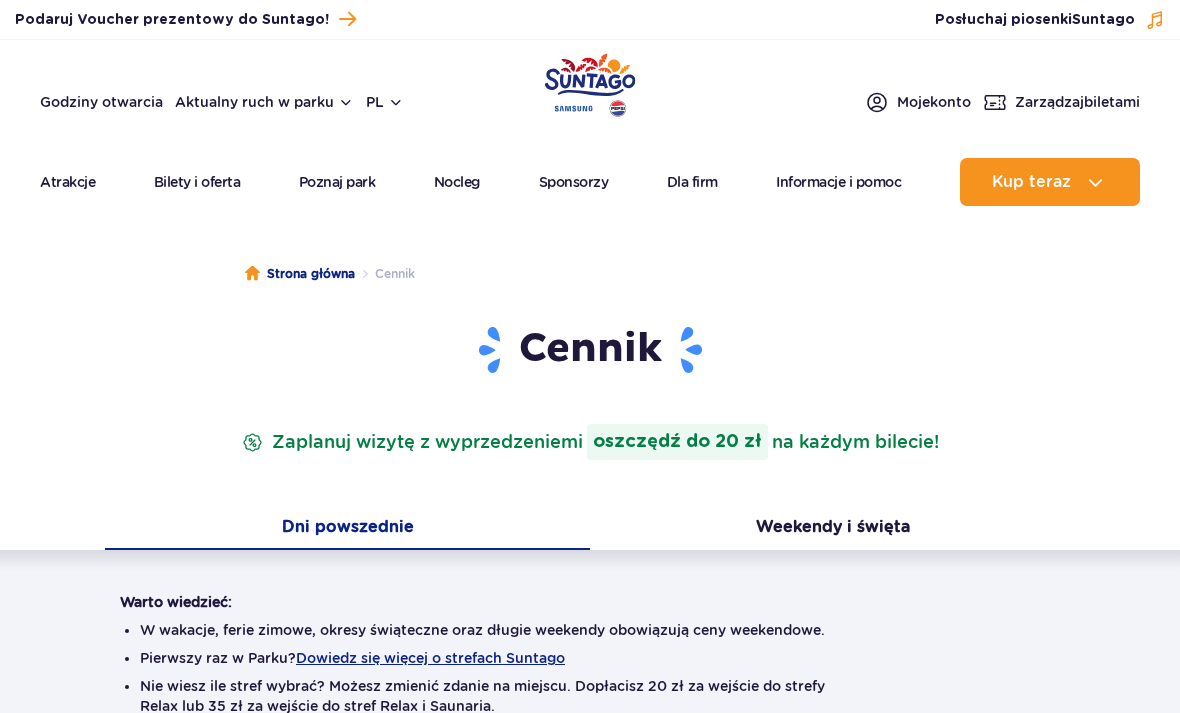 scroll, scrollTop: 0, scrollLeft: 0, axis: both 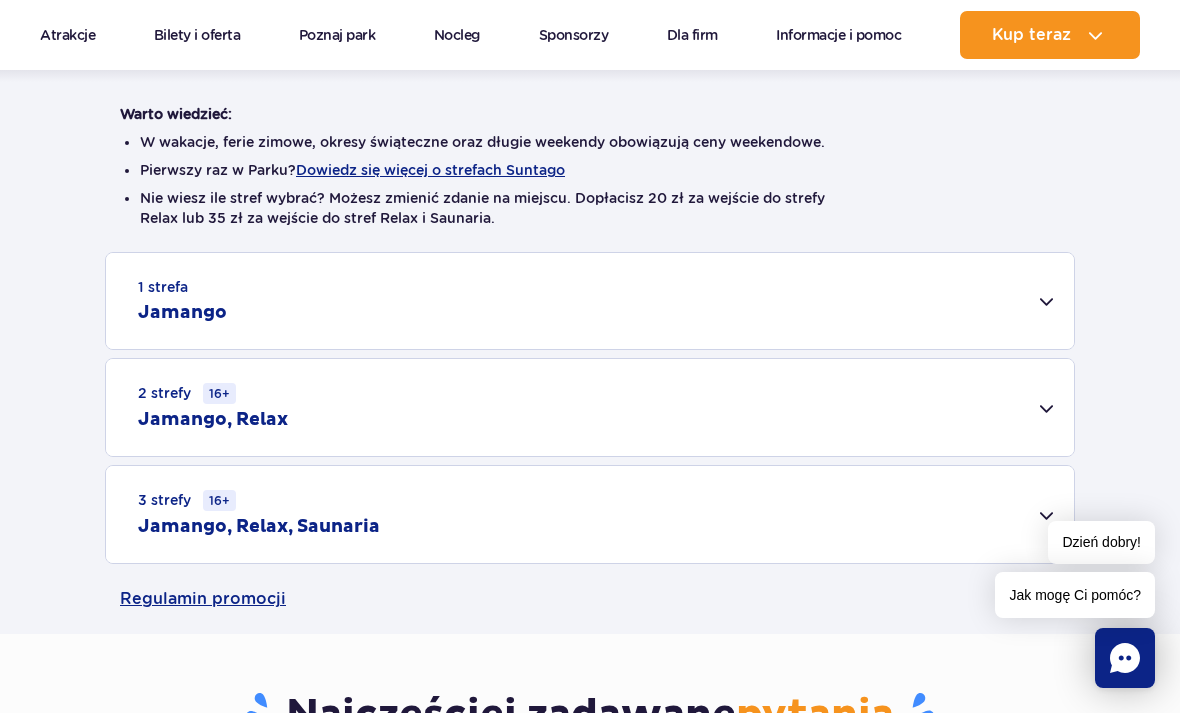 click on "3 strefy  16+
Jamango, Relax, Saunaria" at bounding box center [590, 514] 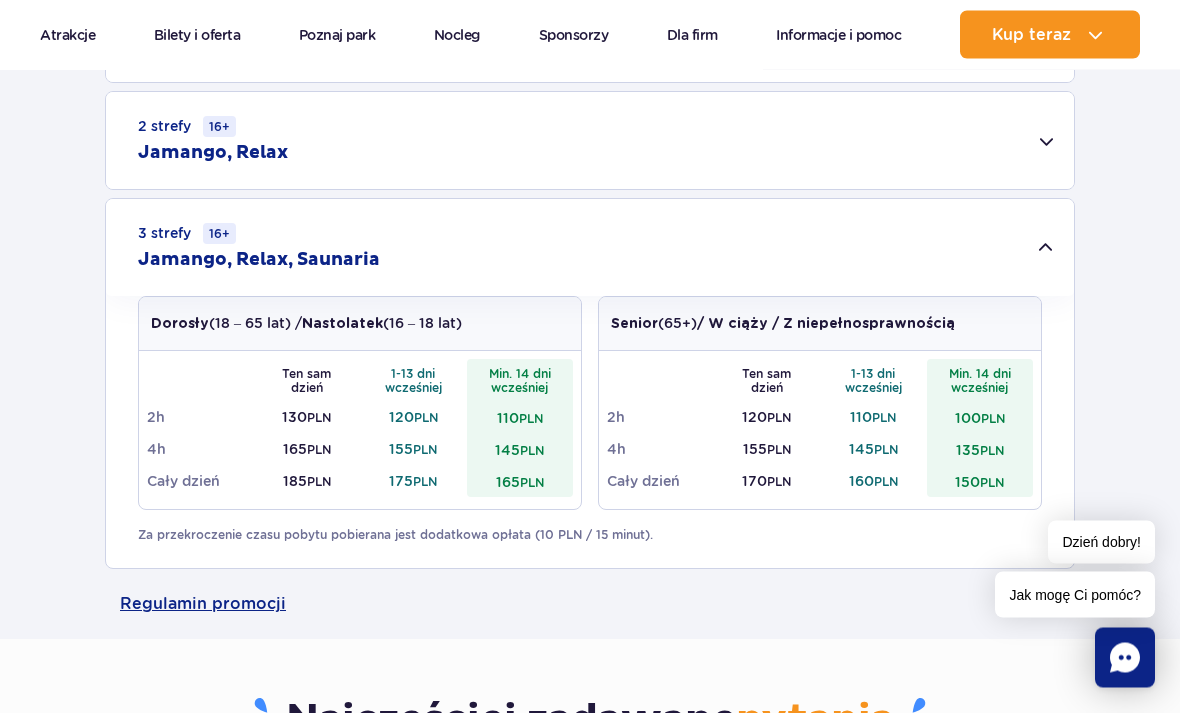 scroll, scrollTop: 753, scrollLeft: 0, axis: vertical 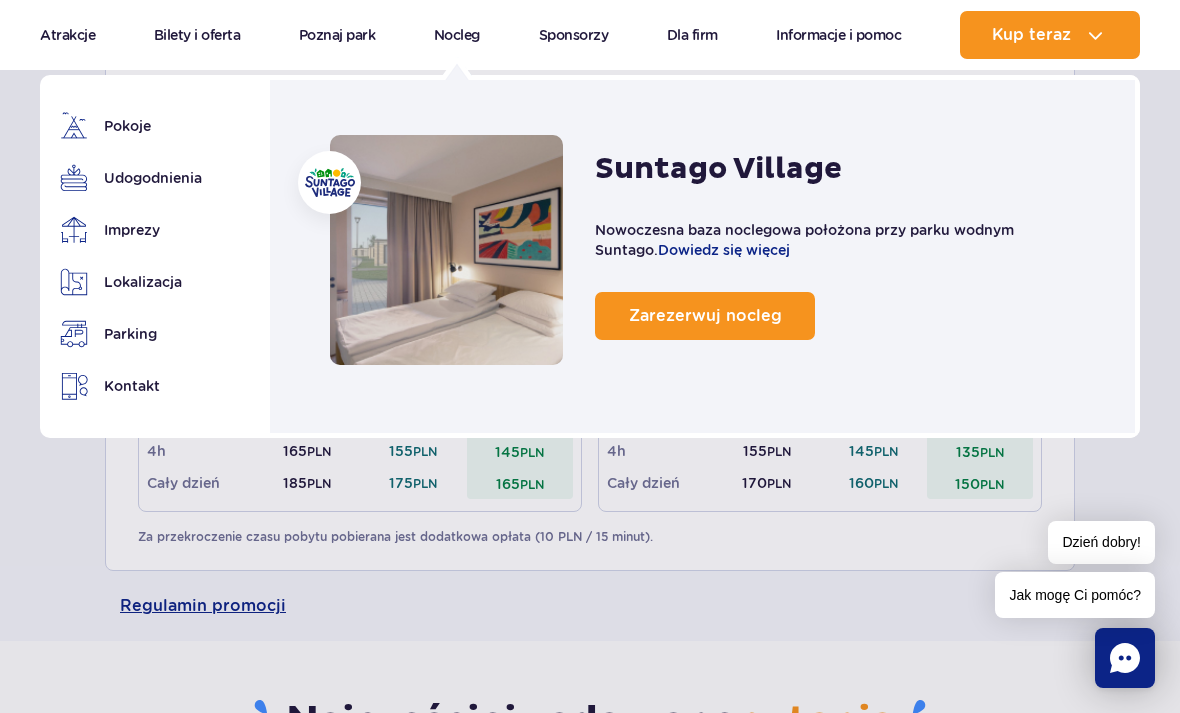 click on "Zarezerwuj nocleg" at bounding box center [705, 315] 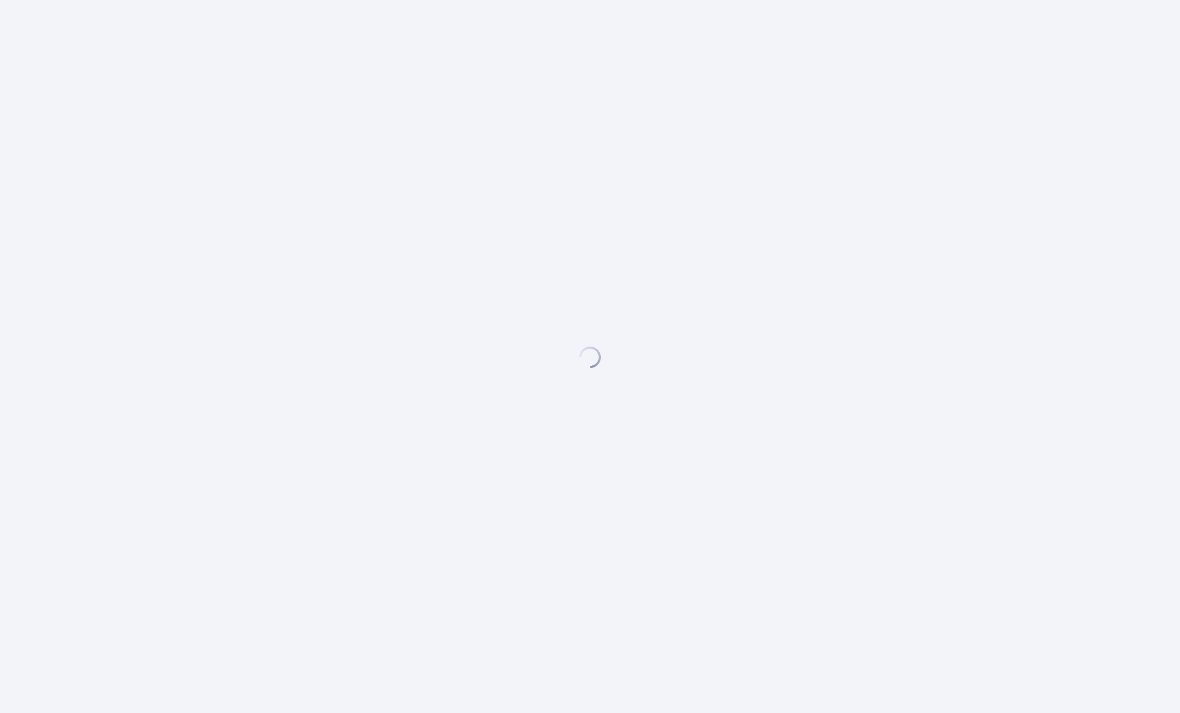 scroll, scrollTop: 0, scrollLeft: 0, axis: both 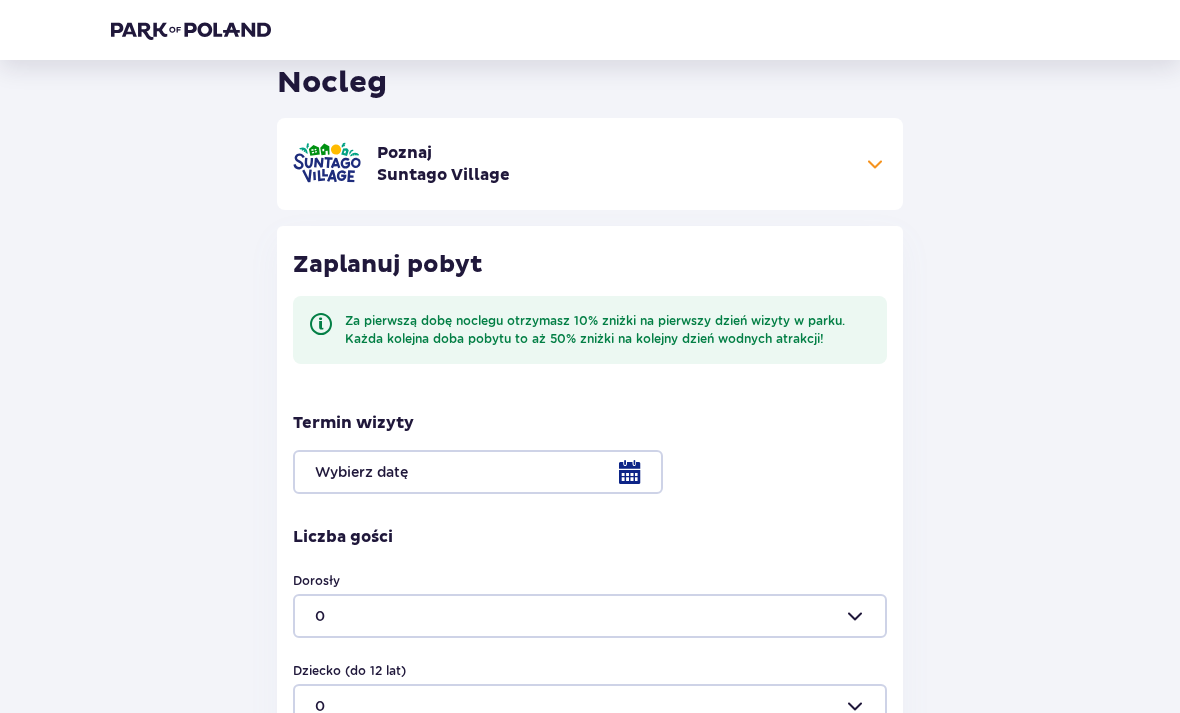 click at bounding box center (590, 472) 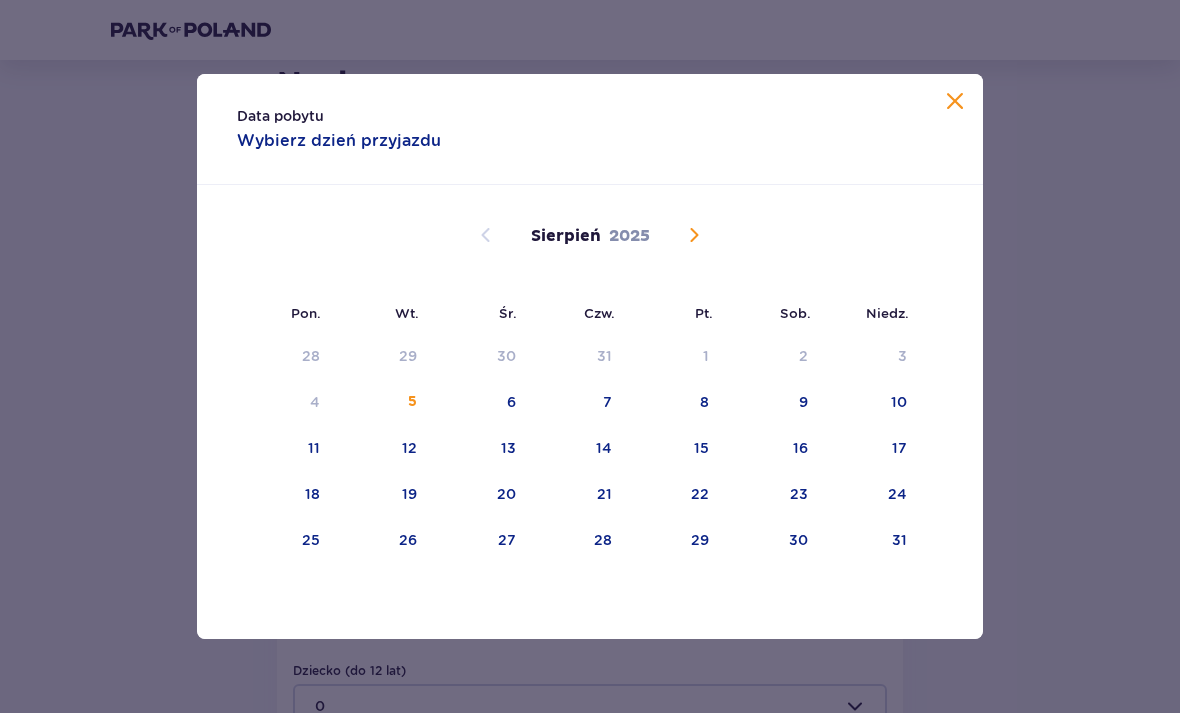 click at bounding box center (955, 102) 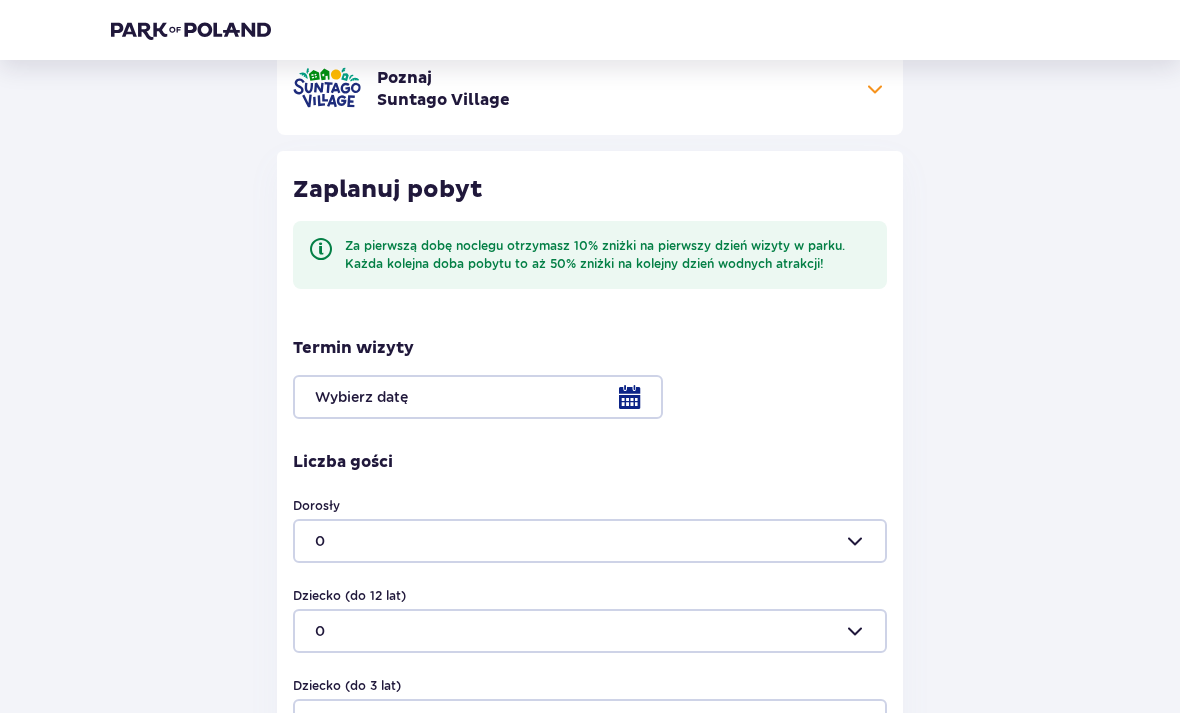 scroll, scrollTop: 257, scrollLeft: 0, axis: vertical 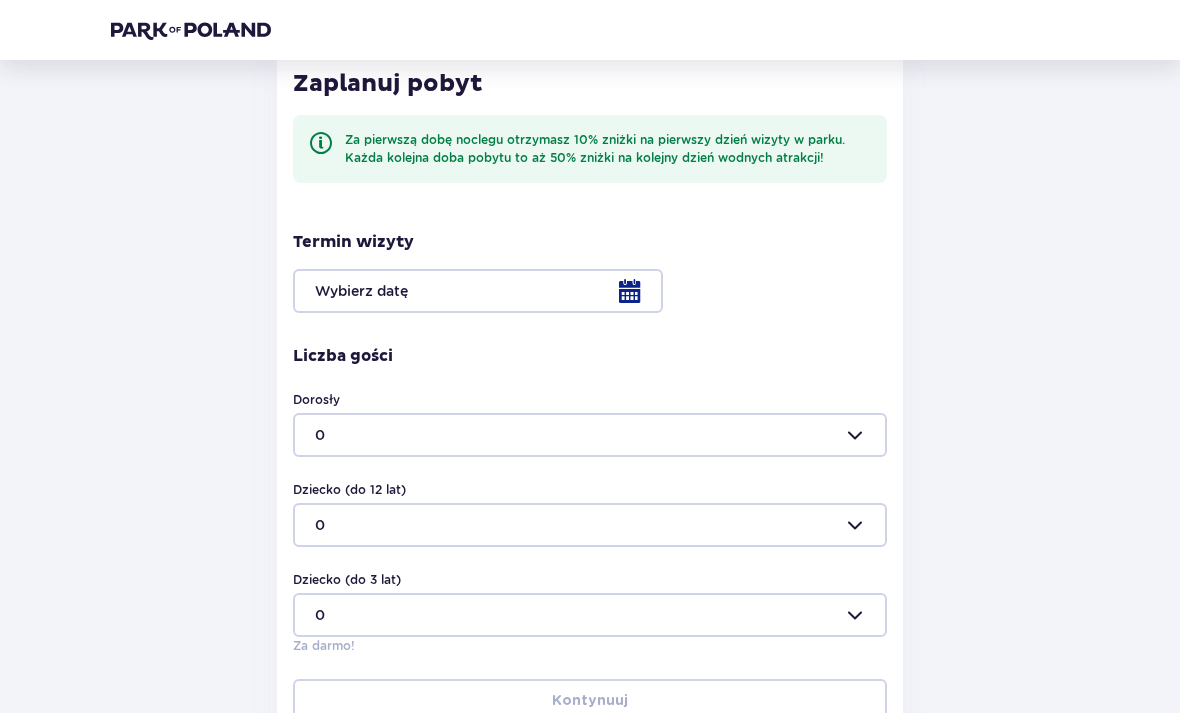 click at bounding box center [590, 291] 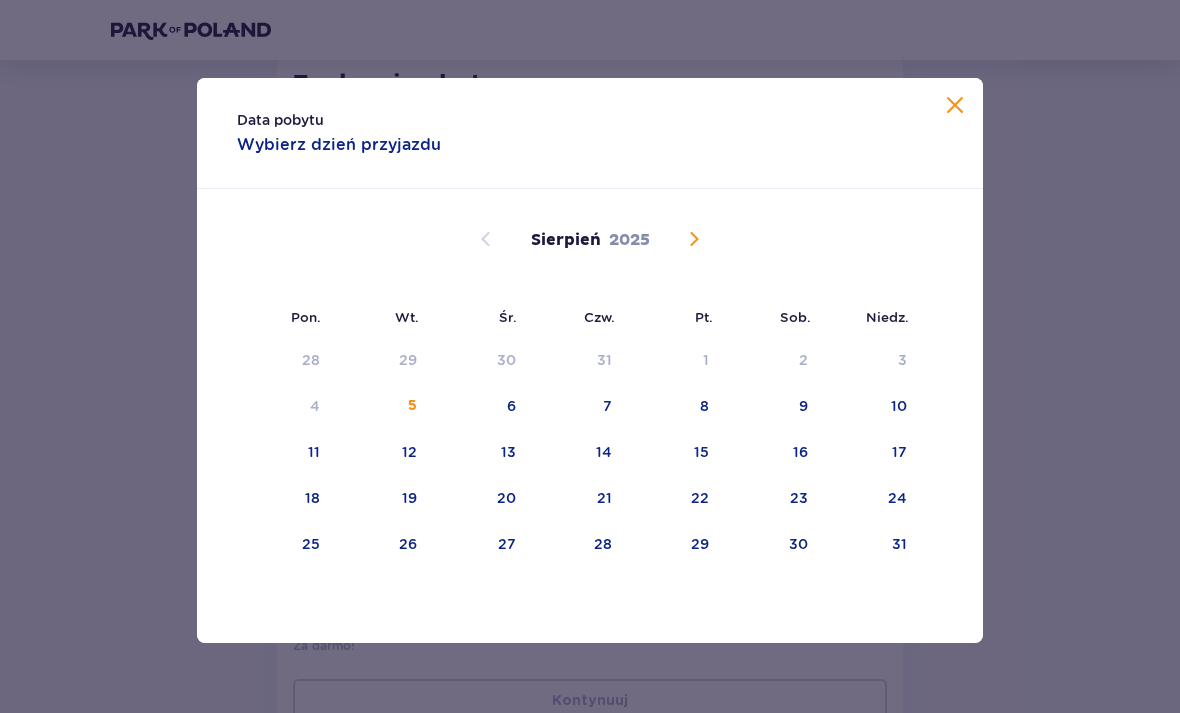 click on "Data pobytu Wybierz dzień przyjazdu Pon. Wt. Śr. Czw. Pt. Sob. Niedz. Lipiec 2025 30 1 2 3 4 5 6 7 8 9 10 11 12 13 14 15 16 17 18 19 20 21 22 23 24 25 26 27 28 29 30 31 1 2 3 Sierpień 2025 28 29 30 31 1 2 3 4 5 6 7 8 9 10 11 12 13 14 15 16 17 18 19 20 21 22 23 24 25 26 27 28 29 30 31 Wrzesień 2025 1 2 3 4 5 6 7 8 9 10 11 12 13 14 15 16 17 18 19 20 21 22 23 24 25 26 27 28 29 30 1 2 3 4 5" at bounding box center [590, 360] 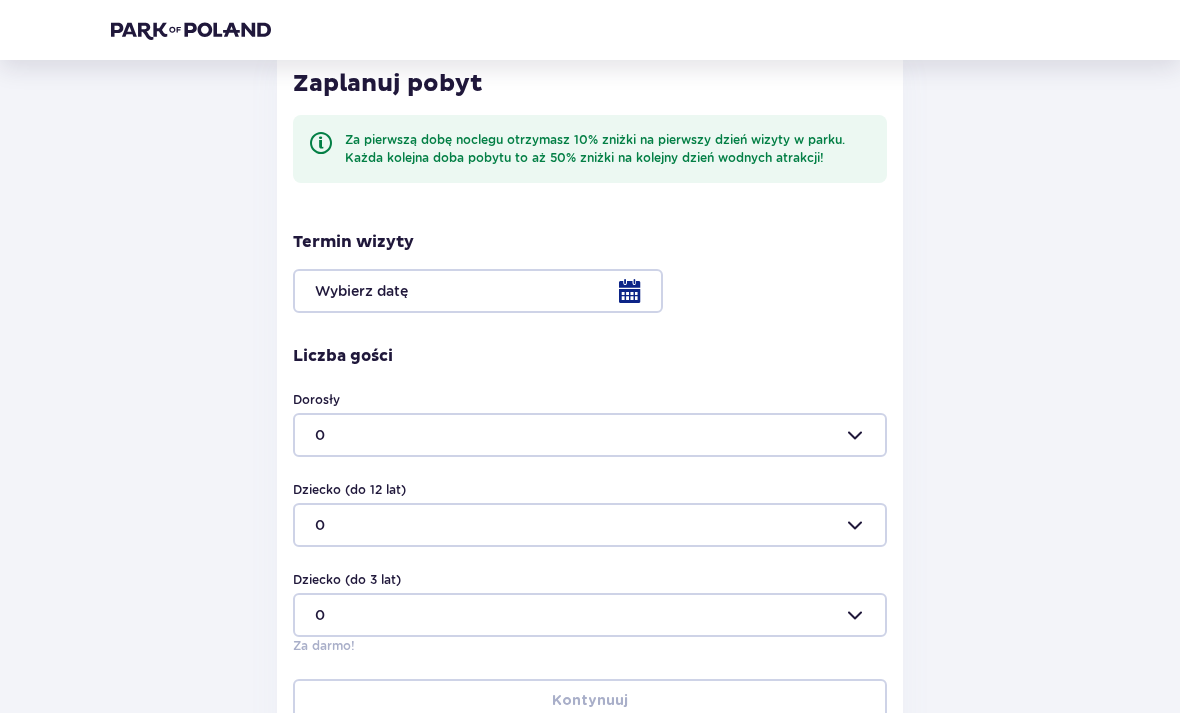 click at bounding box center [590, 291] 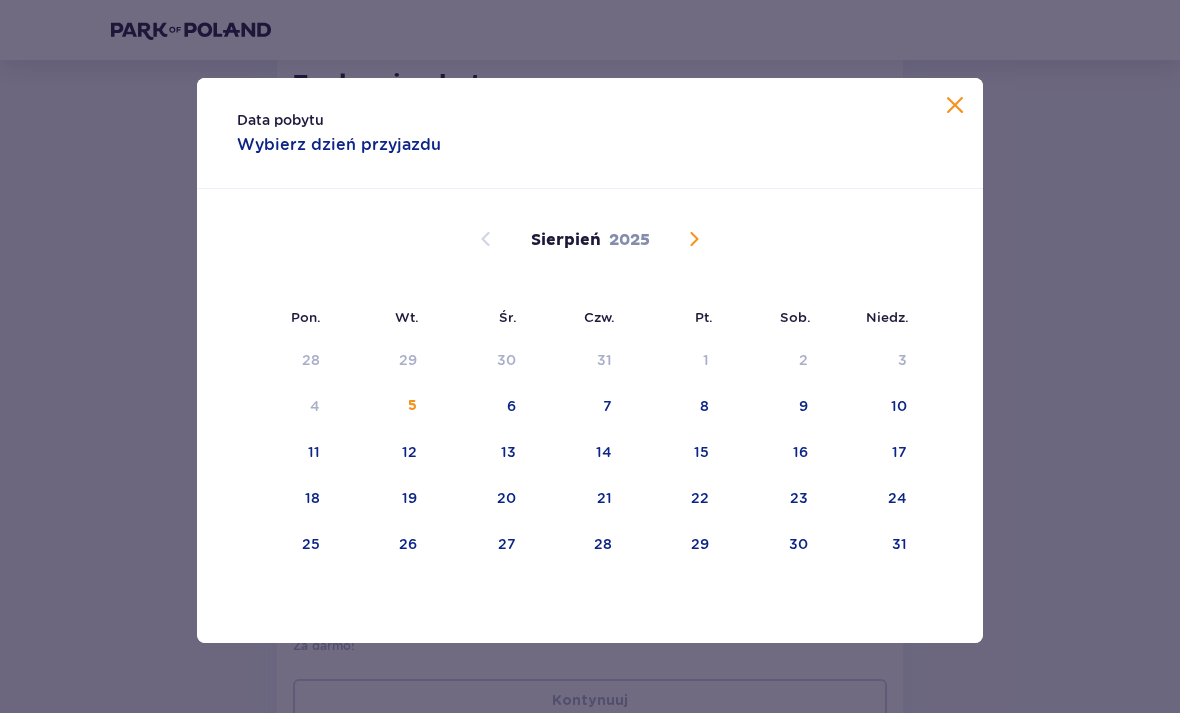 click on "23" at bounding box center (772, 499) 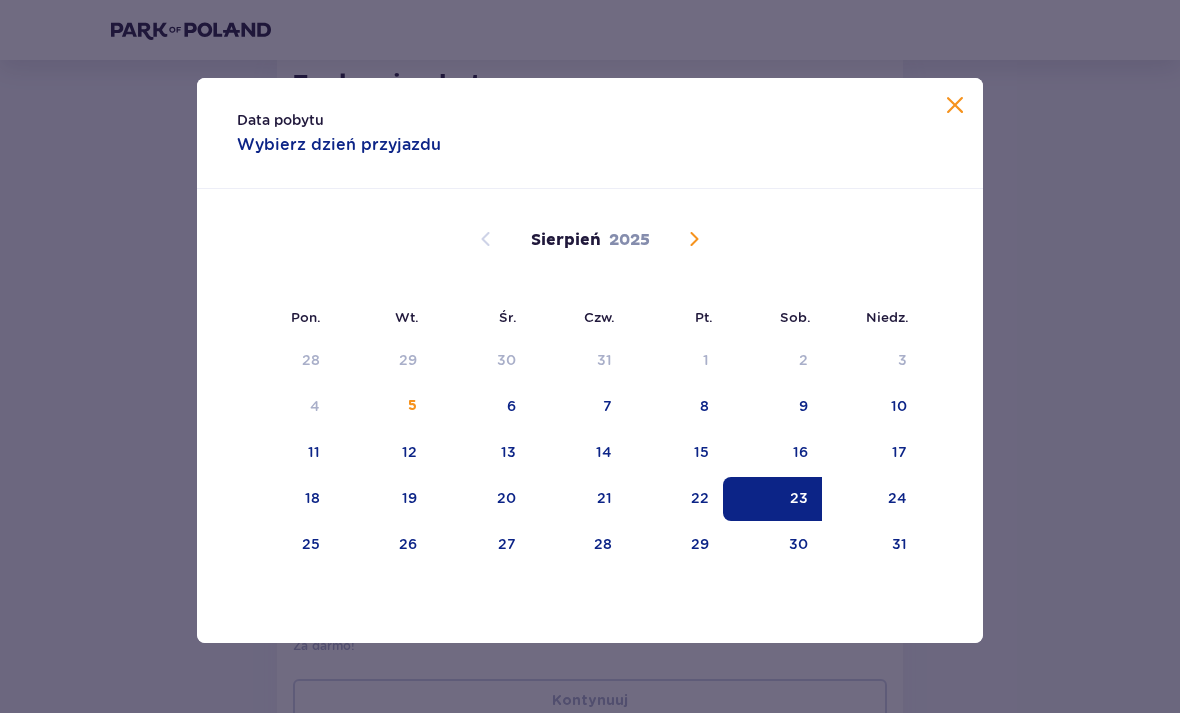 click on "24" at bounding box center [871, 499] 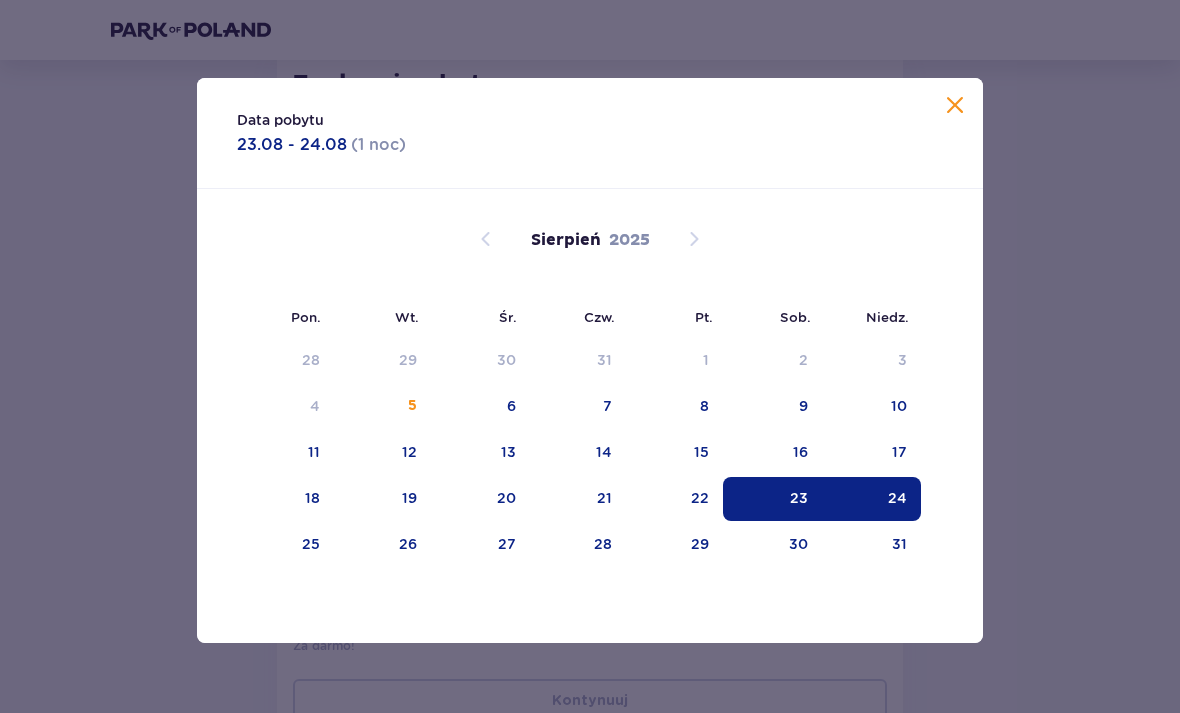 type on "23.08.25 - 24.08.25" 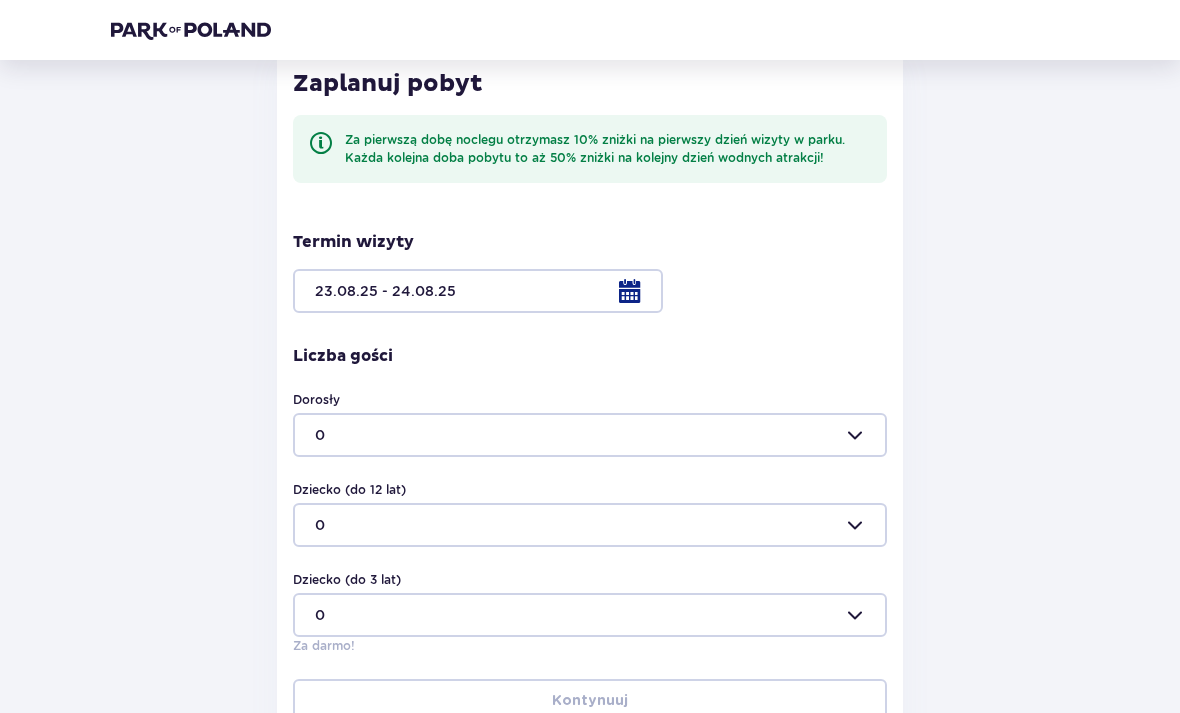click at bounding box center (590, 435) 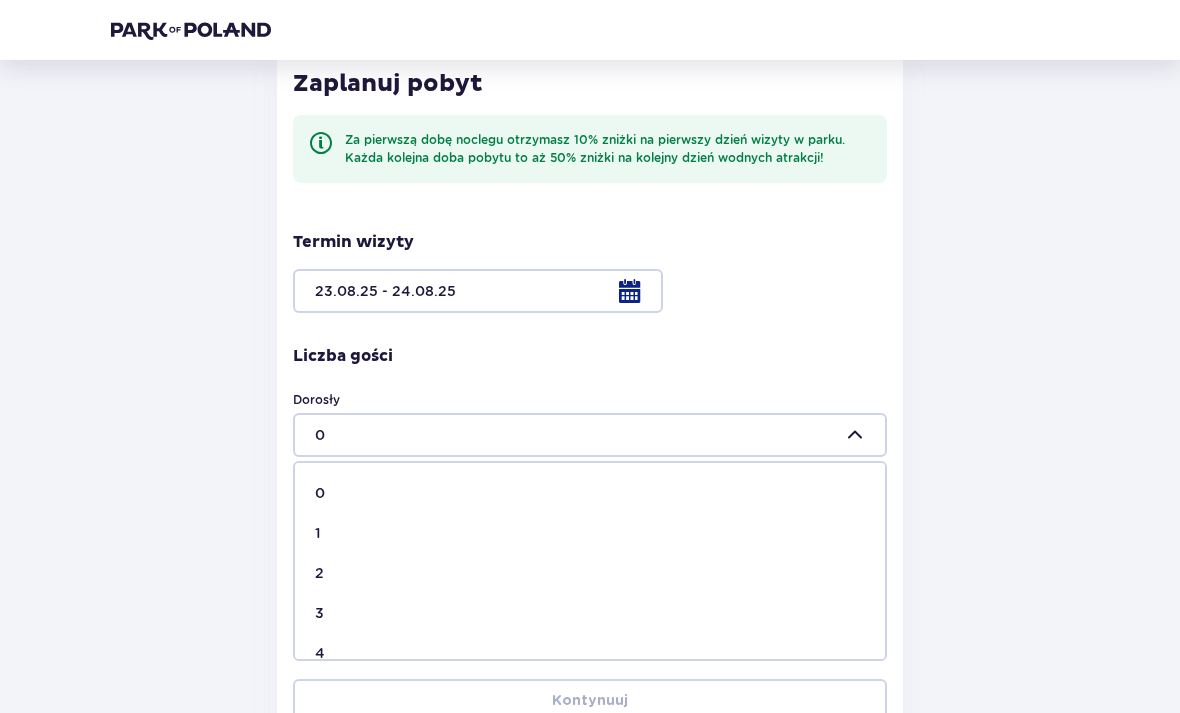click on "2" at bounding box center [590, 573] 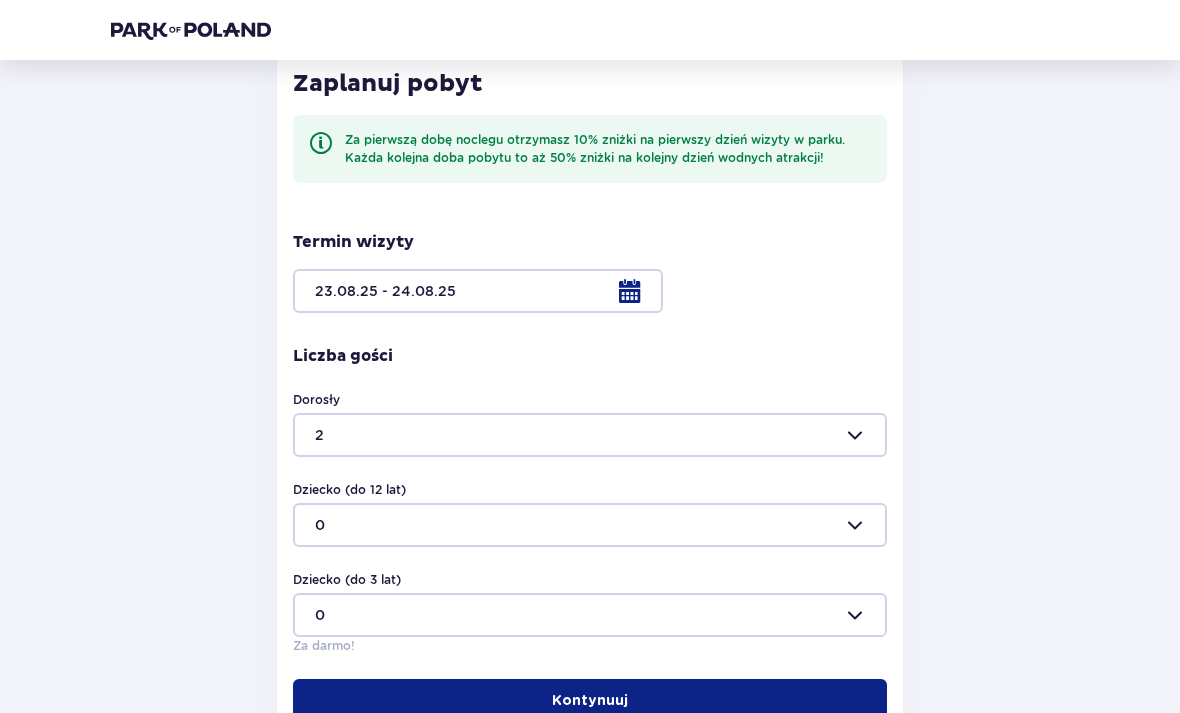 click on "Kontynuuj" at bounding box center [590, 701] 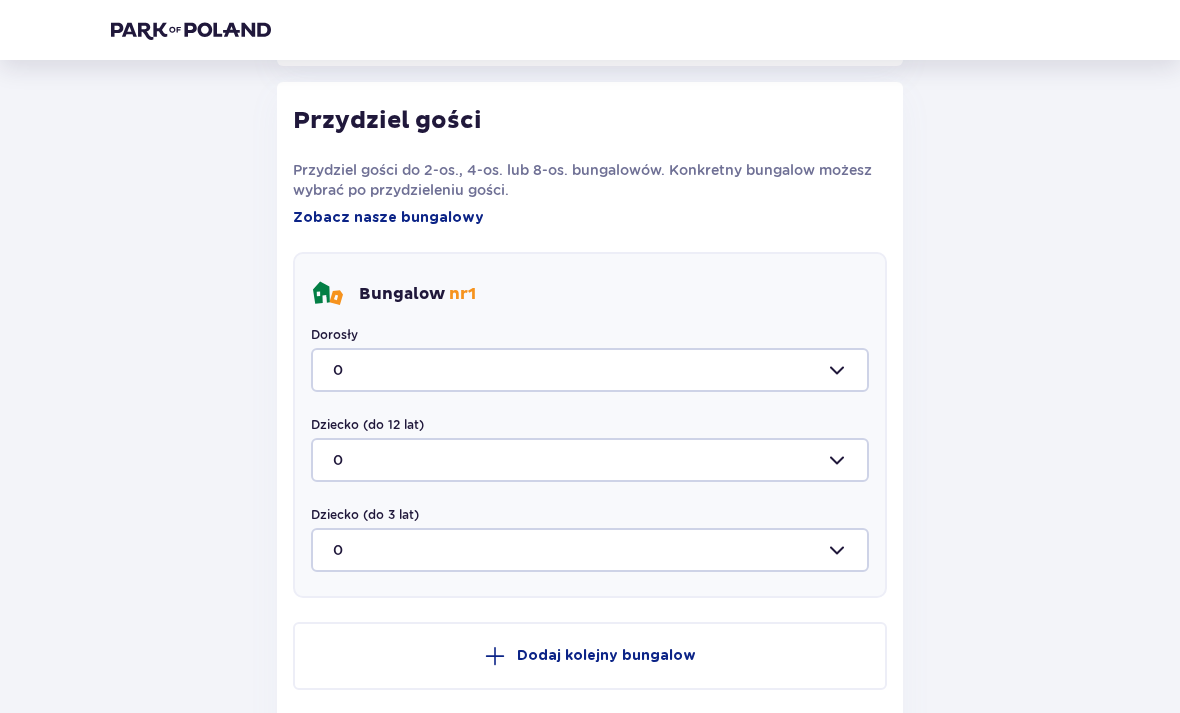 scroll, scrollTop: 944, scrollLeft: 0, axis: vertical 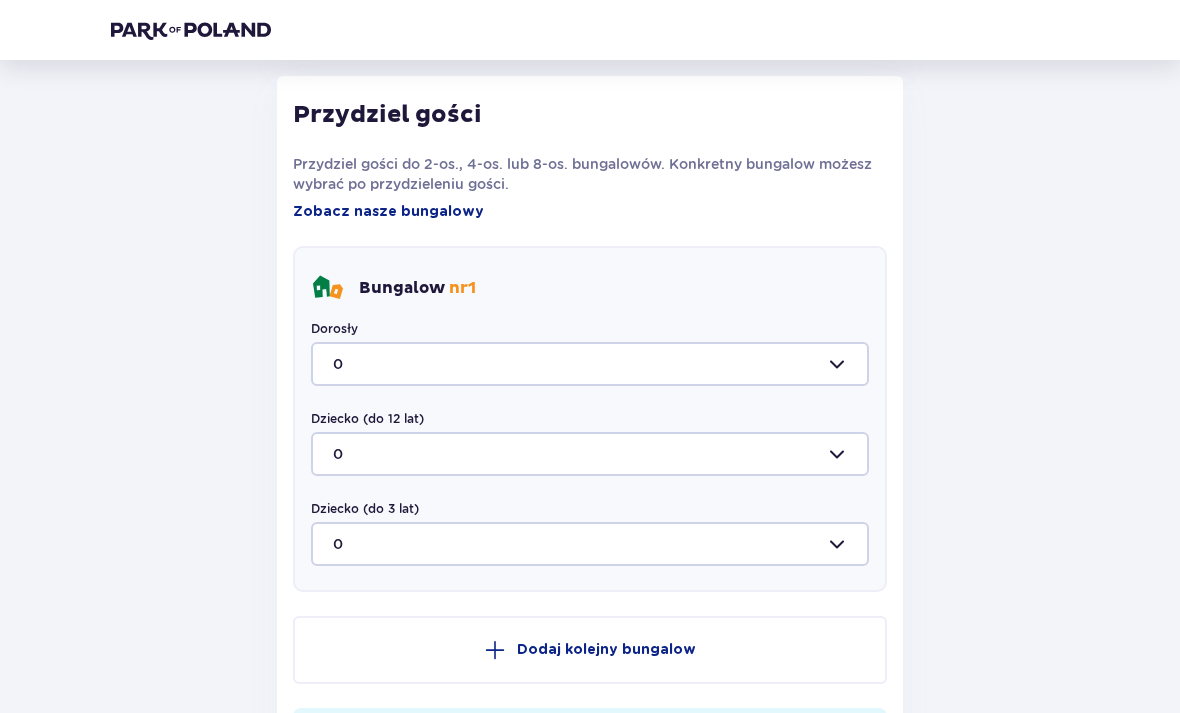 click at bounding box center [590, 364] 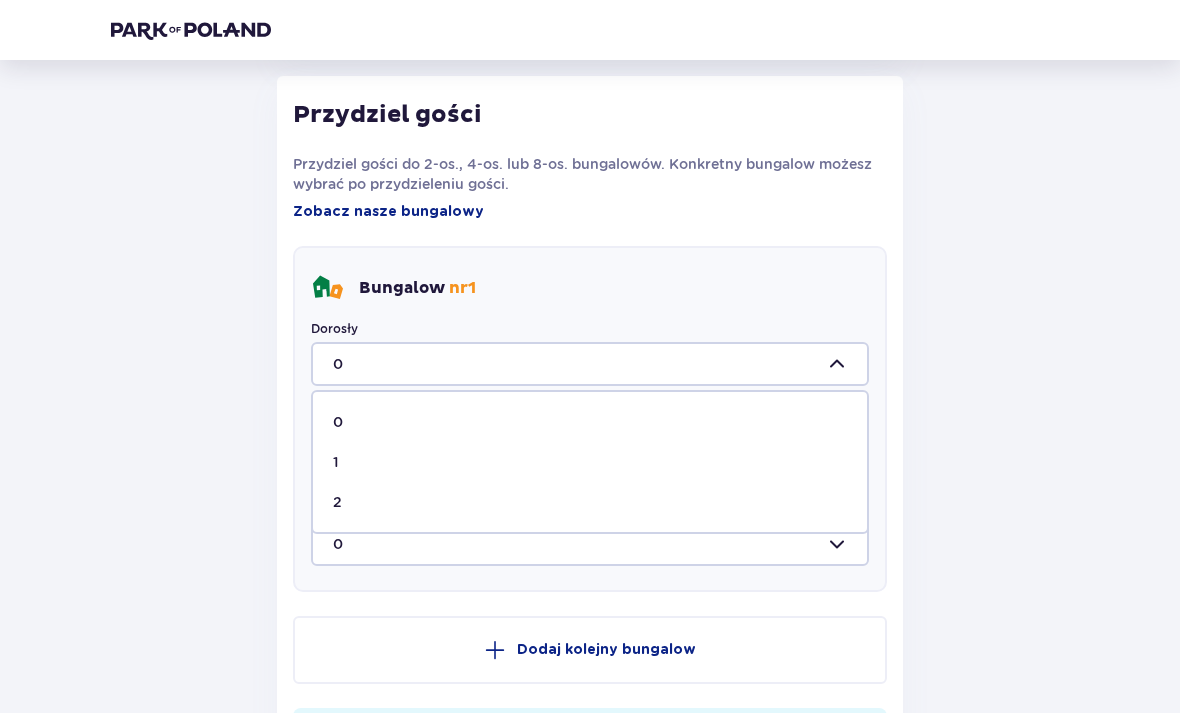 click on "1" at bounding box center [590, 462] 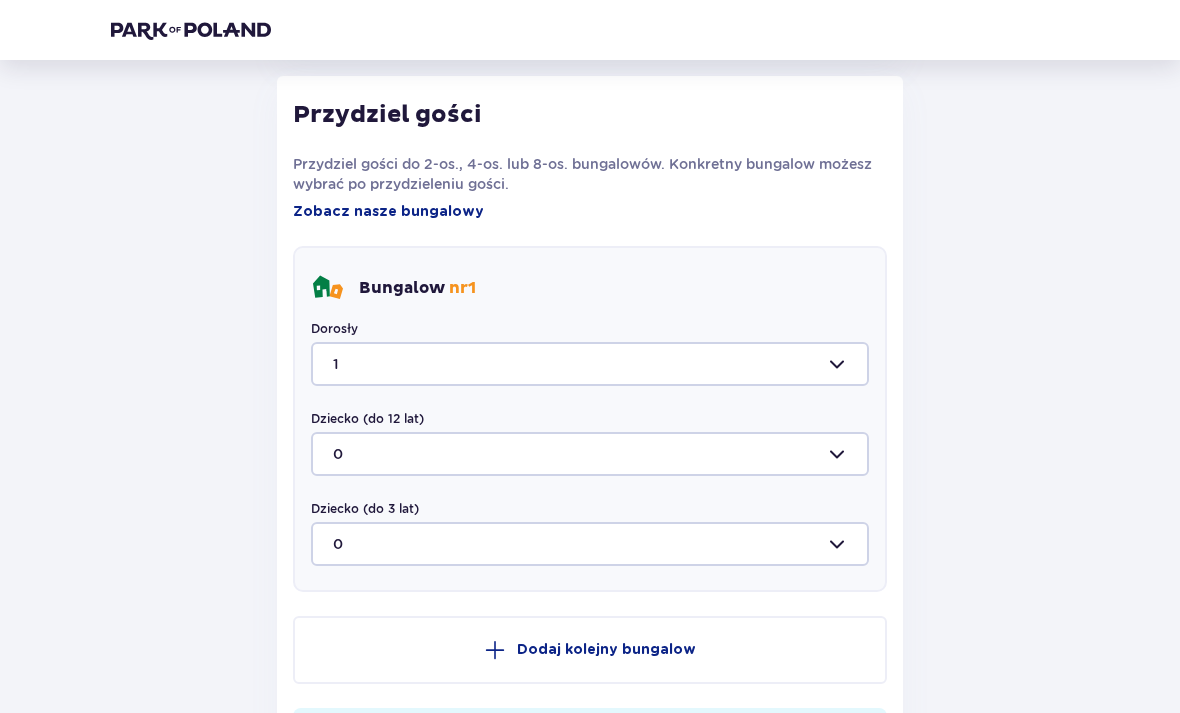 click at bounding box center [590, 364] 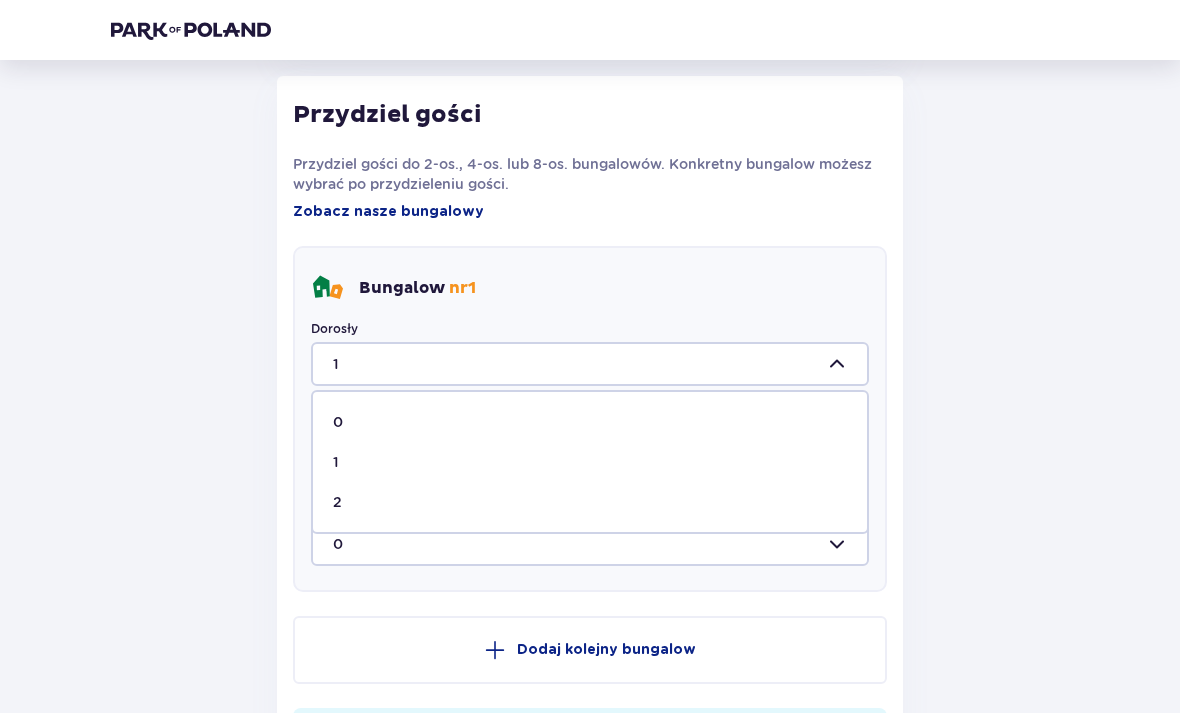 click on "2" at bounding box center (590, 502) 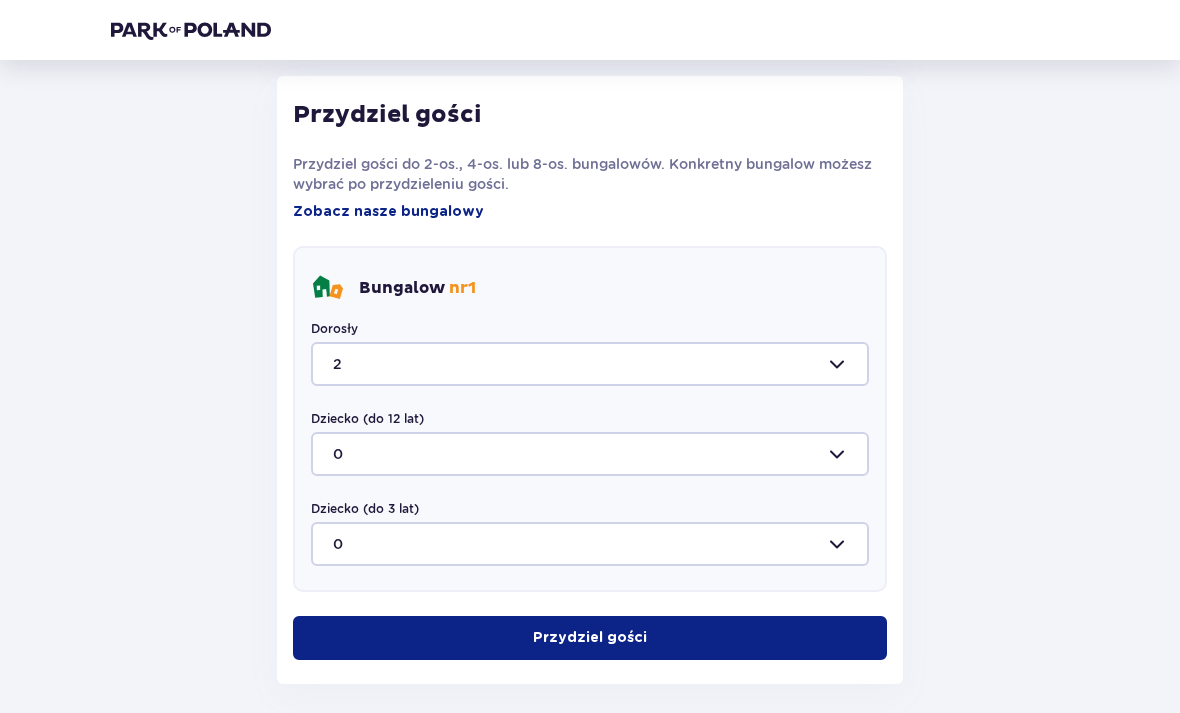 click on "Przydziel gości" at bounding box center [590, 638] 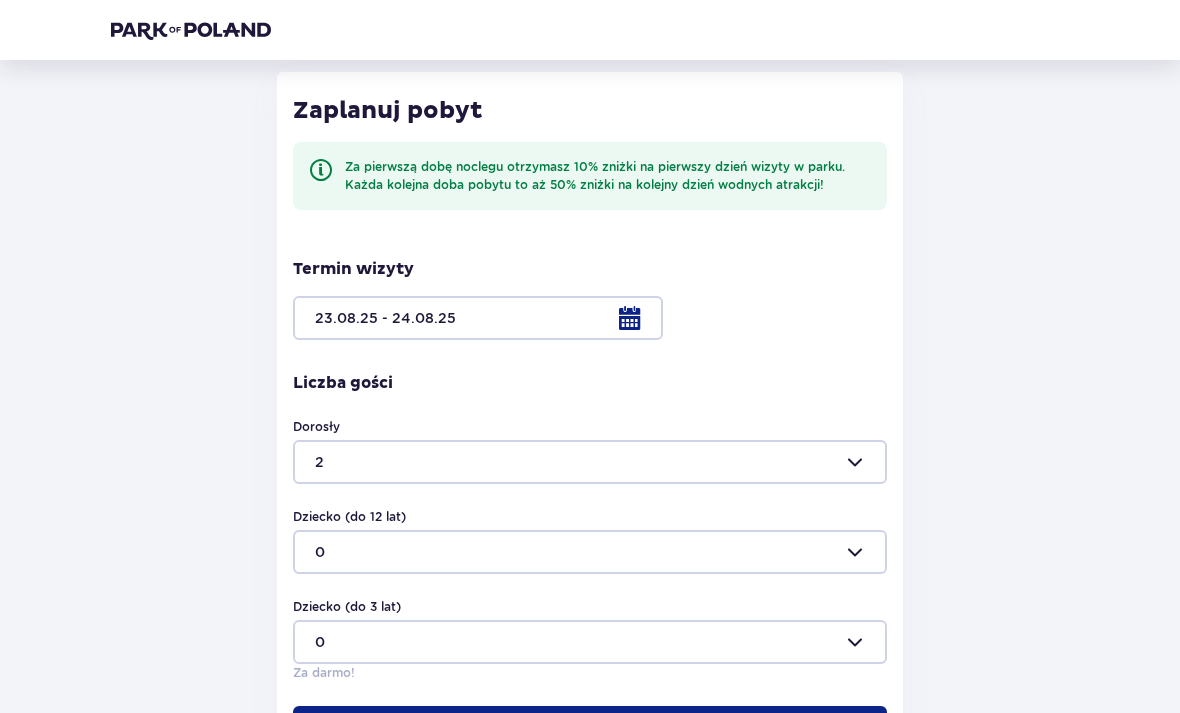 scroll, scrollTop: 47, scrollLeft: 0, axis: vertical 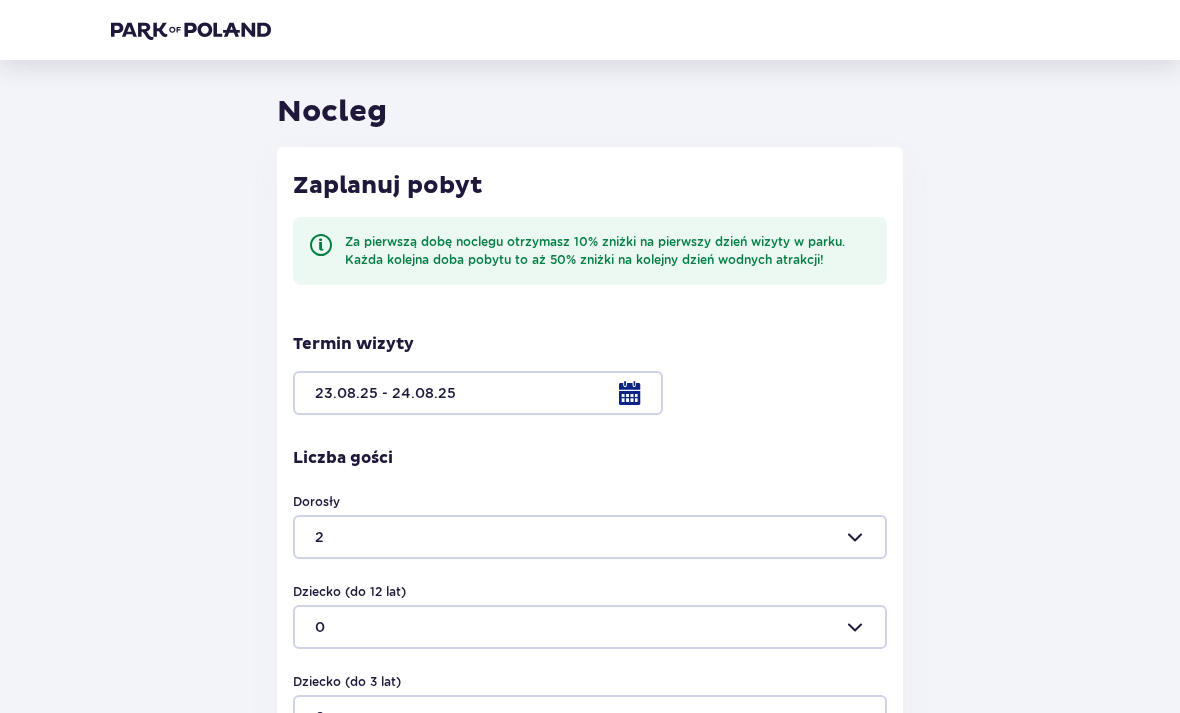 click at bounding box center (590, 393) 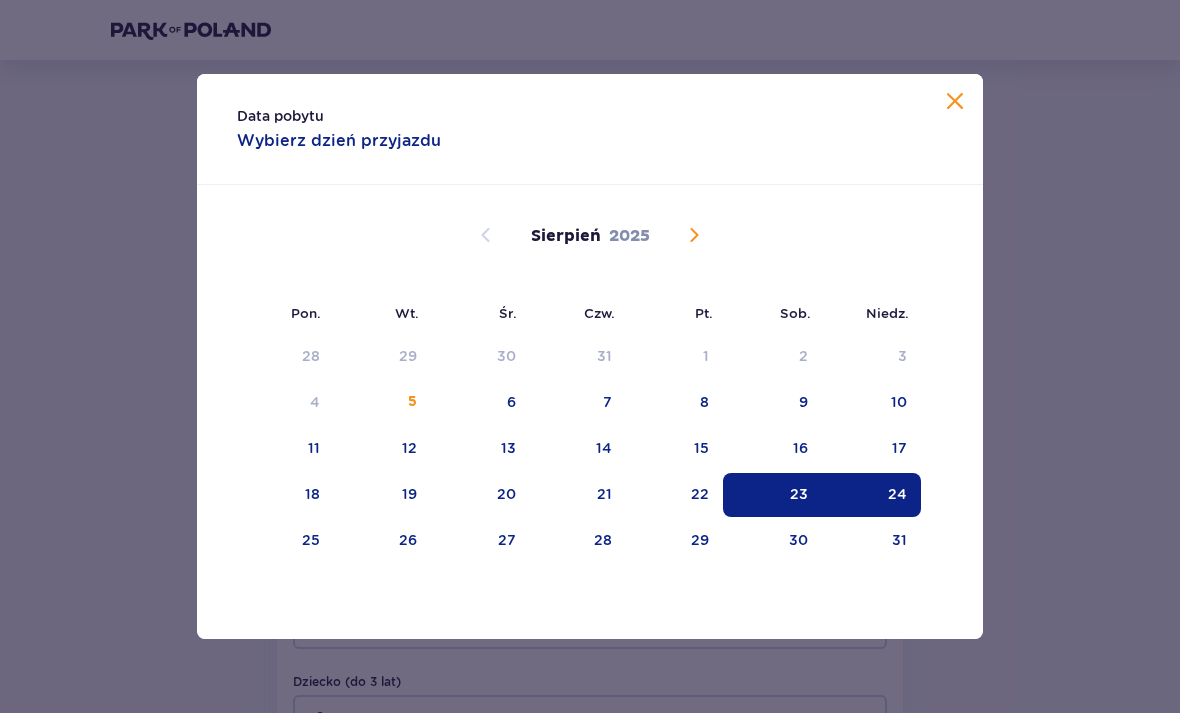click on "30" at bounding box center [798, 540] 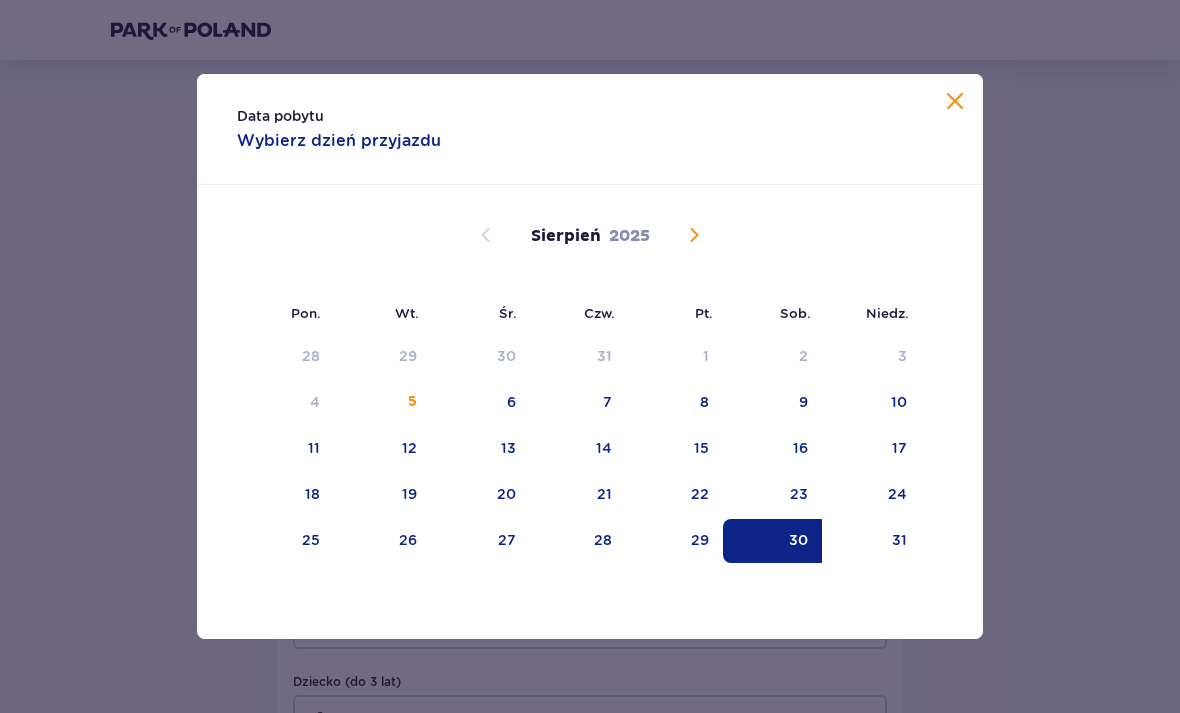 click on "31" at bounding box center (899, 540) 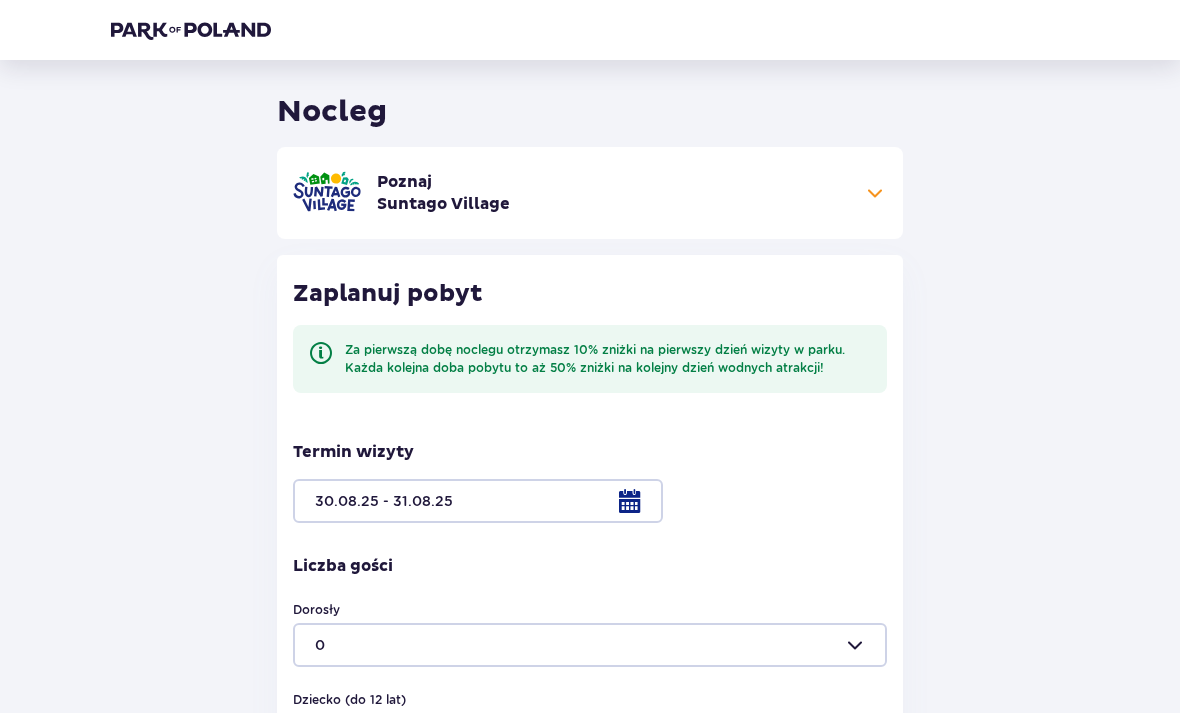 click on "Wróć Pomiń ten krok Nocleg Poznaj Suntago Village Do 50% zniżki na bilety do parku Suntago Otwarte strefy i place zabaw Dodatkowe usługi, które umilą Twój pobyt Dogodna lokalizacja 5 min. od parku Suntago Dowiedz się więcej Zaplanuj pobyt Za pierwszą dobę noclegu otrzymasz 10% zniżki na pierwszy dzień wizyty w parku. Każda kolejna doba pobytu to aż 50% zniżki na kolejny dzień wodnych atrakcji! Termin wizyty [DATE] - [DATE] Liczba gości Dorosły 0 Dziecko (do 12 lat) 0 Dziecko (do 3 lat) 0 Za darmo! Kontynuuj" at bounding box center [590, 545] 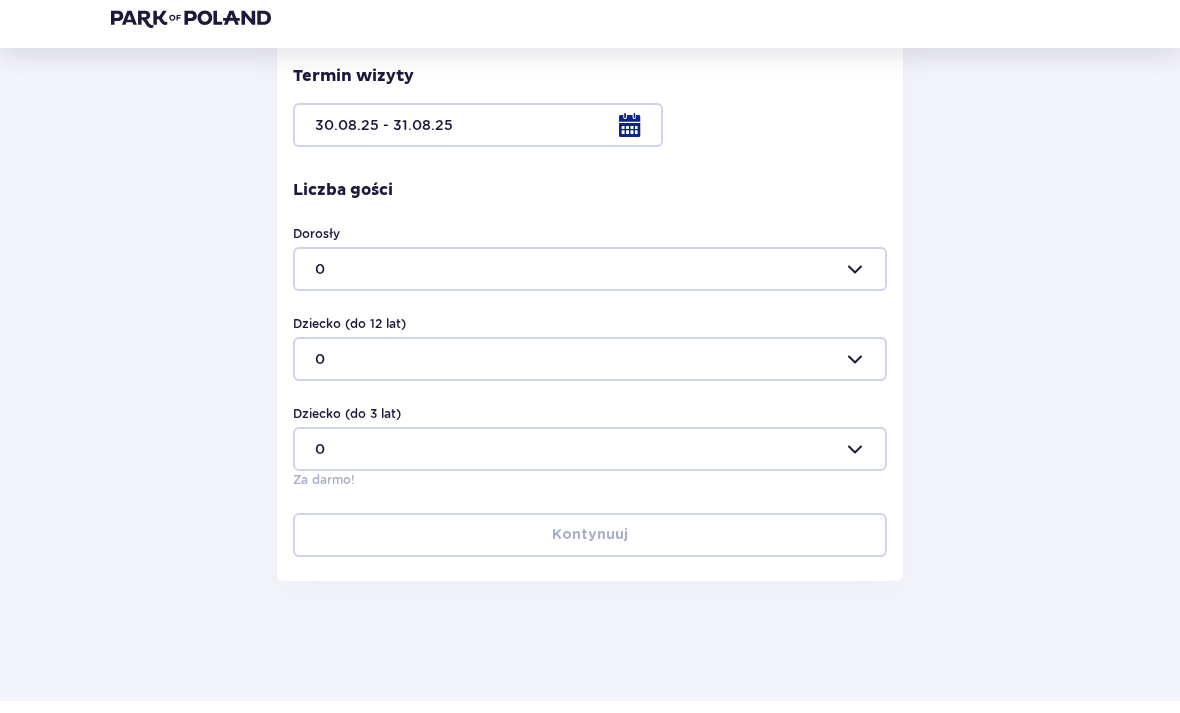 scroll, scrollTop: 411, scrollLeft: 0, axis: vertical 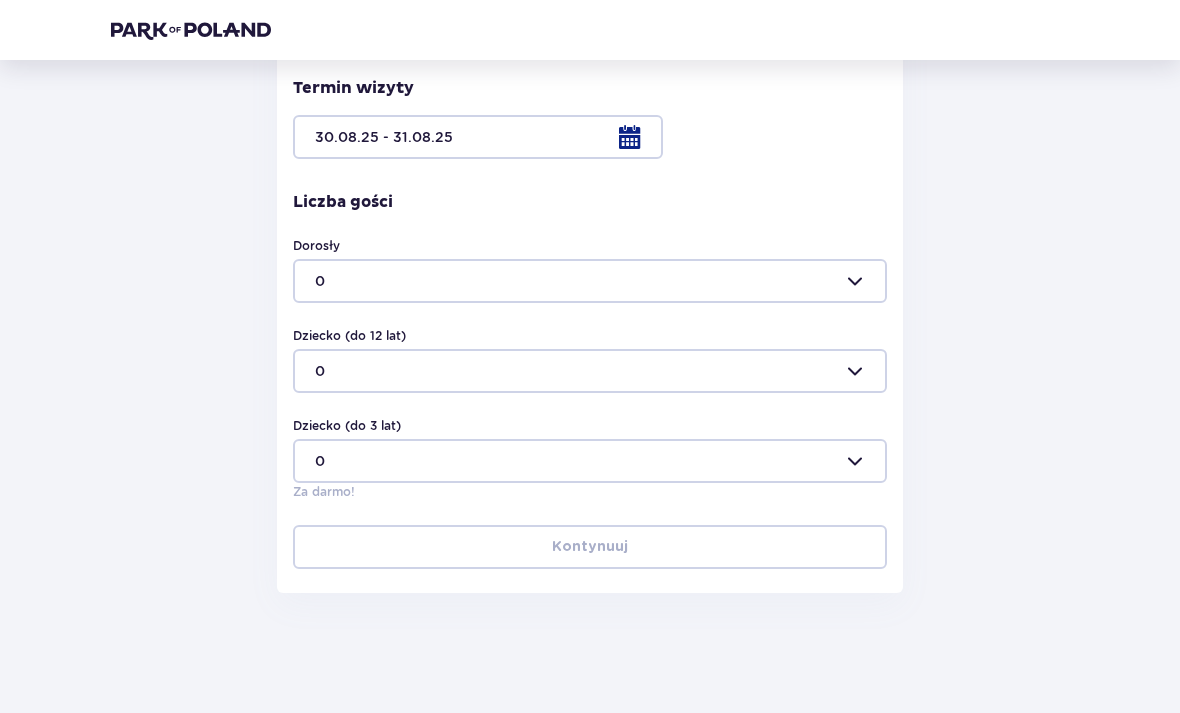click on "Zaplanuj pobyt Za pierwszą dobę noclegu otrzymasz 10% zniżki na pierwszy dzień wizyty w parku. Każda kolejna doba pobytu to aż 50% zniżki na kolejny dzień wodnych atrakcji! Termin wizyty 30.08.25 - 31.08.25 Liczba gości Dorosły   0 Dziecko (do 12 lat)   0 Dziecko (do 3 lat)   0 Za darmo! Kontynuuj" at bounding box center (590, 242) 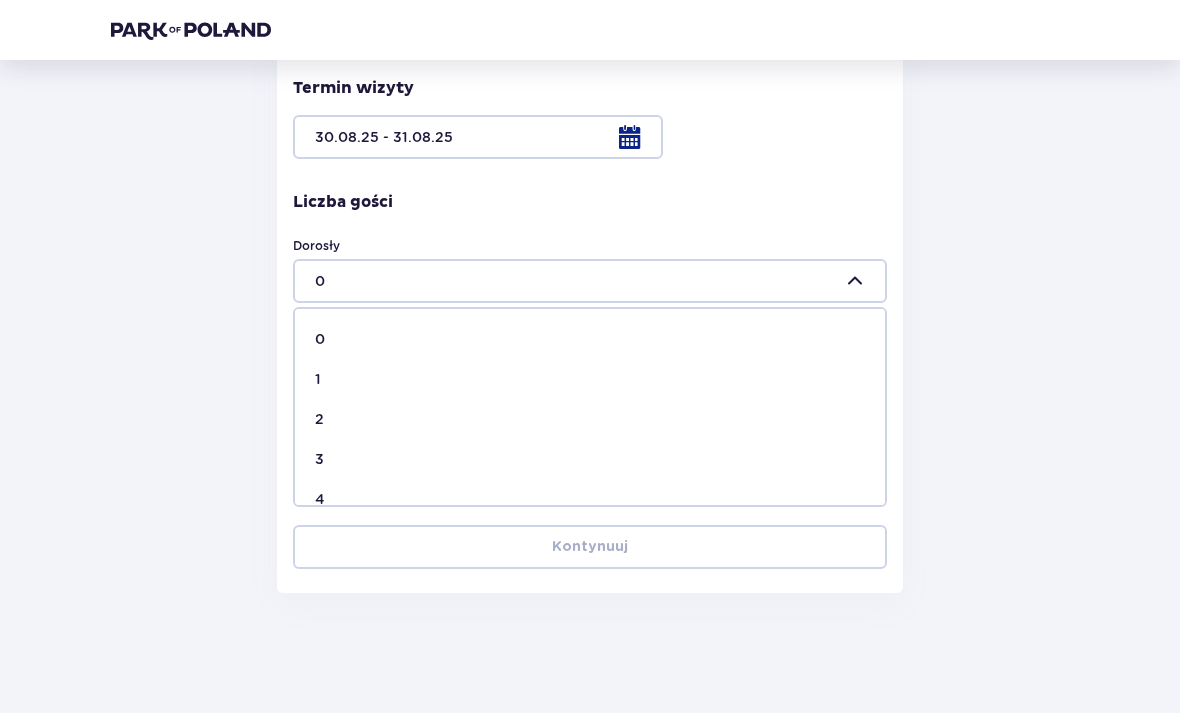 click on "2" at bounding box center [590, 419] 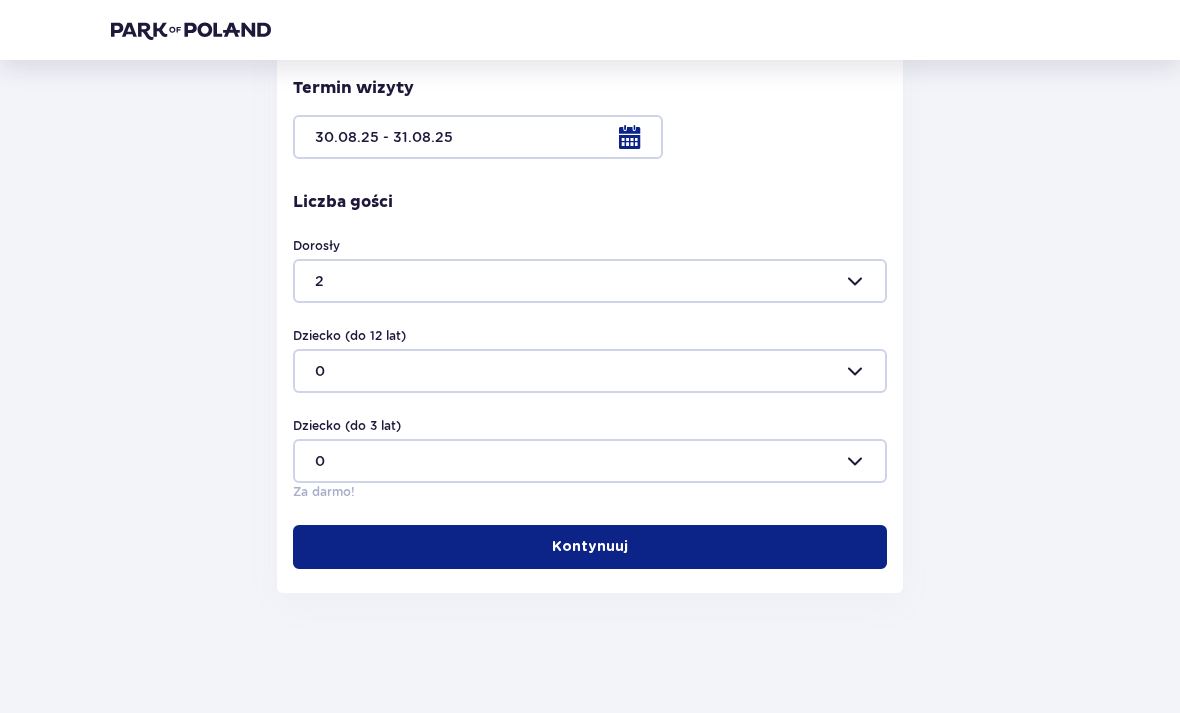 click on "Kontynuuj" at bounding box center [590, 547] 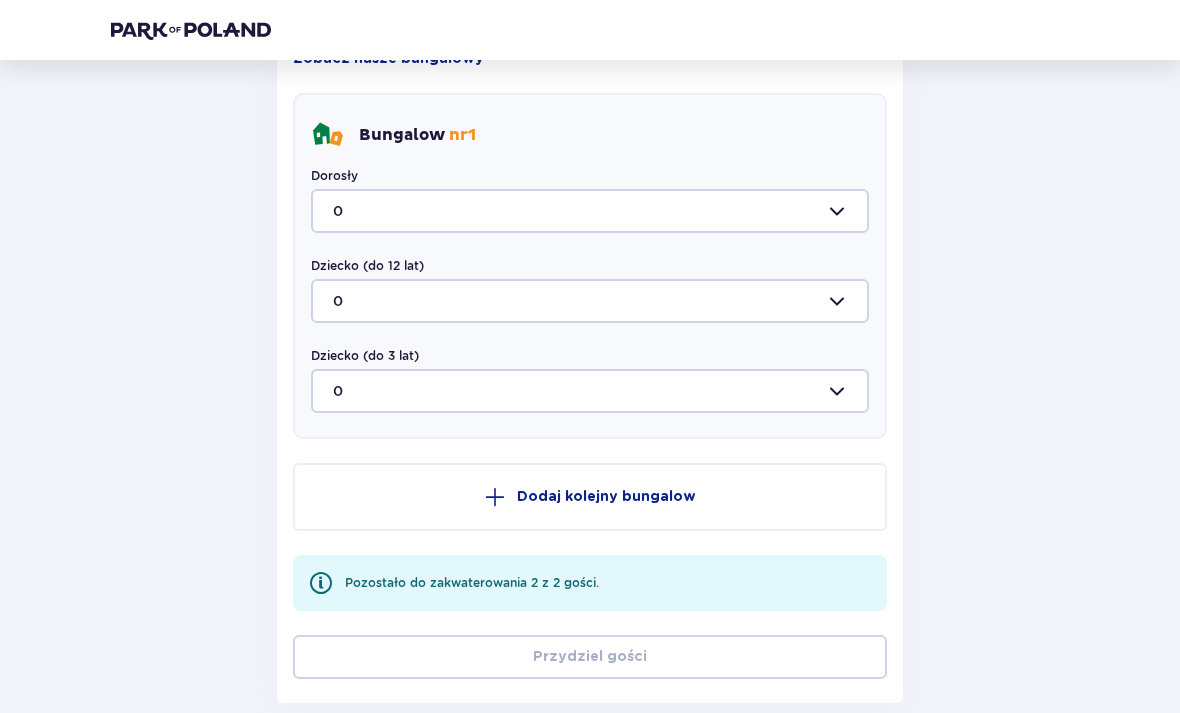 scroll, scrollTop: 1072, scrollLeft: 0, axis: vertical 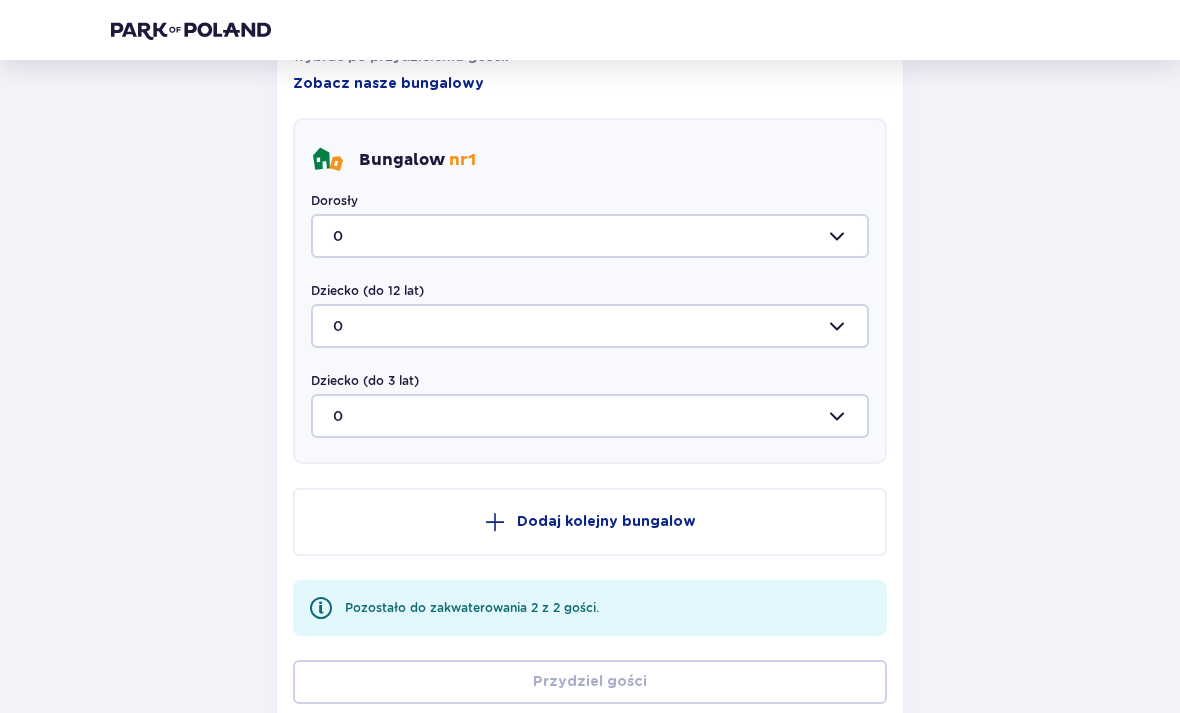 click at bounding box center (590, 236) 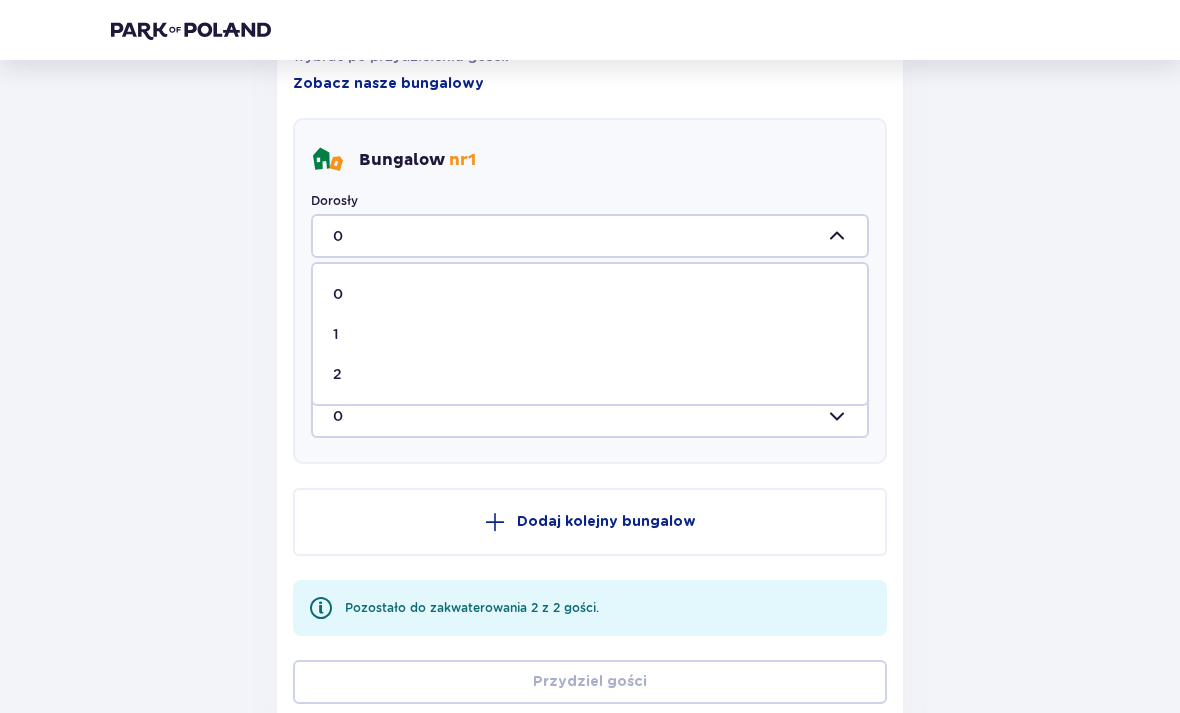 click on "2" at bounding box center [590, 374] 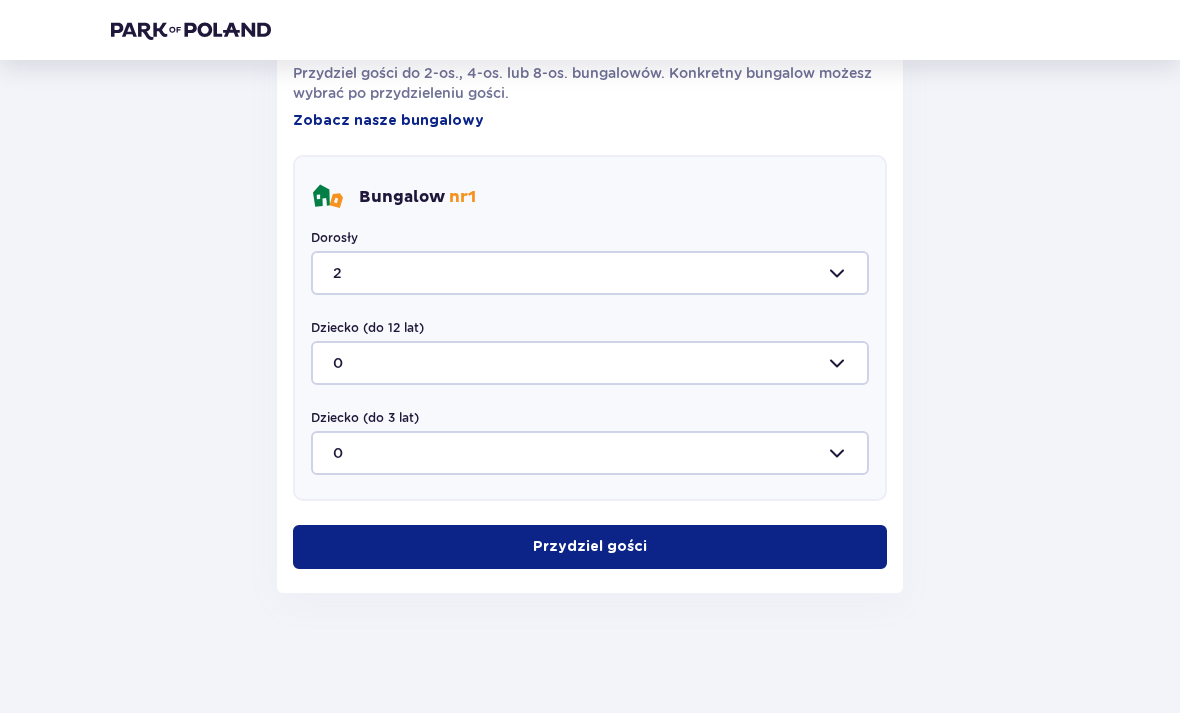 click on "Przydziel gości" at bounding box center (590, 547) 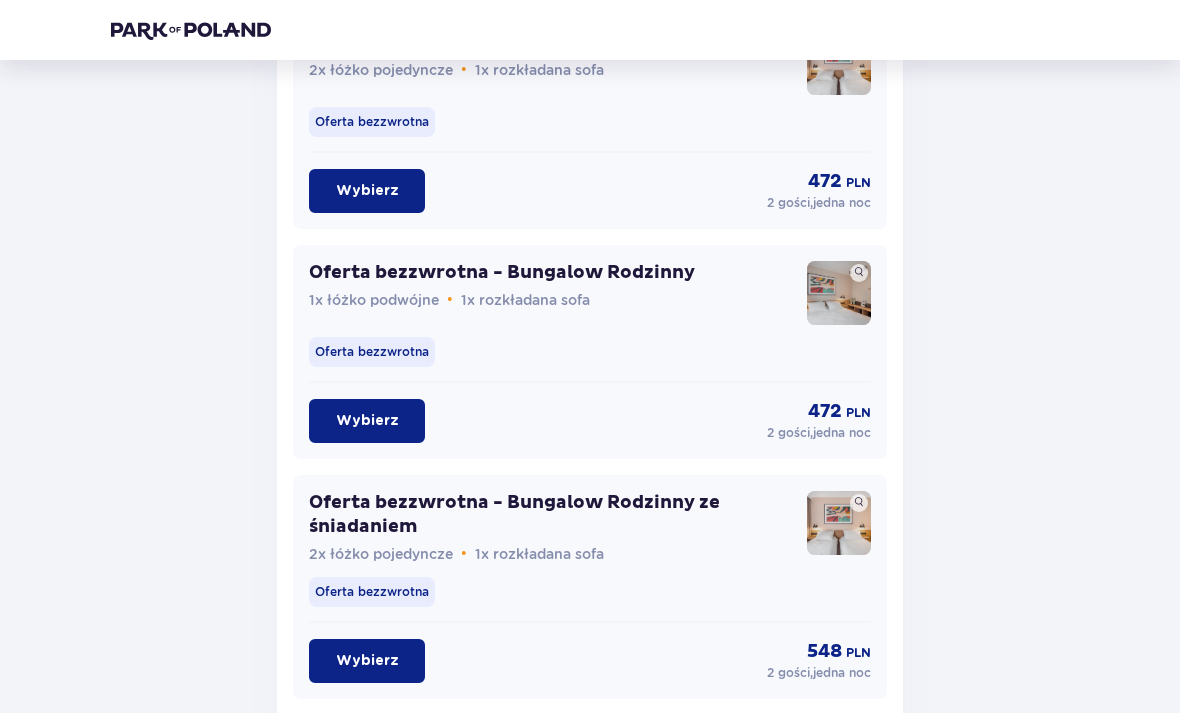 scroll, scrollTop: 1754, scrollLeft: 0, axis: vertical 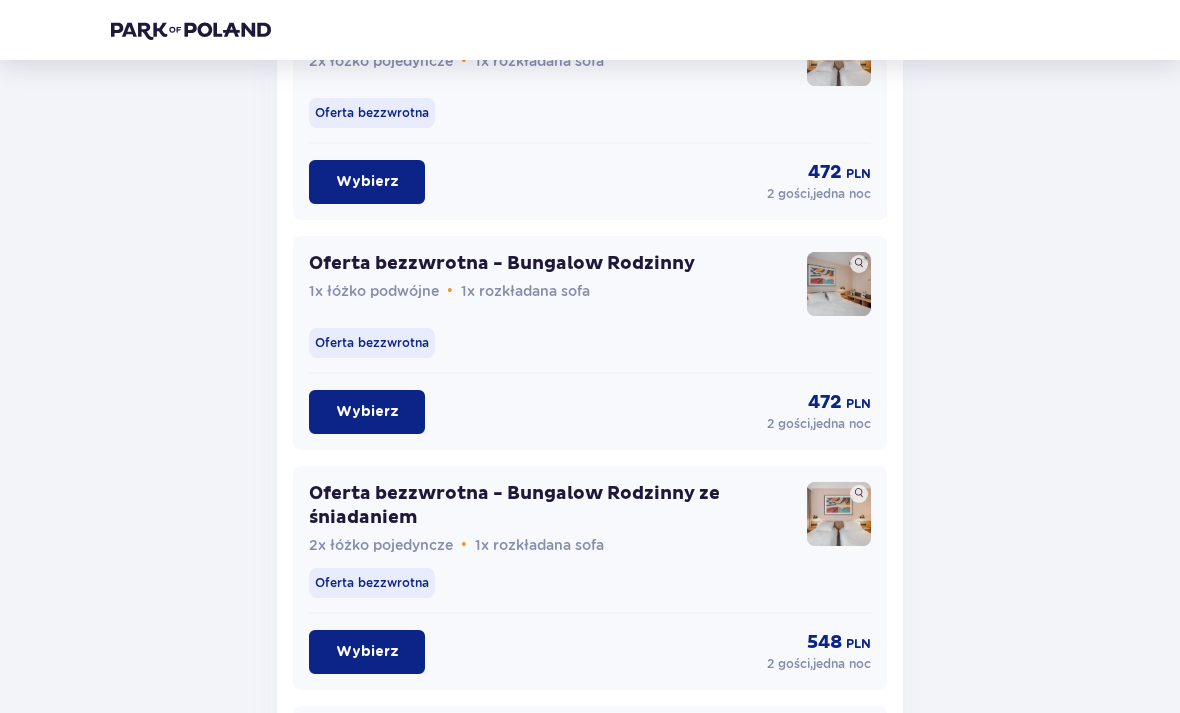 click on "Wybierz" at bounding box center [367, 652] 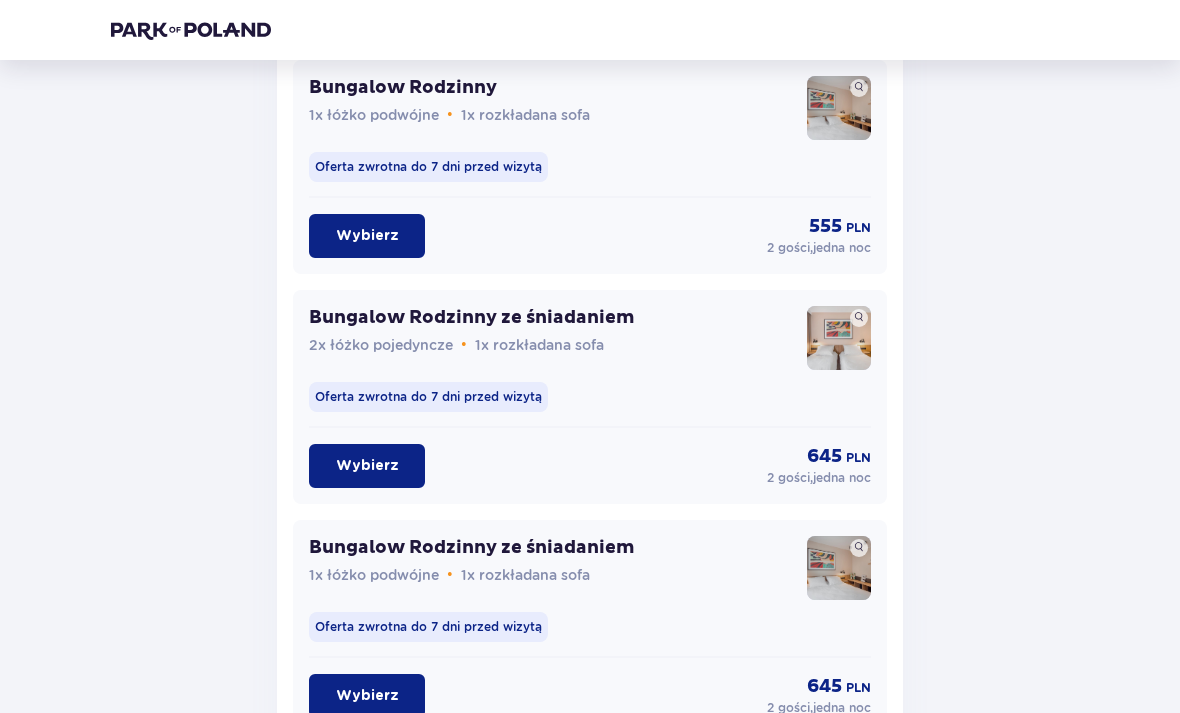 scroll, scrollTop: 3063, scrollLeft: 0, axis: vertical 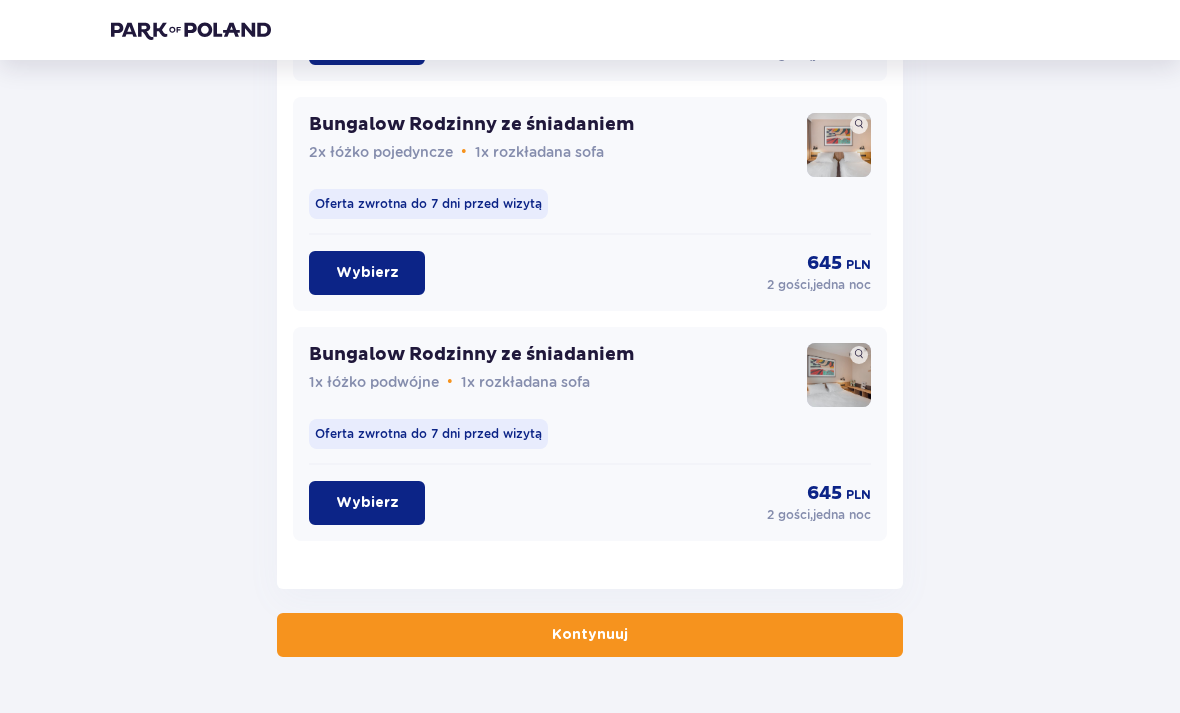 click on "Kontynuuj" at bounding box center (590, 635) 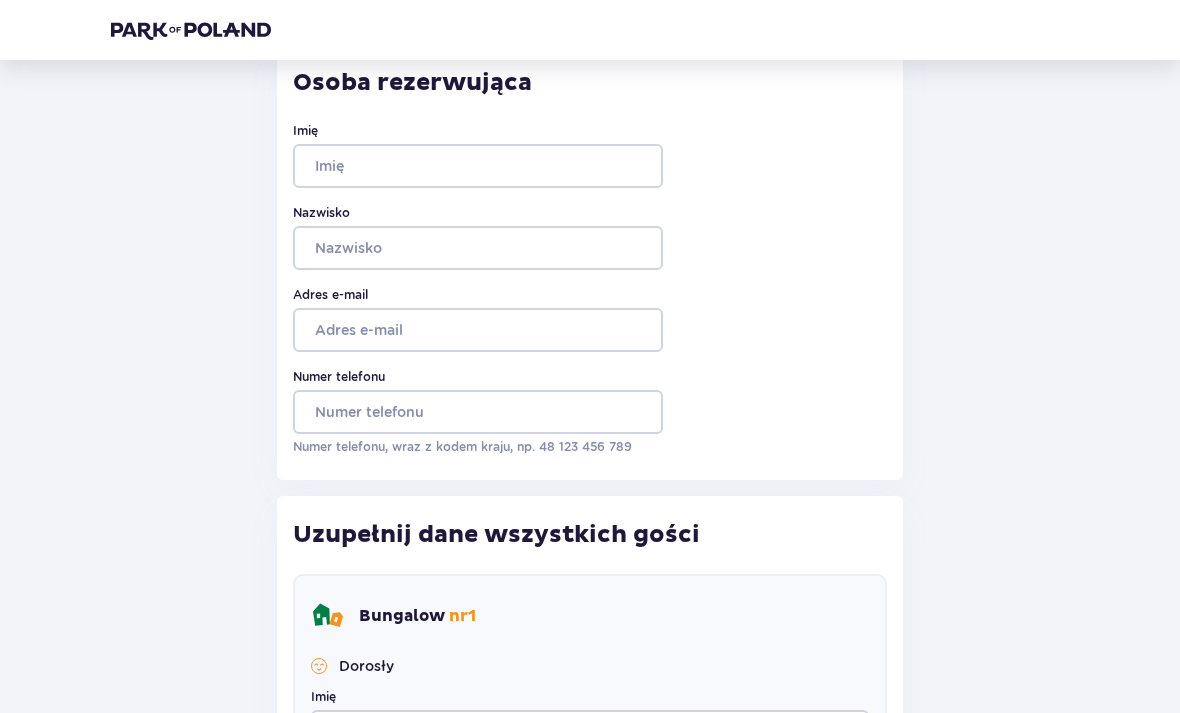 scroll, scrollTop: 0, scrollLeft: 0, axis: both 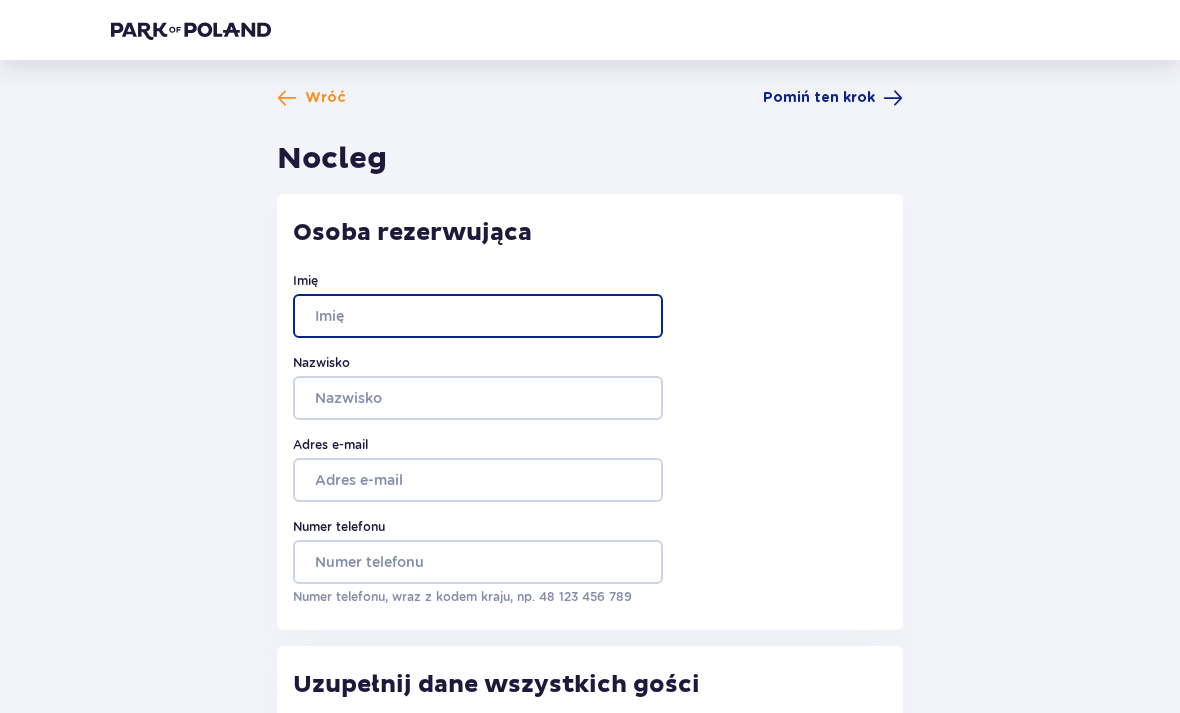 click on "Imię" at bounding box center (478, 316) 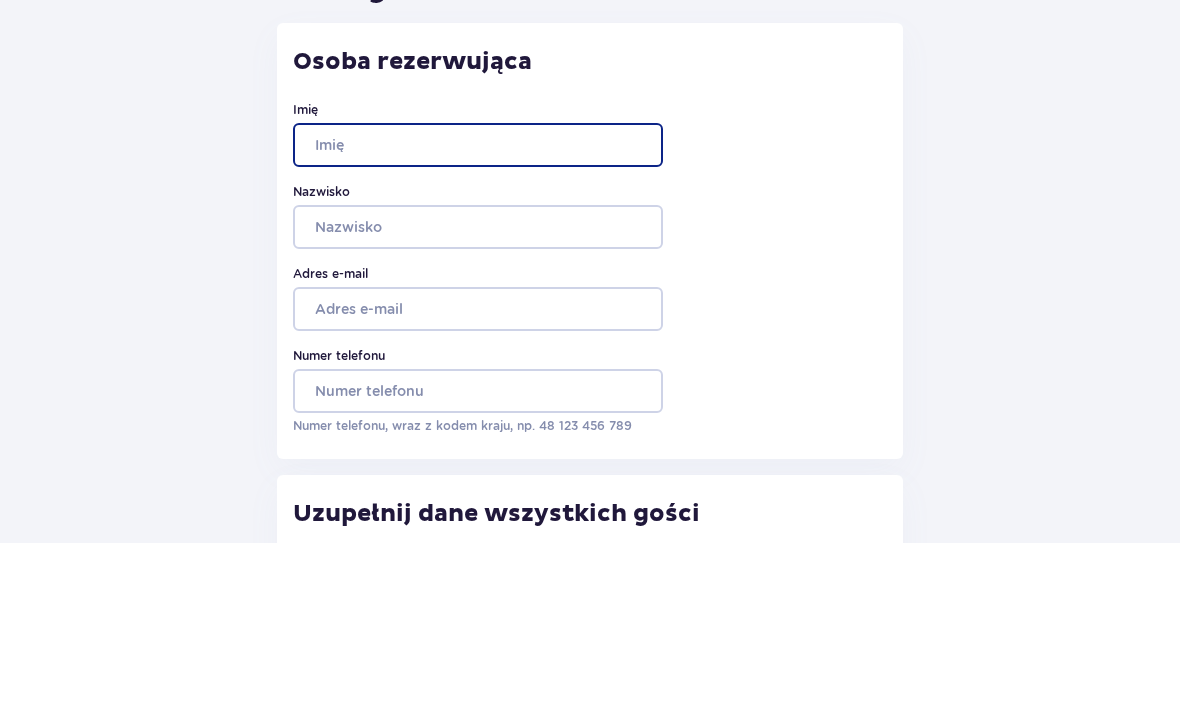 type on "Marta" 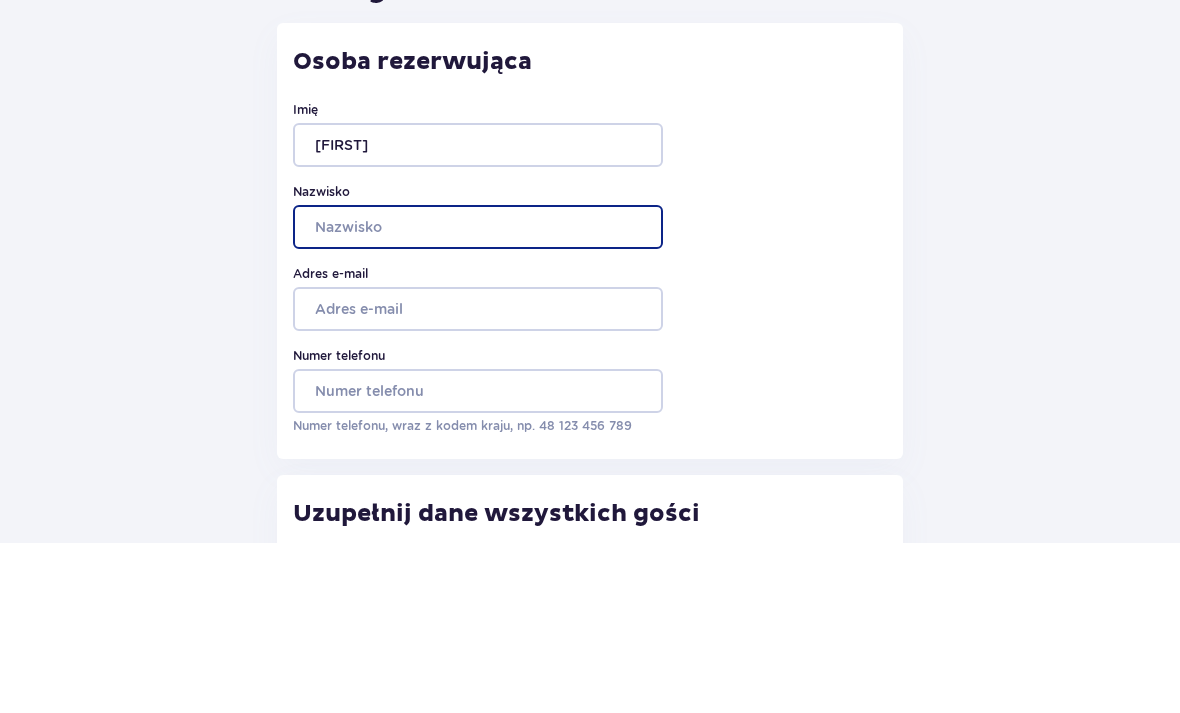 type on "Wesołowska" 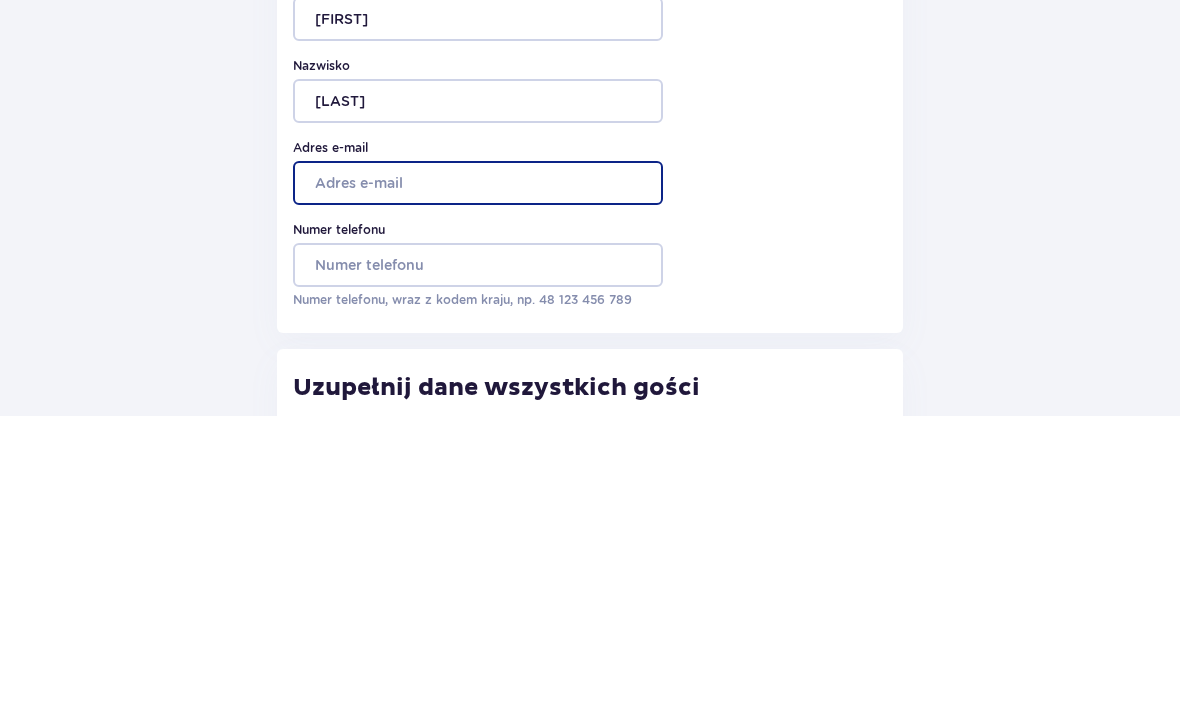type on "wesomart@gmail.com" 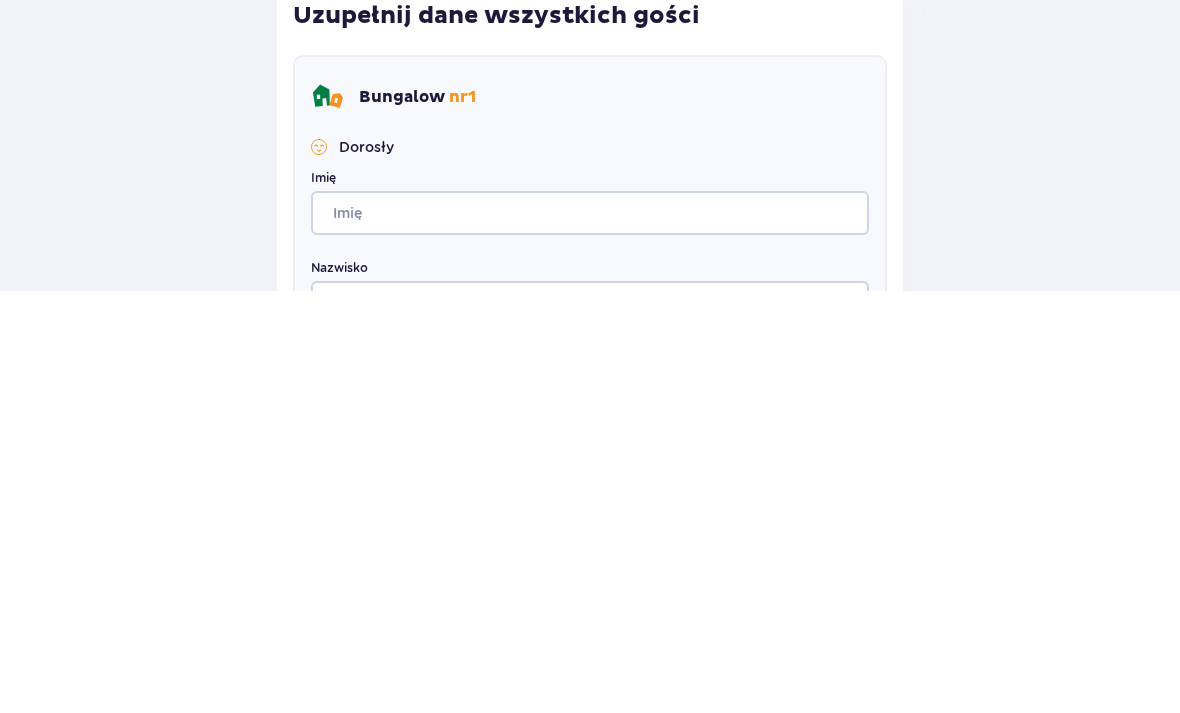 scroll, scrollTop: 436, scrollLeft: 0, axis: vertical 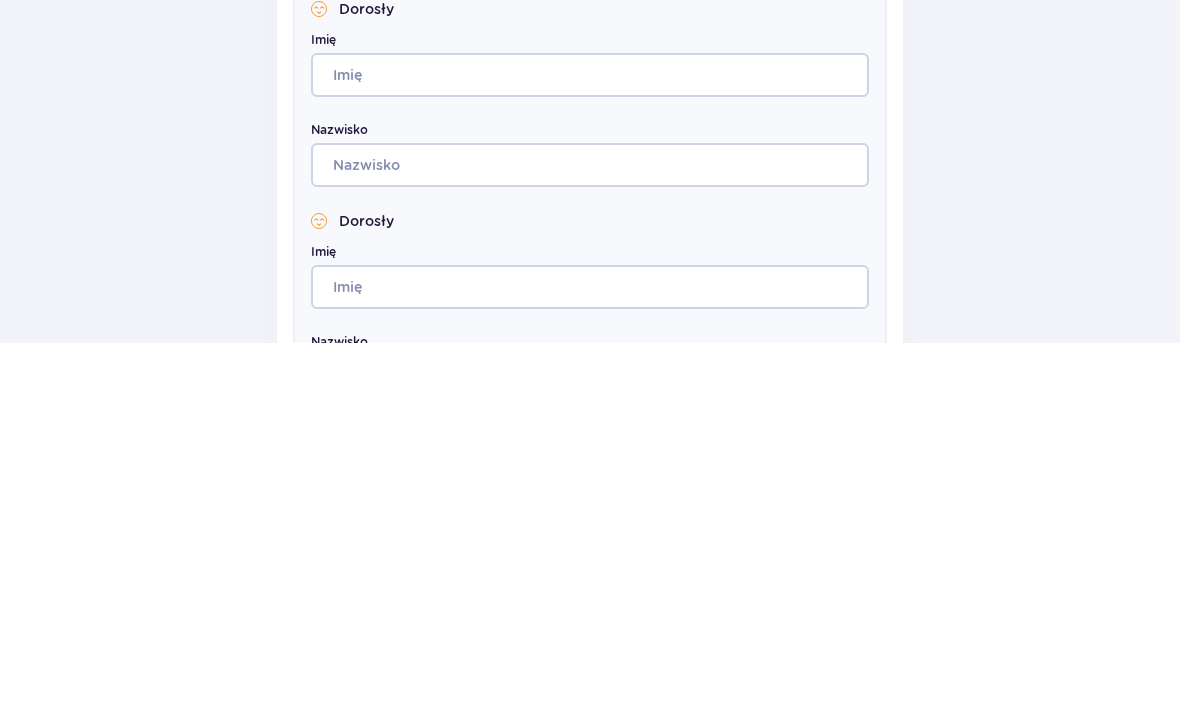 type on "505044111" 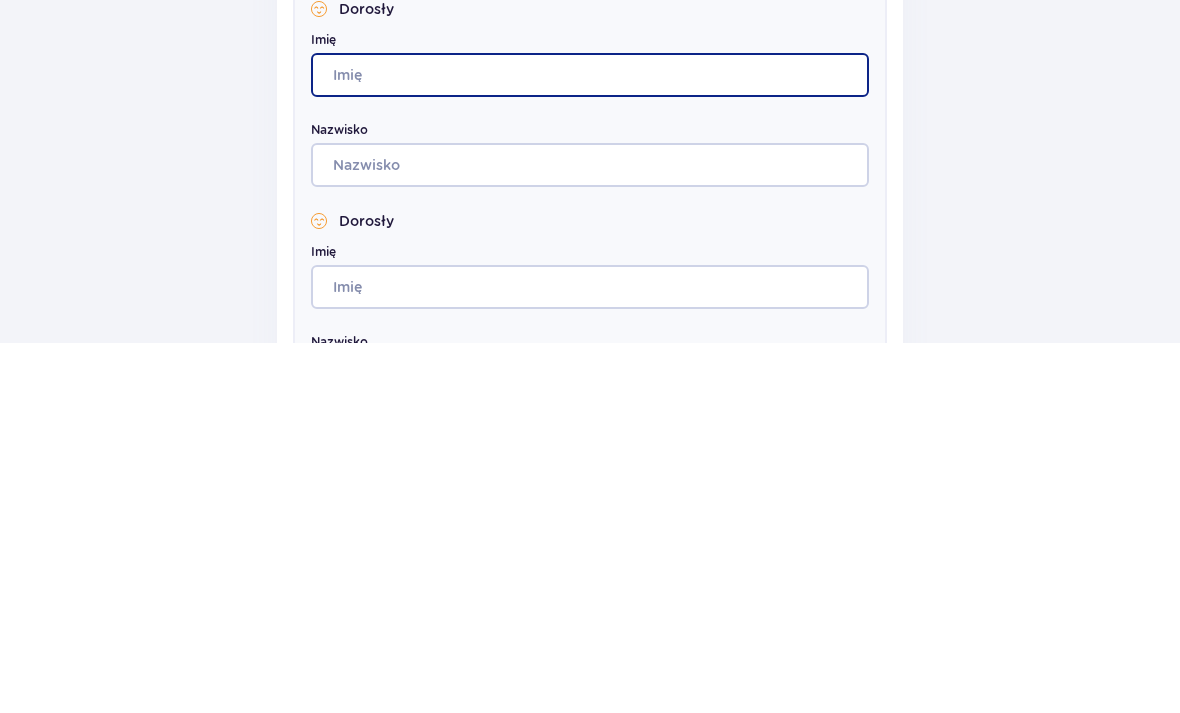 click on "Imię" at bounding box center (590, 446) 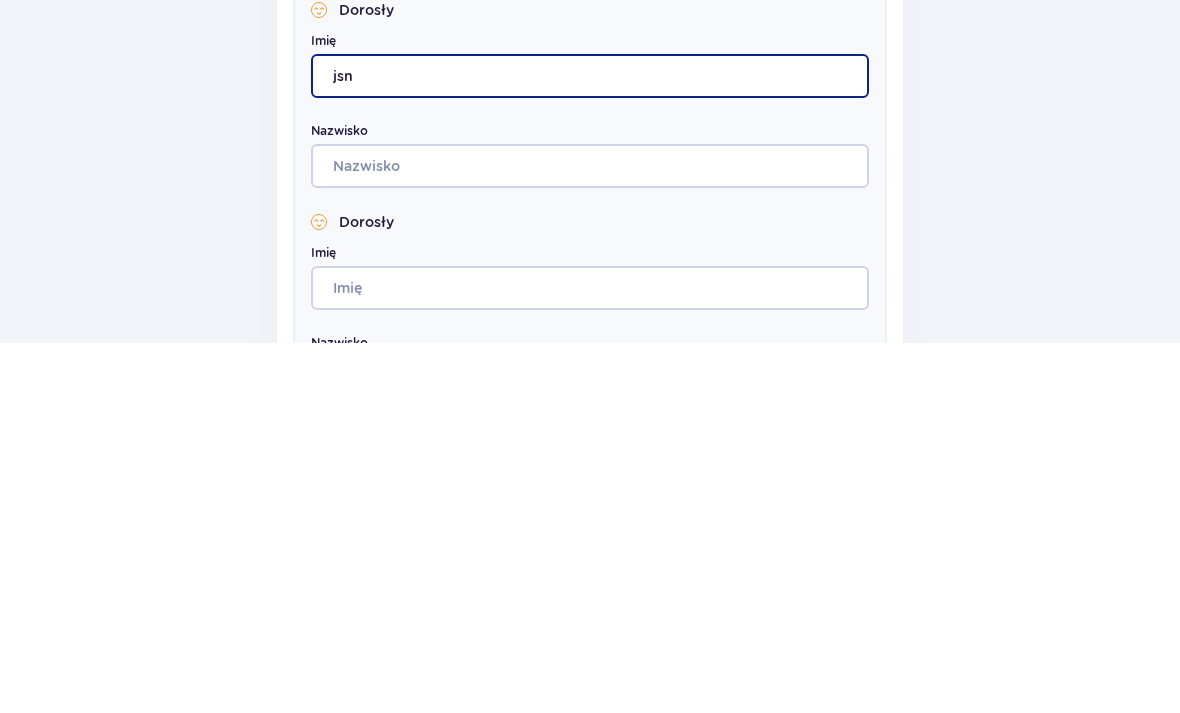 scroll, scrollTop: 441, scrollLeft: 0, axis: vertical 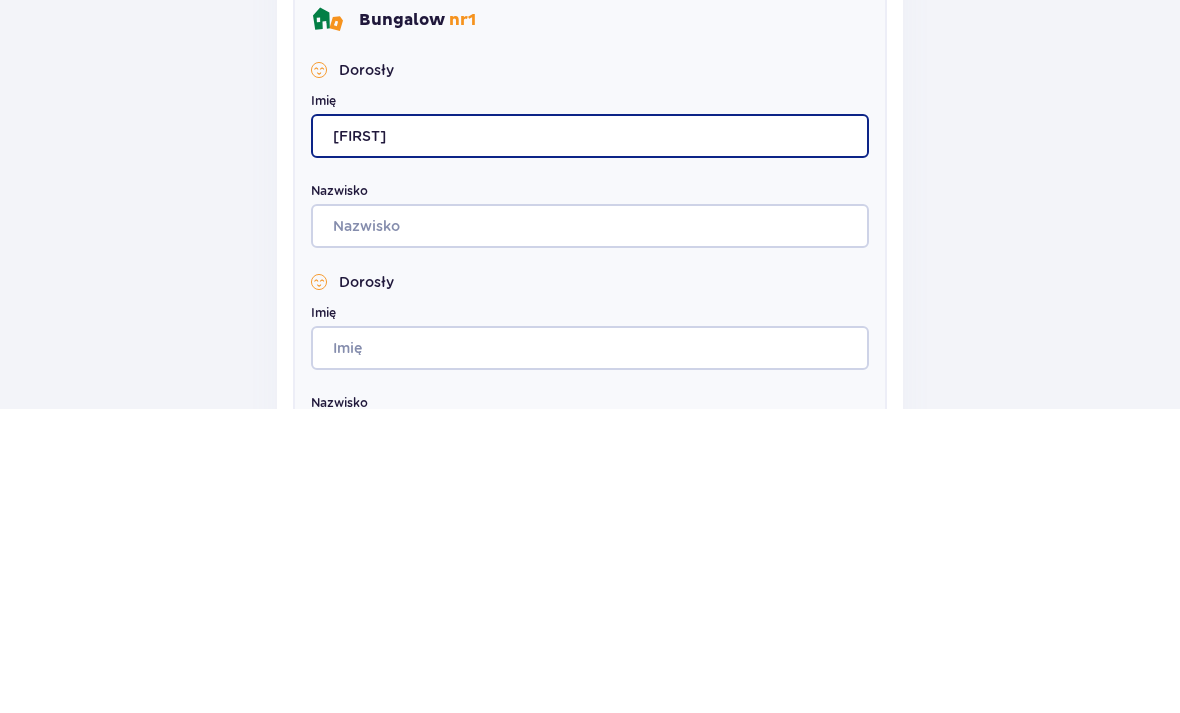 type on "jan" 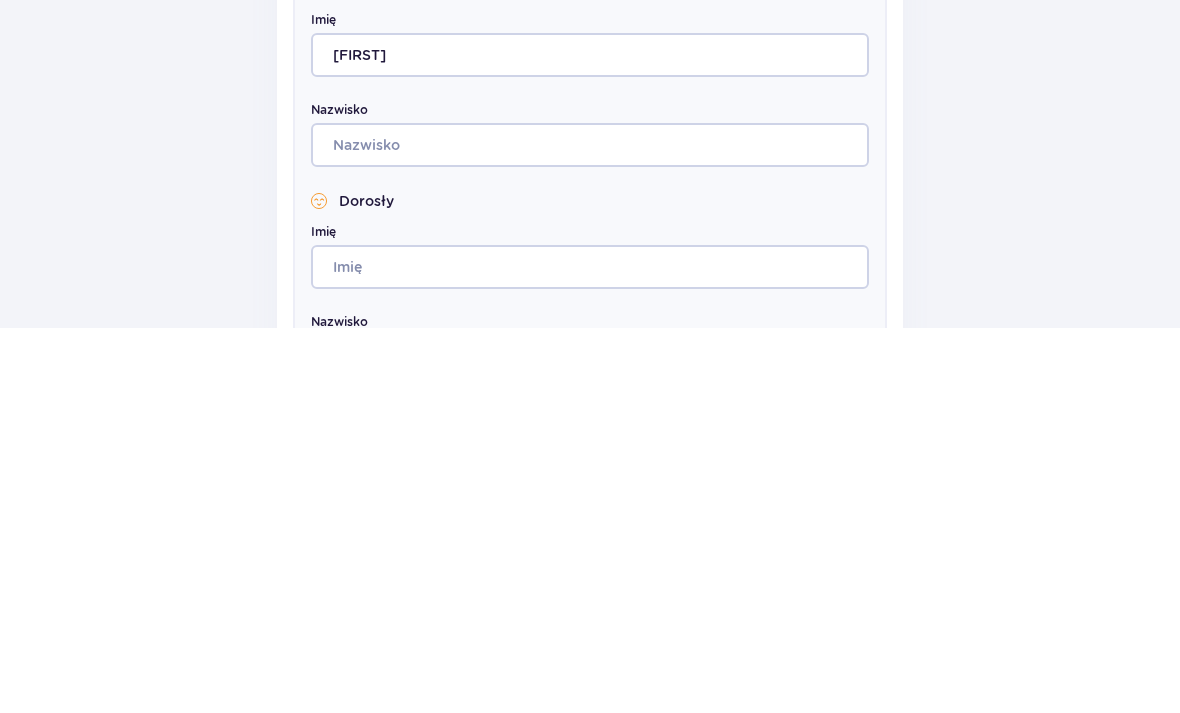 click on "Wróć Pomiń ten krok Nocleg Osoba rezerwująca Imię Marta Nazwisko Wesołowska Adres e-mail wesomart@gmail.com Numer telefonu 505044111 Numer telefonu, wraz z kodem kraju, np. 48 ​123 ​456 ​789 Uzupełnij dane wszystkich gości Bungalow   nr  1 Dorosły Imię jan Nazwisko Dorosły Imię Nazwisko Dodatkowe uwagi i życzenia Czy możemy Ci jeszcze w czymś pomóc? Daj nam znać! Dołożymy wszelkich starań, aby Twój pobyt u nas był wyjątkowy. 0  /  500 Kontynuuj" at bounding box center (590, 309) 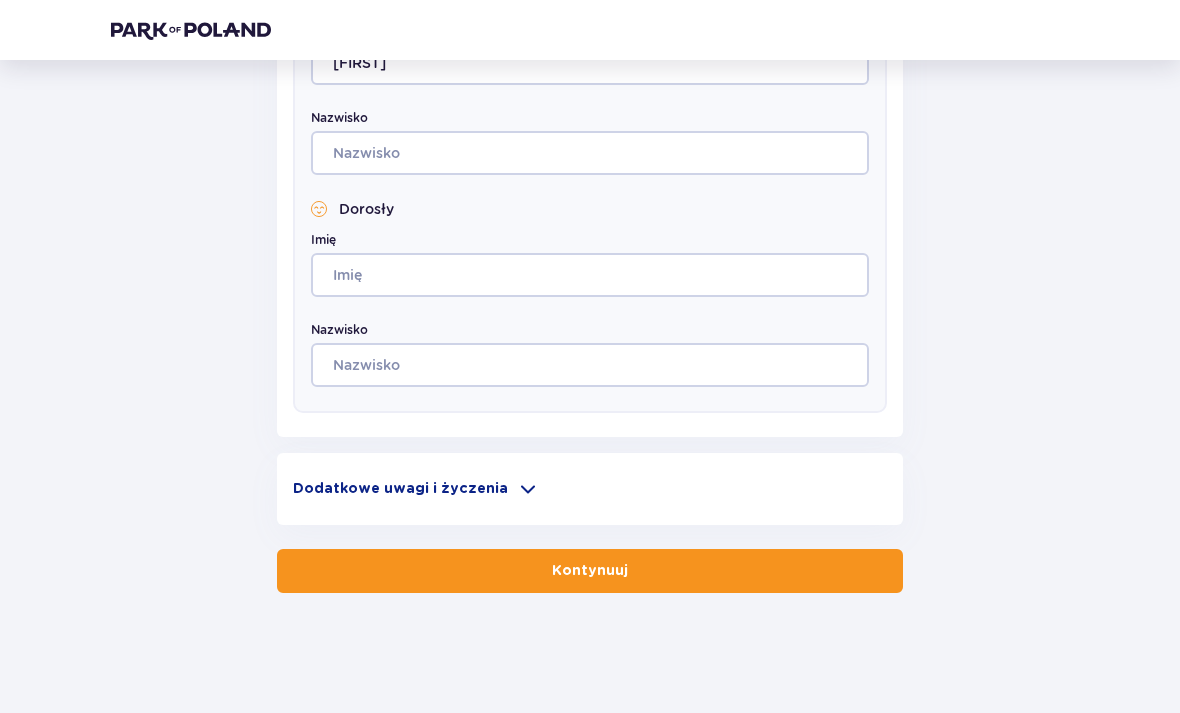 click on "Kontynuuj" at bounding box center [590, 571] 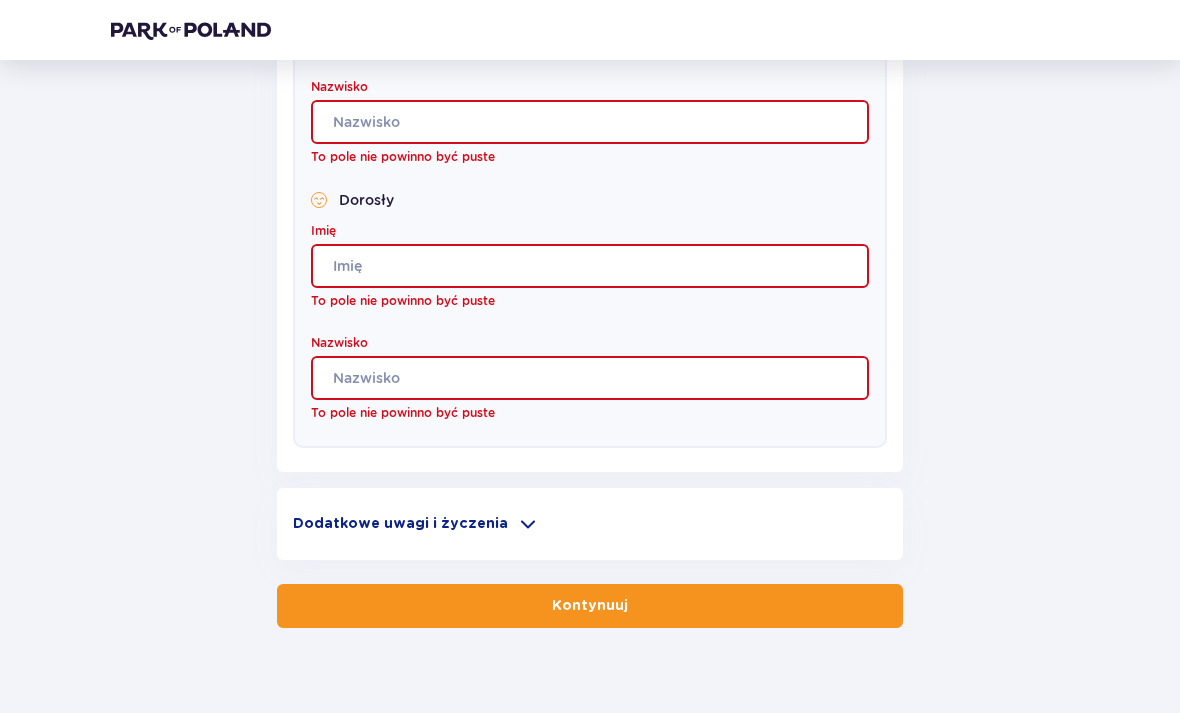 click on "Nazwisko To pole nie powinno być puste" at bounding box center [590, 378] 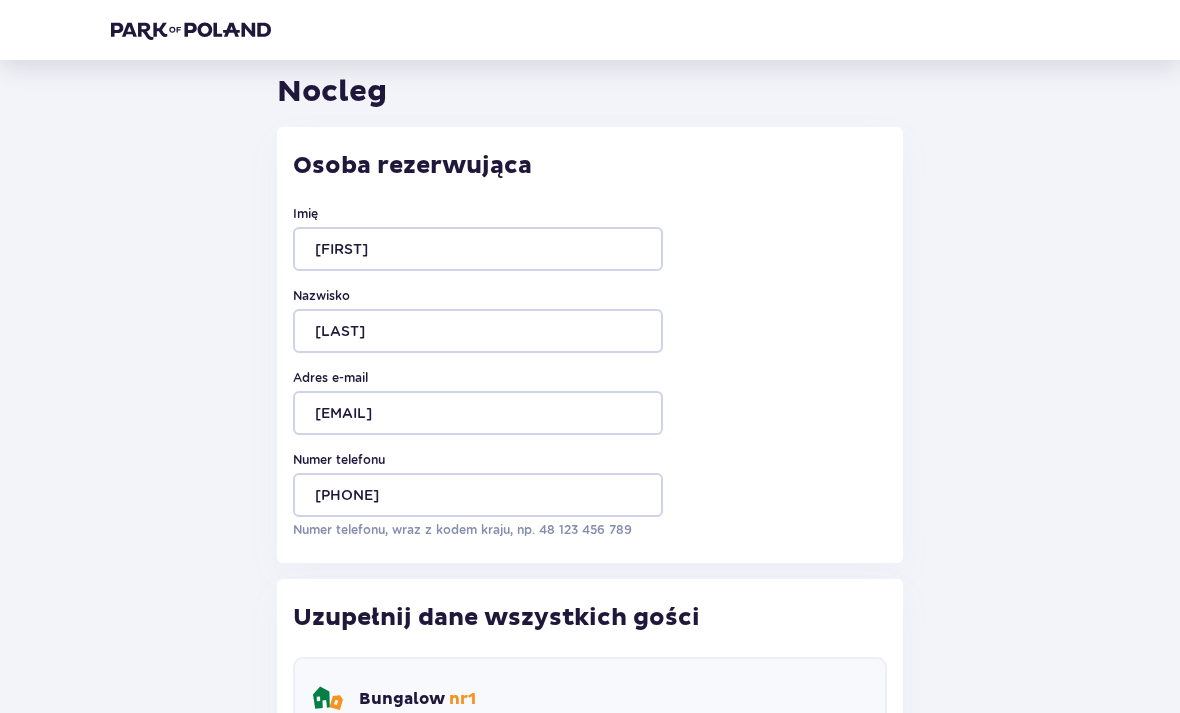 scroll, scrollTop: 0, scrollLeft: 0, axis: both 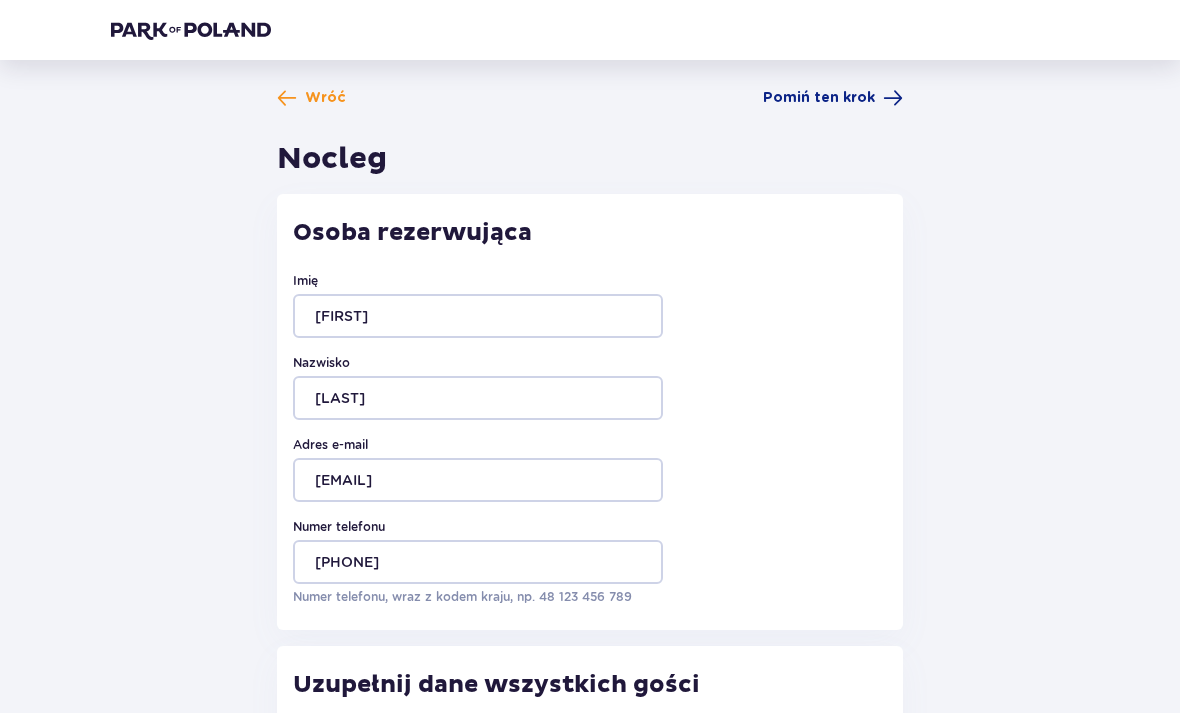 click on "Pomiń ten krok" at bounding box center [819, 98] 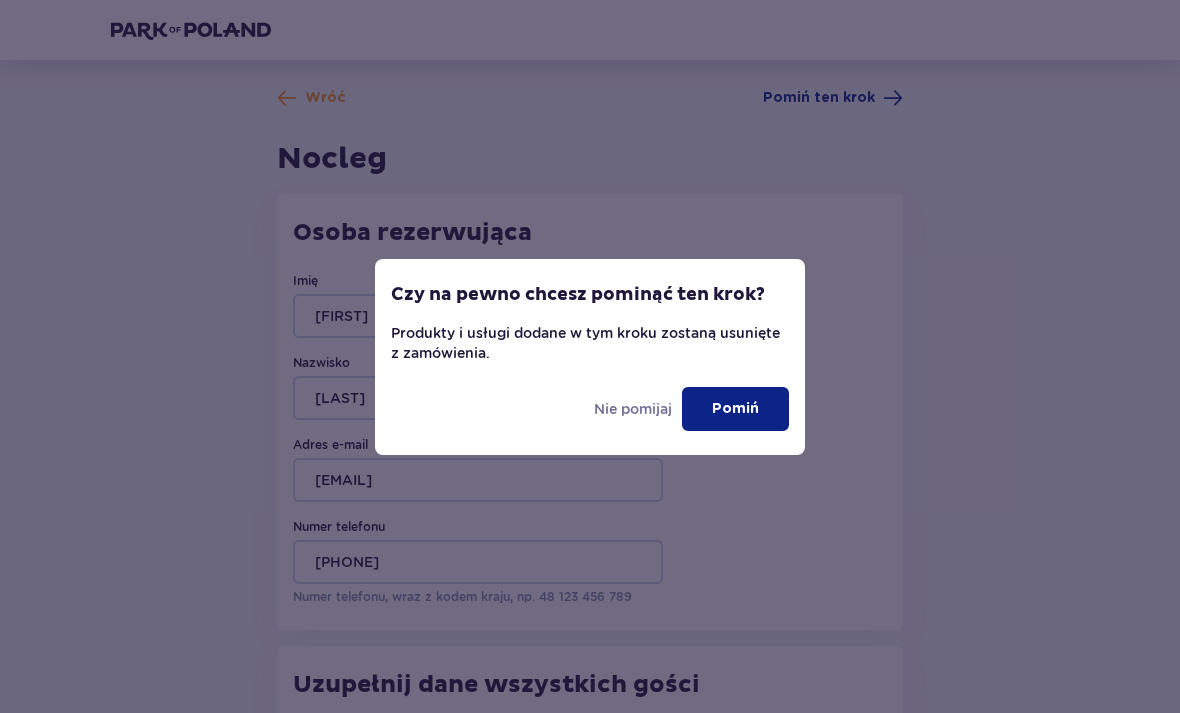 click on "Pomiń" at bounding box center (735, 409) 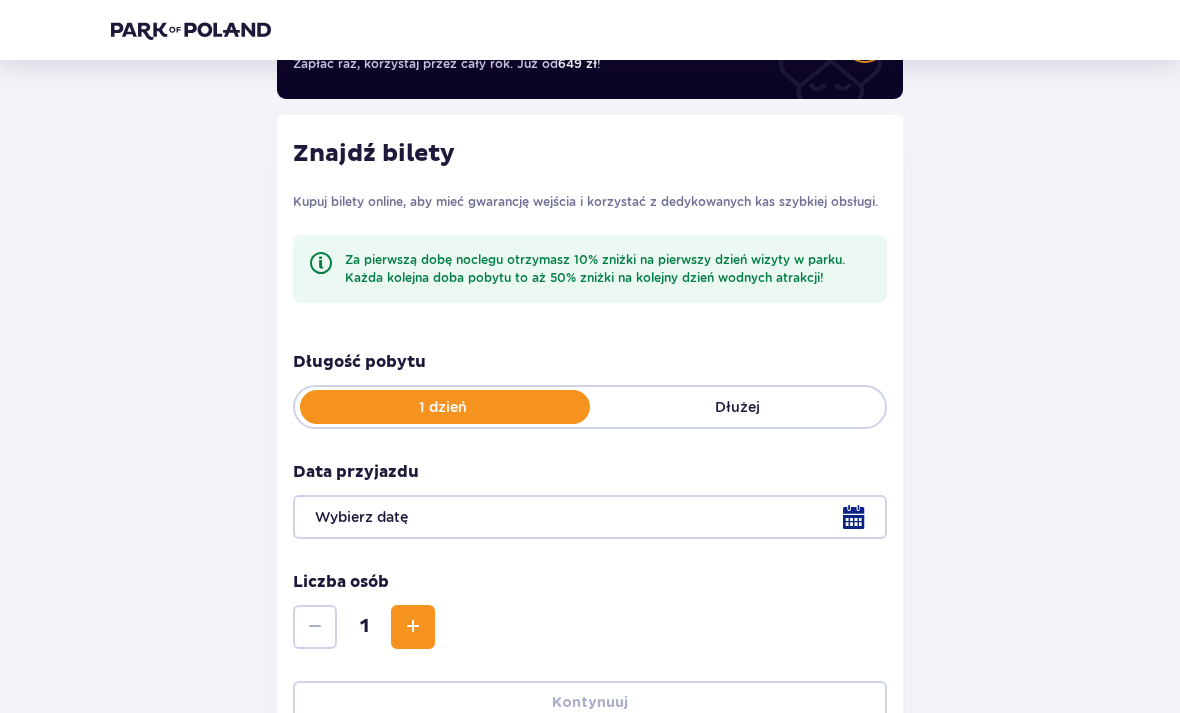 scroll, scrollTop: 0, scrollLeft: 0, axis: both 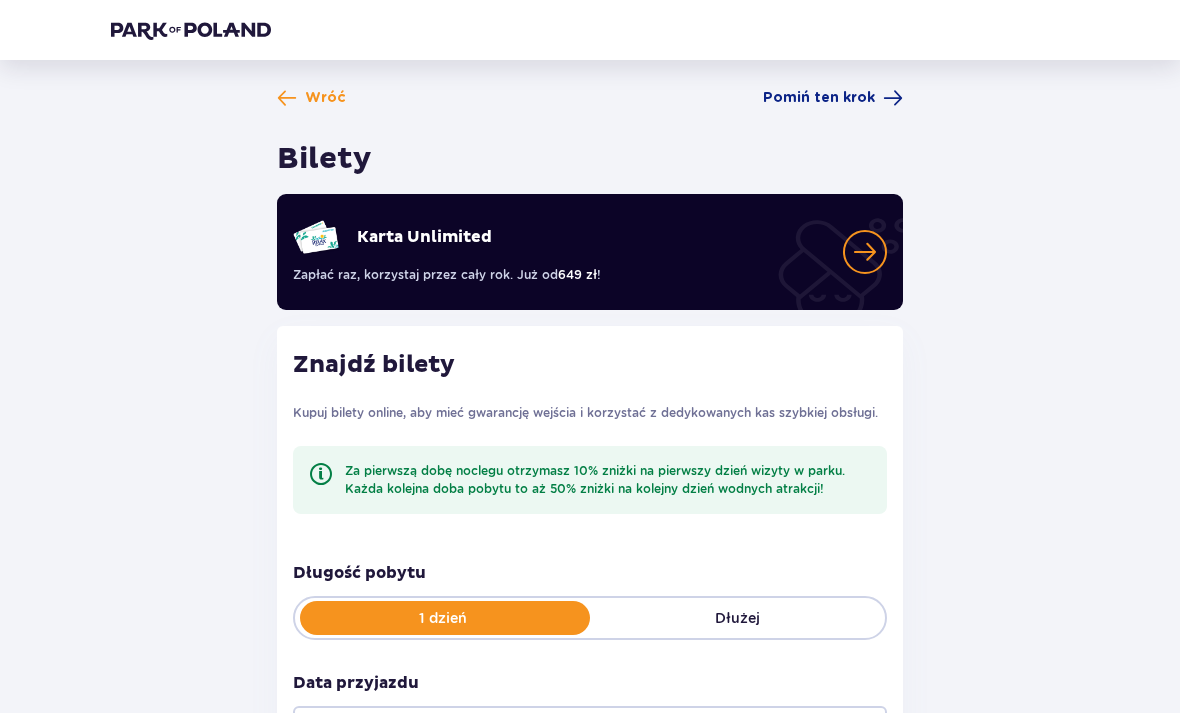 click at bounding box center [191, 30] 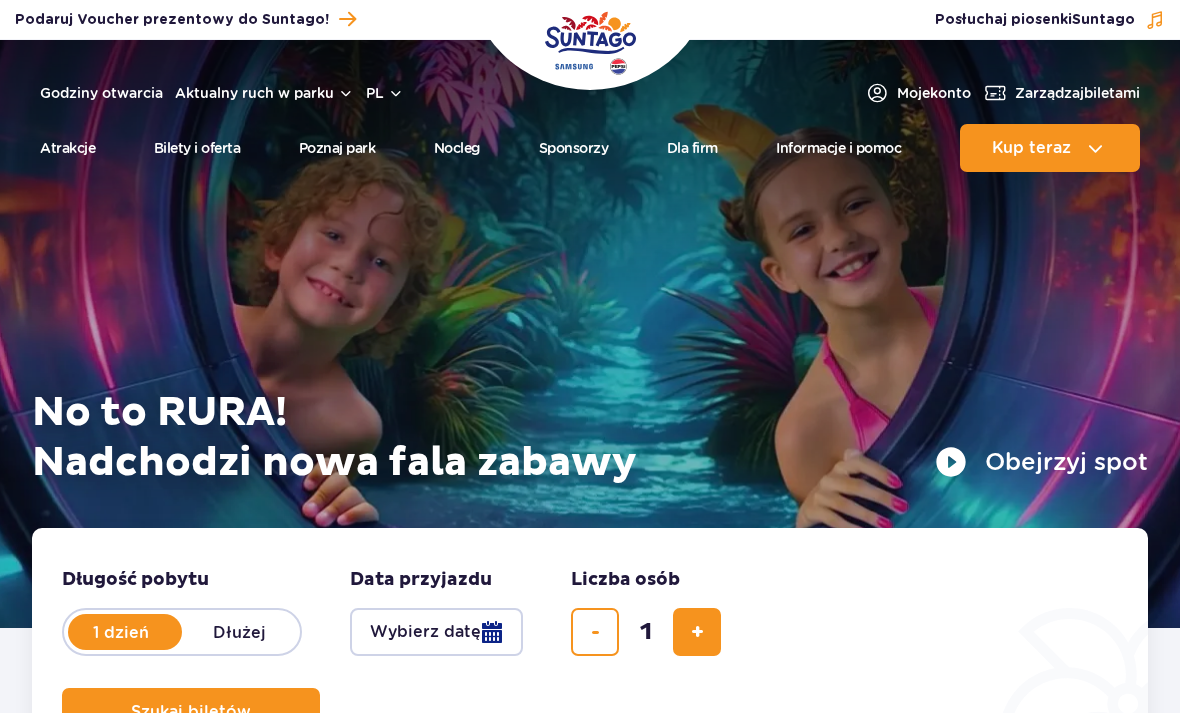 scroll, scrollTop: 0, scrollLeft: 0, axis: both 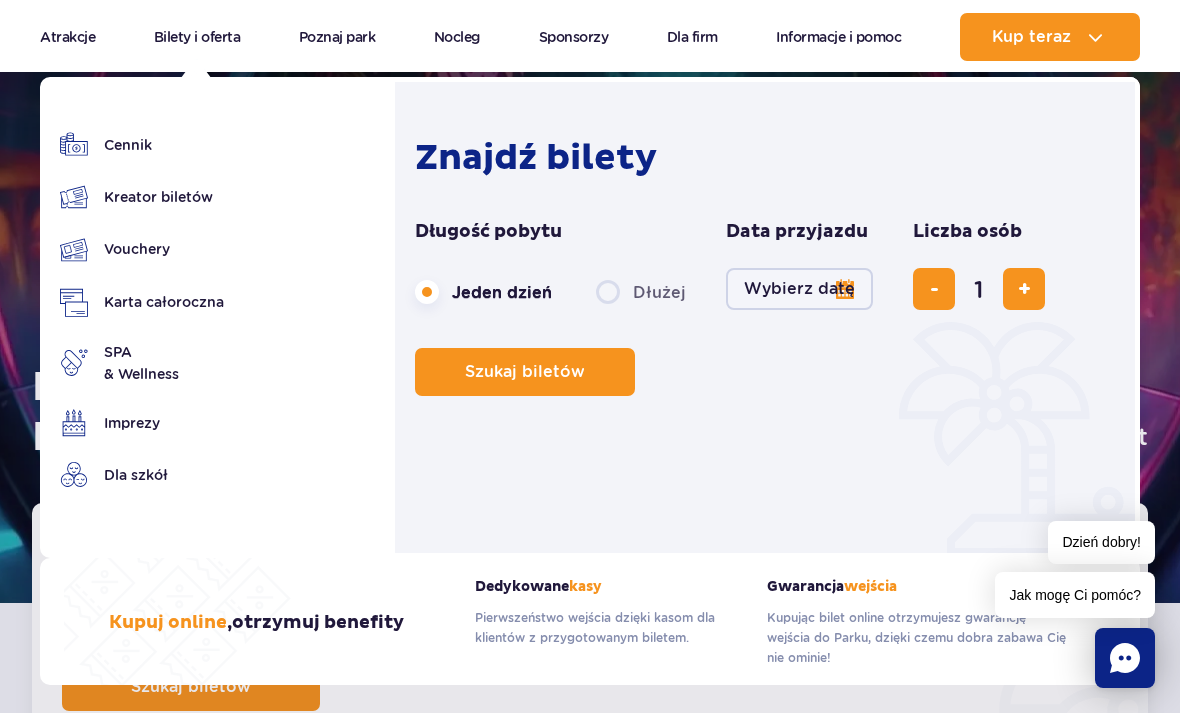 click at bounding box center (590, 309) 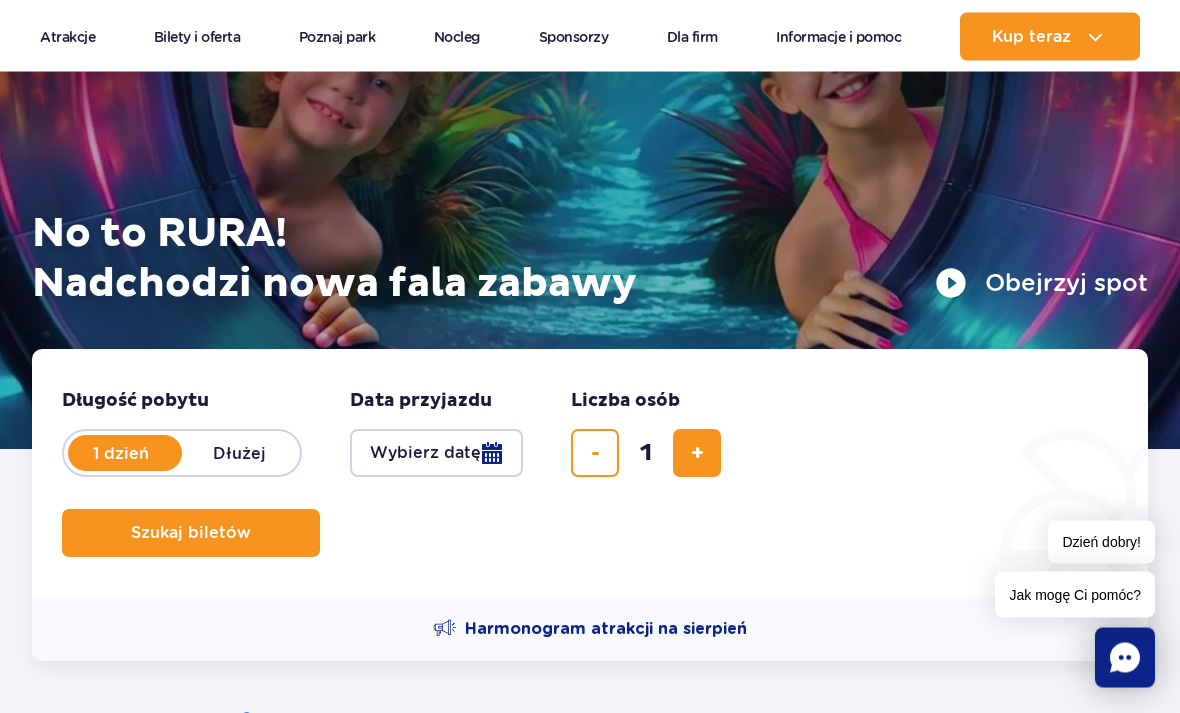 scroll, scrollTop: 0, scrollLeft: 0, axis: both 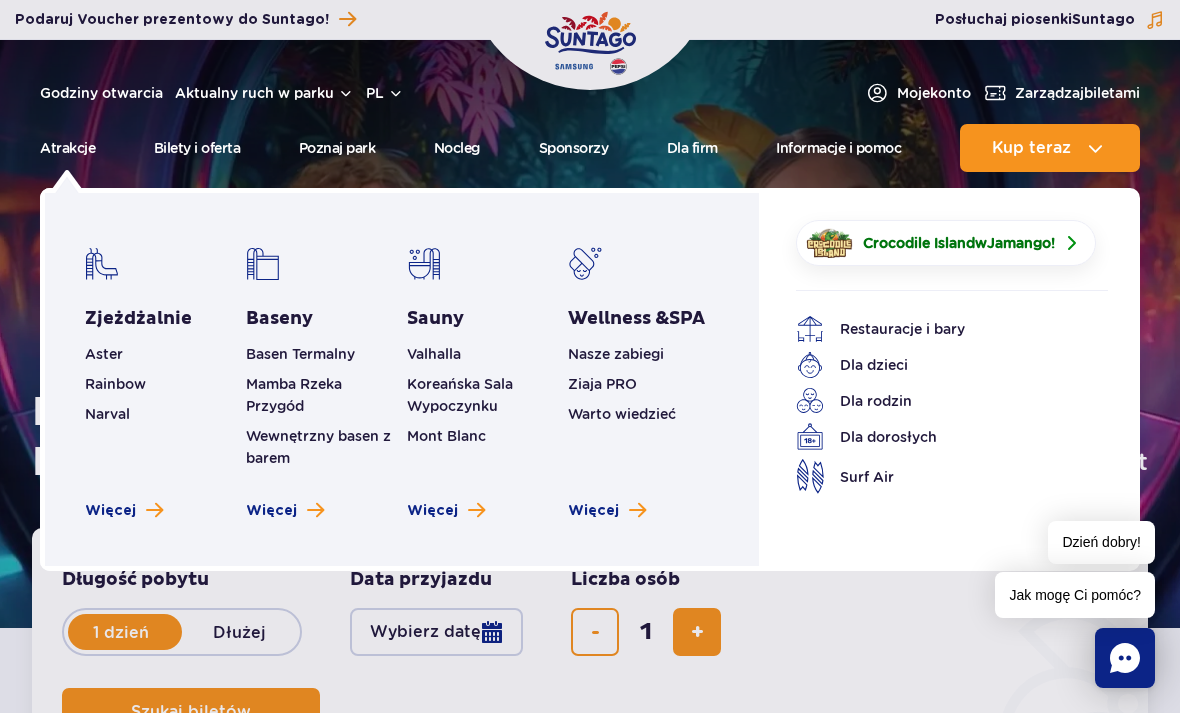 click on "Zjeżdżalnie
Aster
Rainbow
Narval
Więcej
Baseny
Basen Termalny
Mamba Rzeka Przygód
Wewnętrzny basen z barem
Więcej
Sauny !" at bounding box center [590, 371] 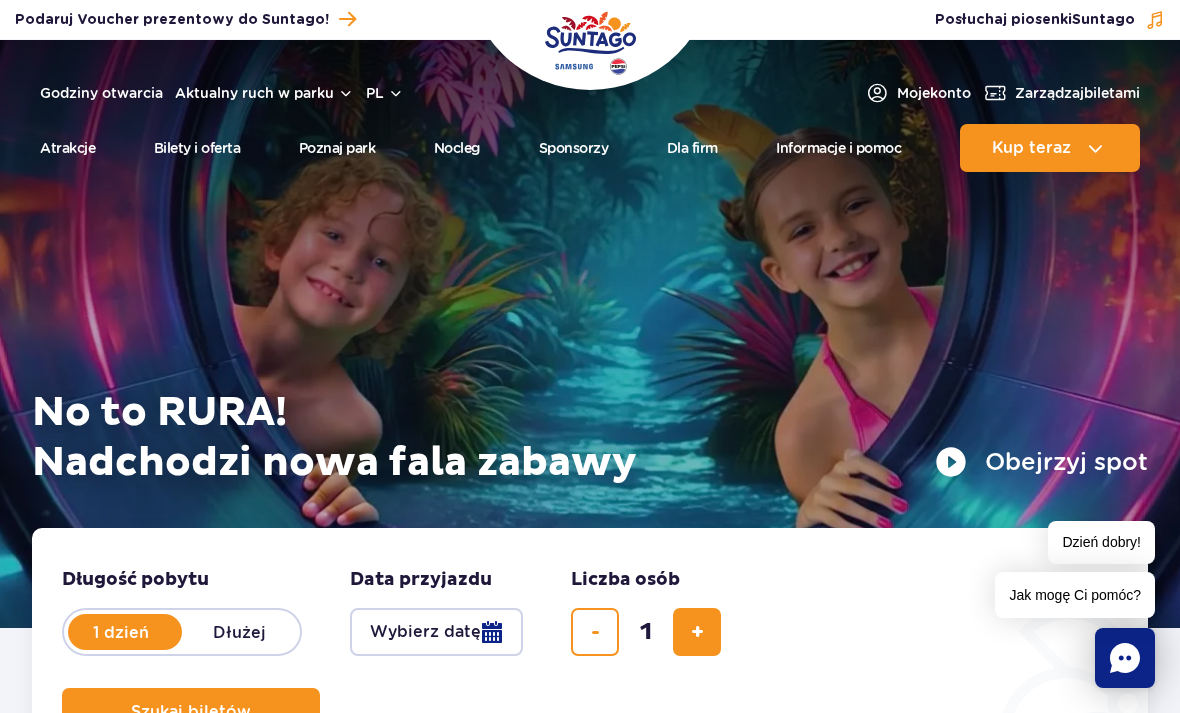 click at bounding box center [590, 334] 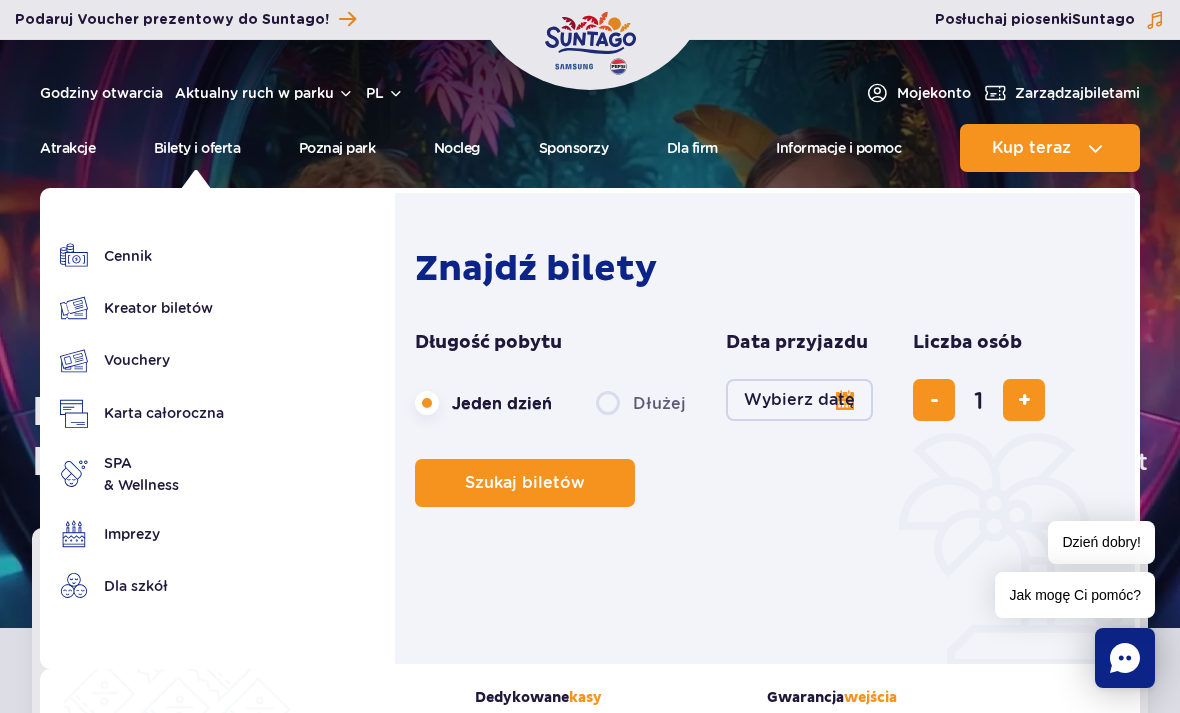 click on "Vouchery" at bounding box center (142, 360) 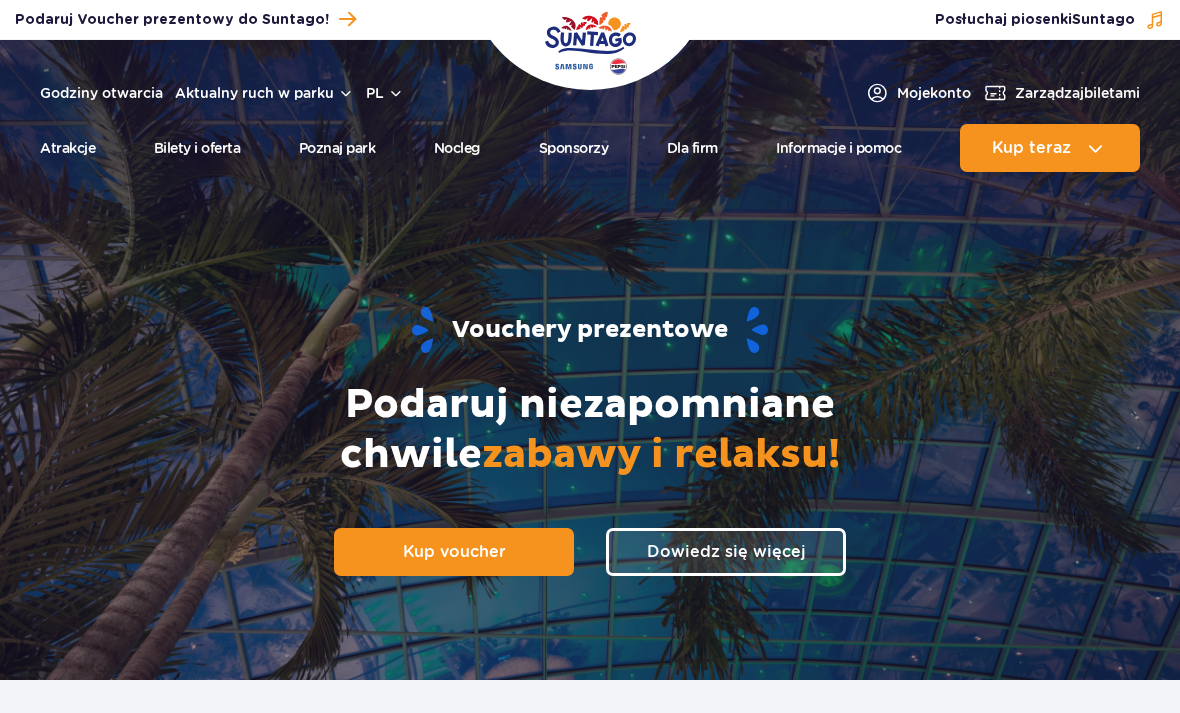 scroll, scrollTop: 0, scrollLeft: 0, axis: both 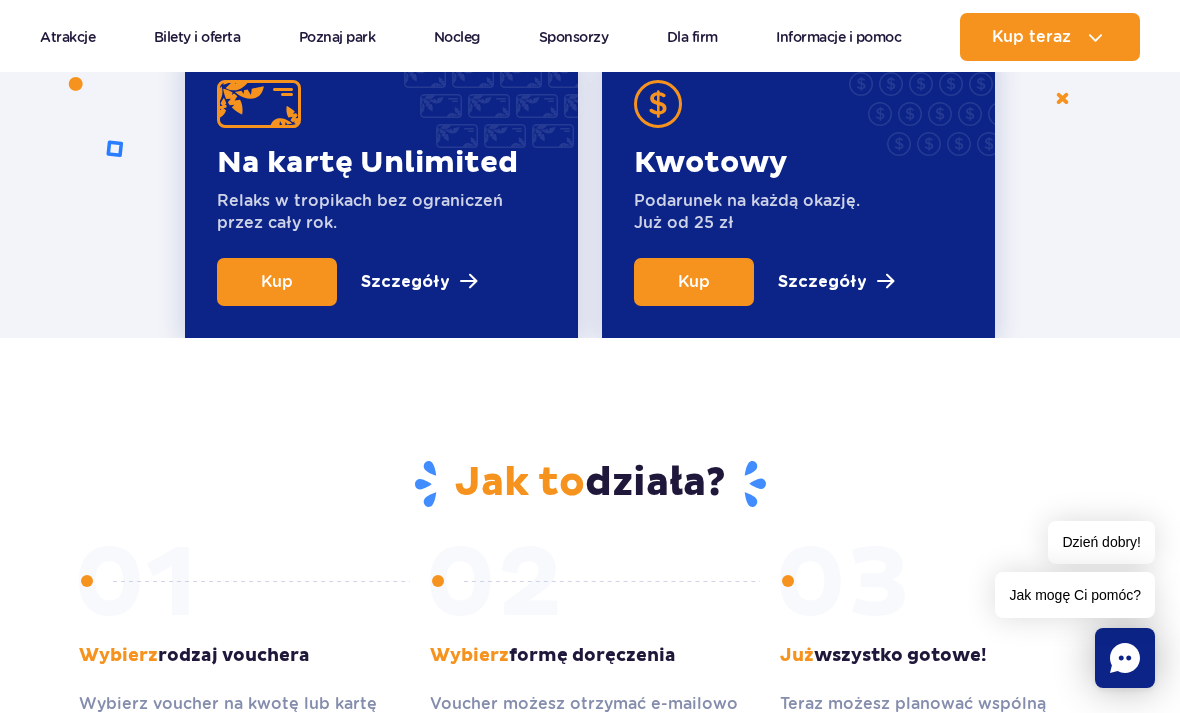 click on "Kup" at bounding box center (694, 281) 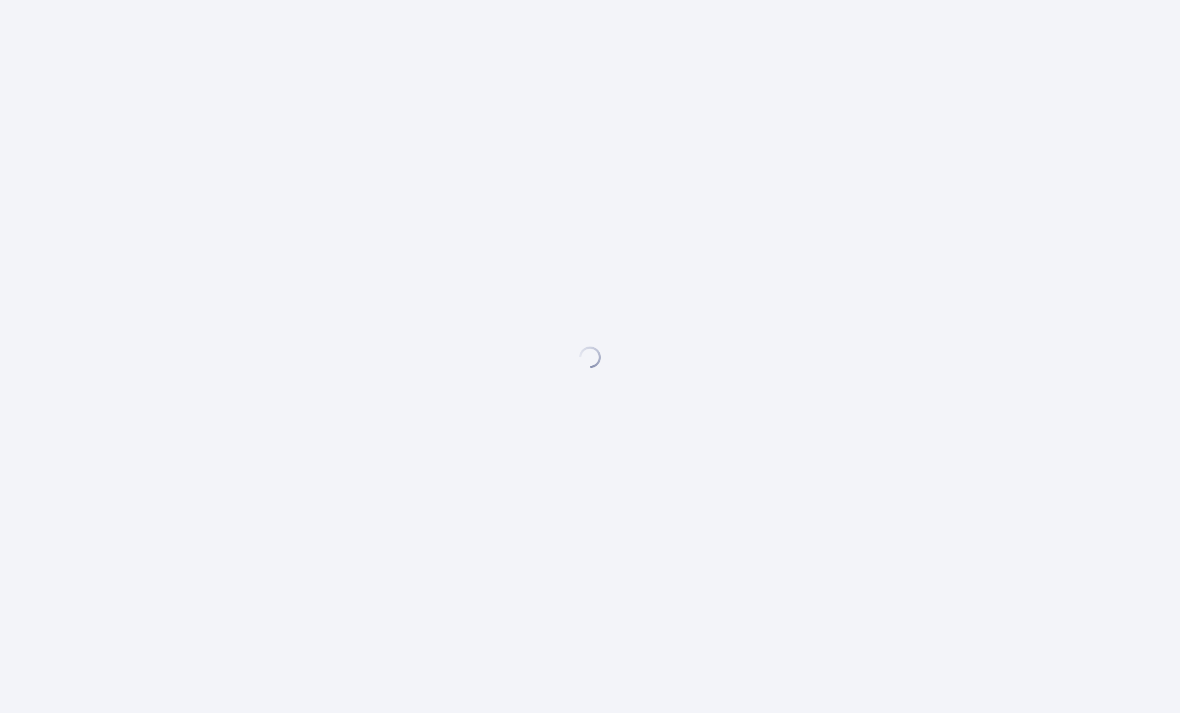 scroll, scrollTop: 0, scrollLeft: 0, axis: both 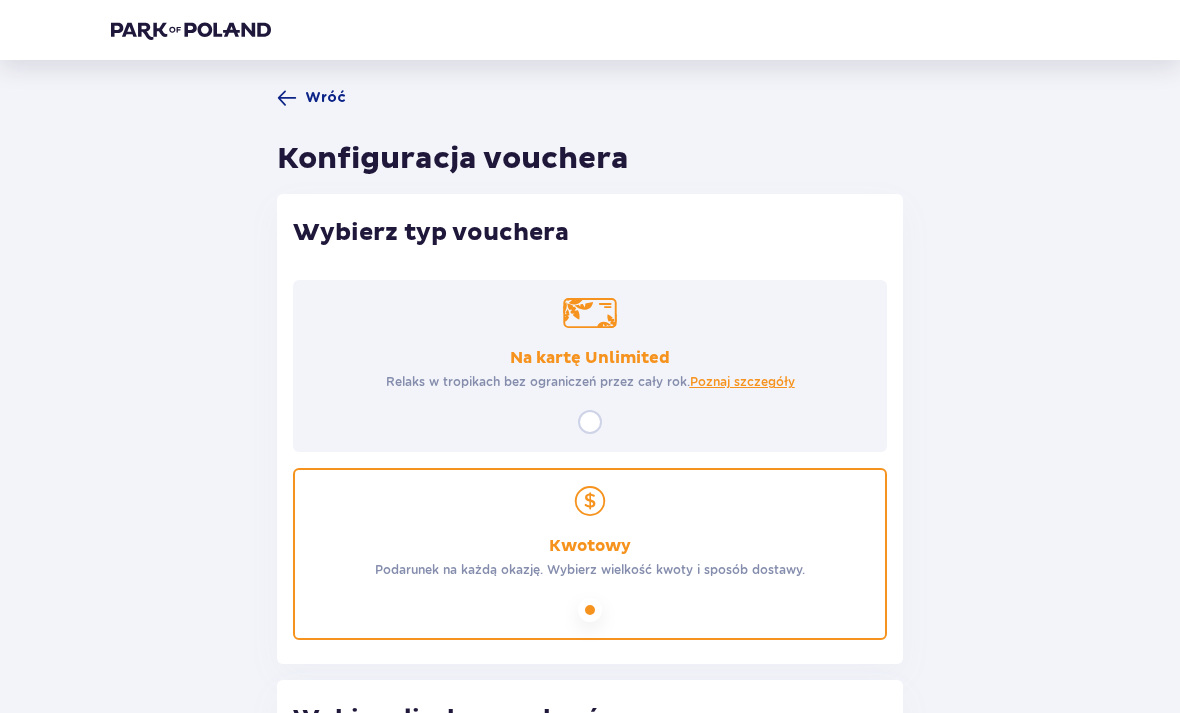 click at bounding box center [191, 30] 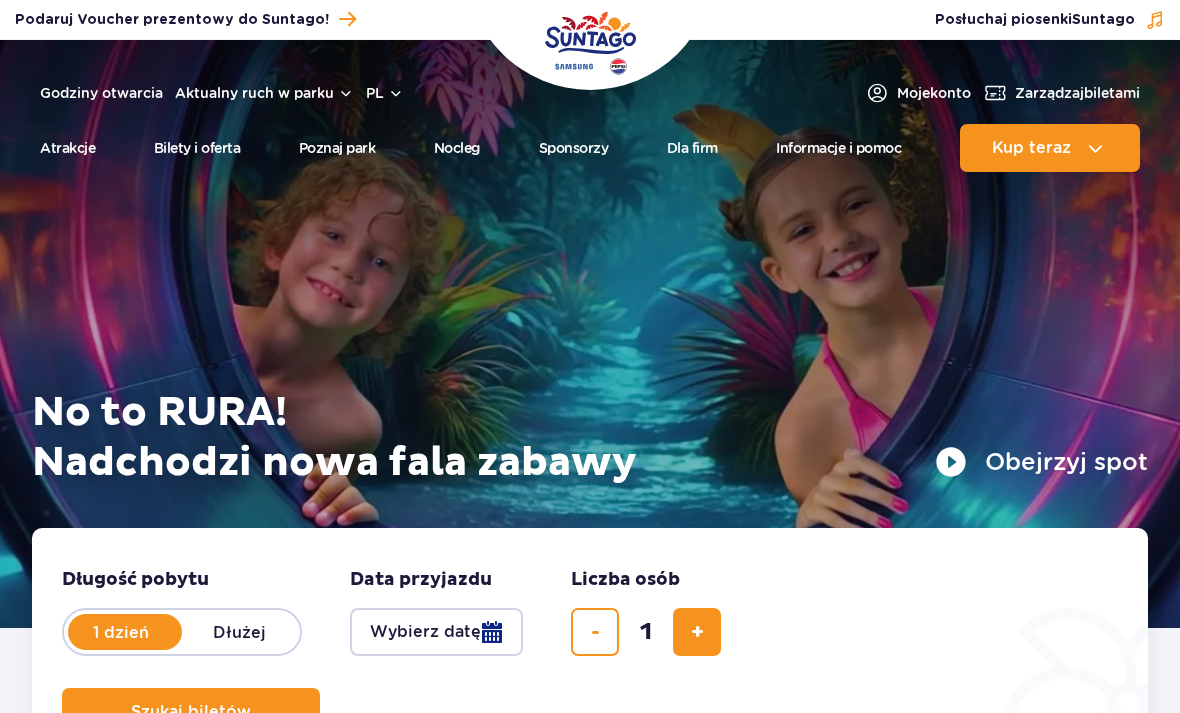 scroll, scrollTop: 0, scrollLeft: 0, axis: both 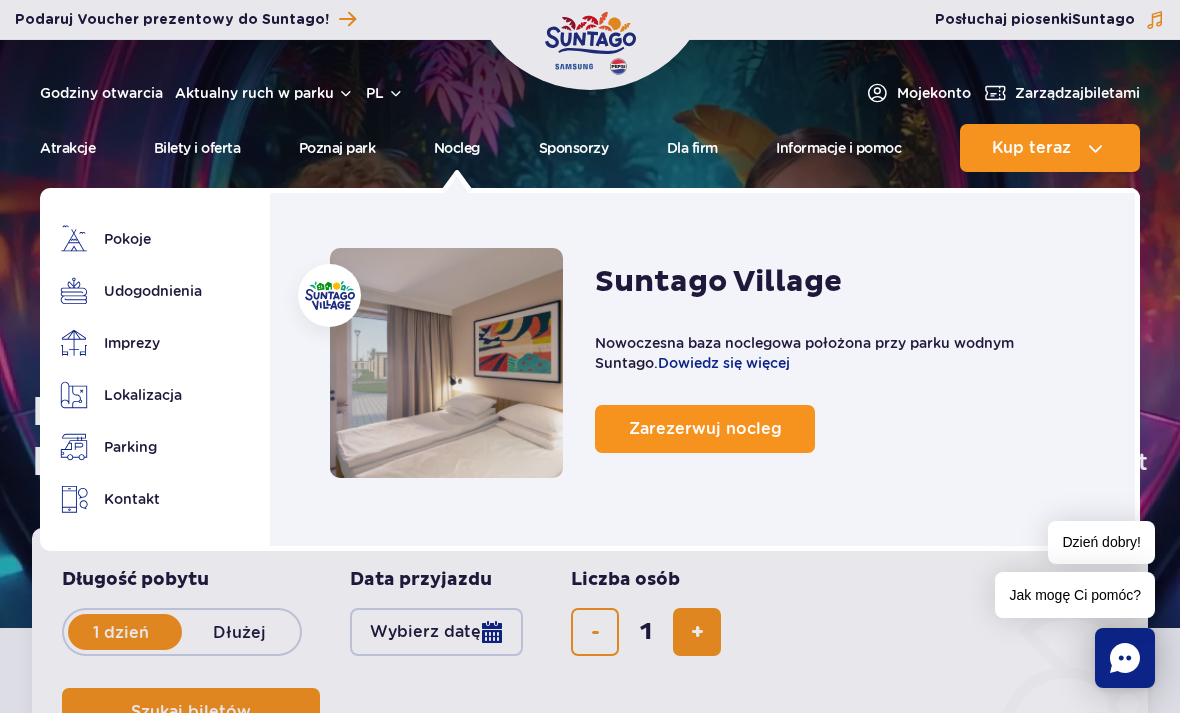 click on "Zarezerwuj nocleg" at bounding box center (705, 429) 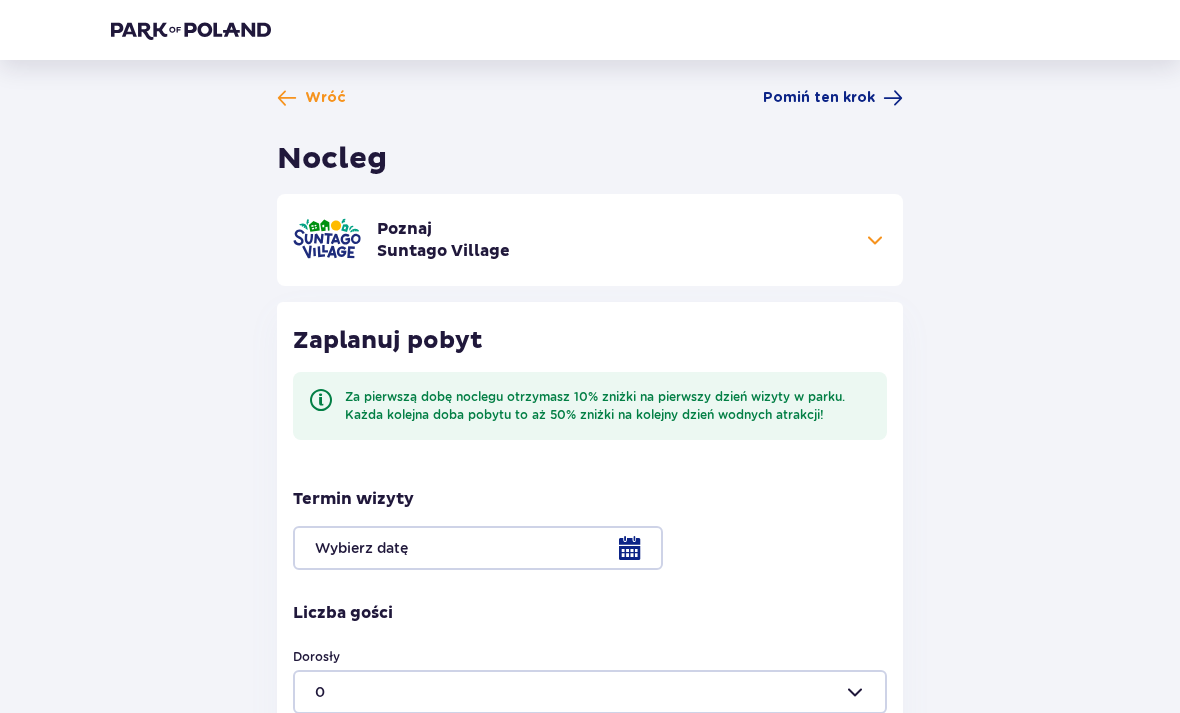 scroll, scrollTop: 0, scrollLeft: 0, axis: both 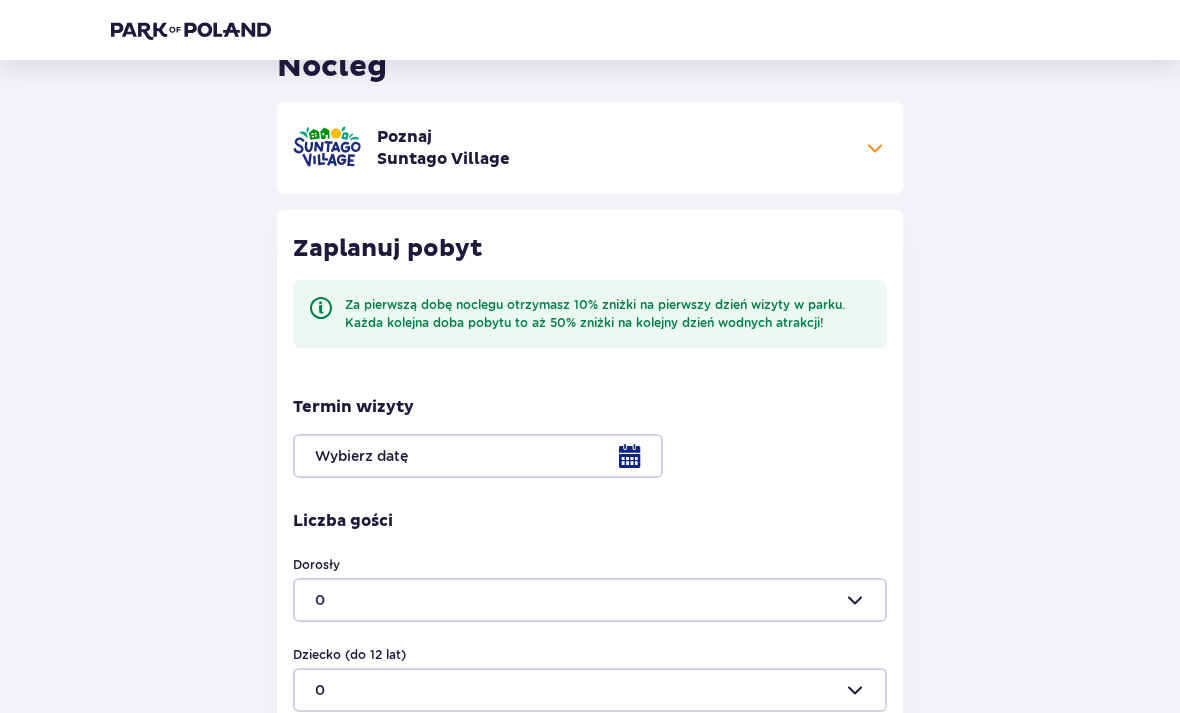 click at bounding box center (590, 457) 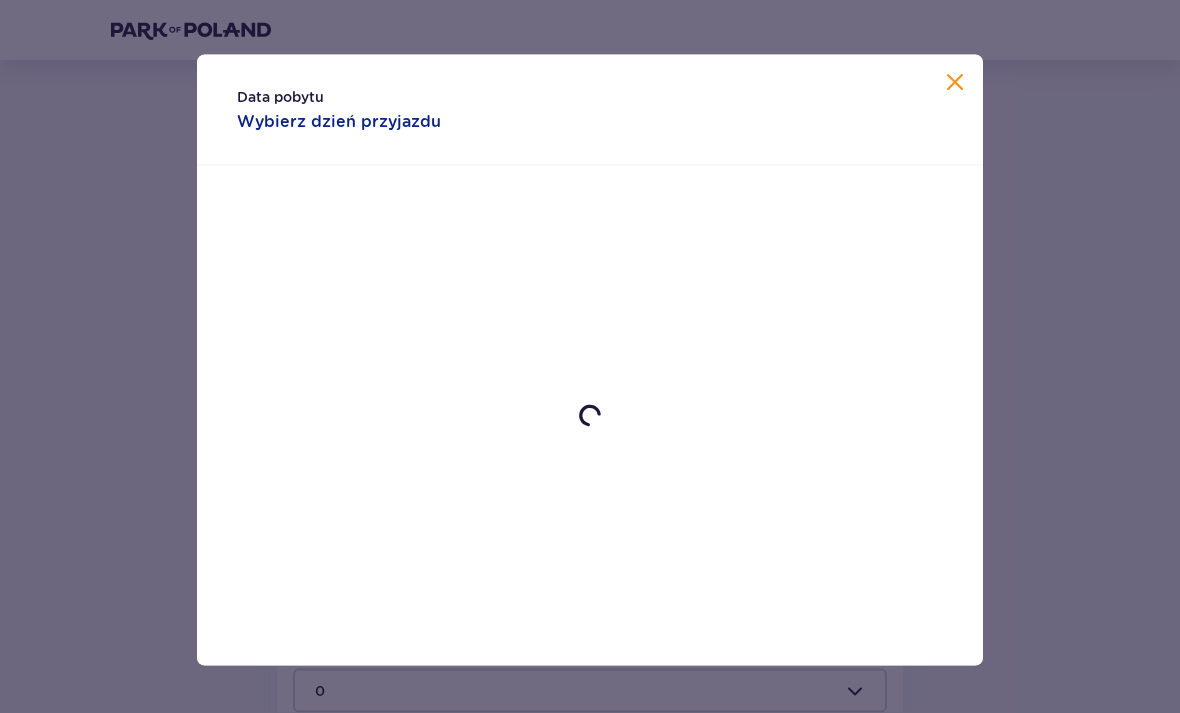 scroll, scrollTop: 92, scrollLeft: 0, axis: vertical 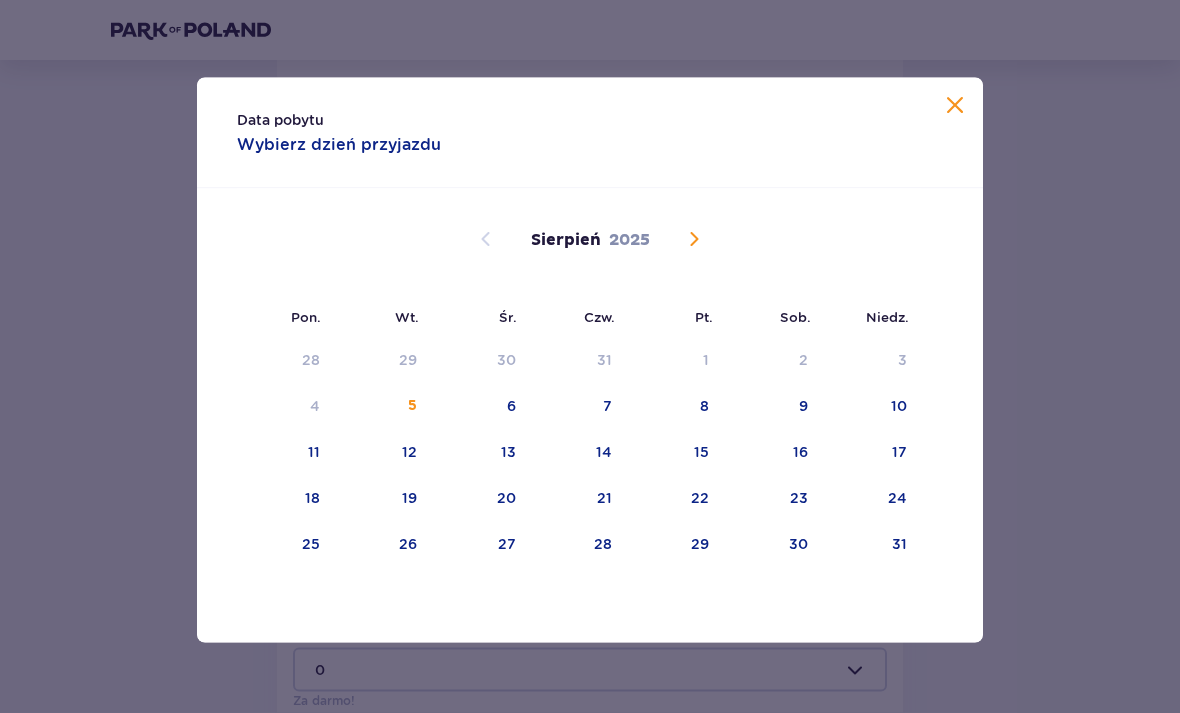 click on "30" at bounding box center [798, 544] 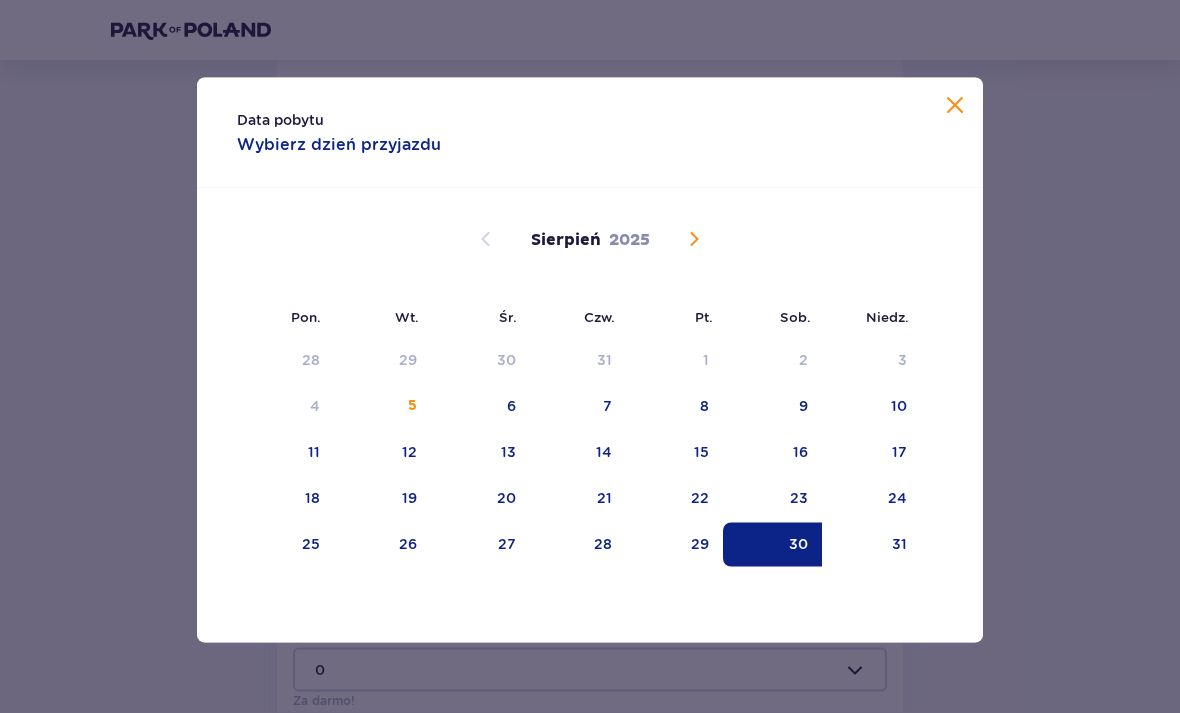click on "31" at bounding box center [871, 545] 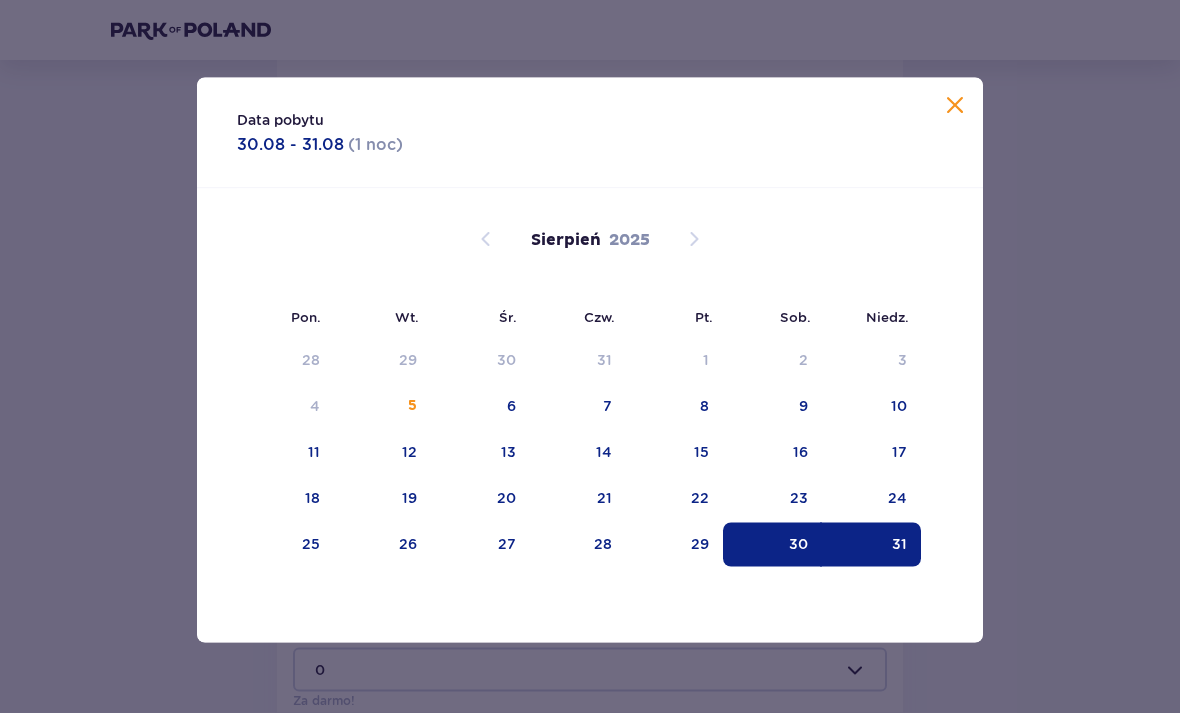 type on "30.08.25 - 31.08.25" 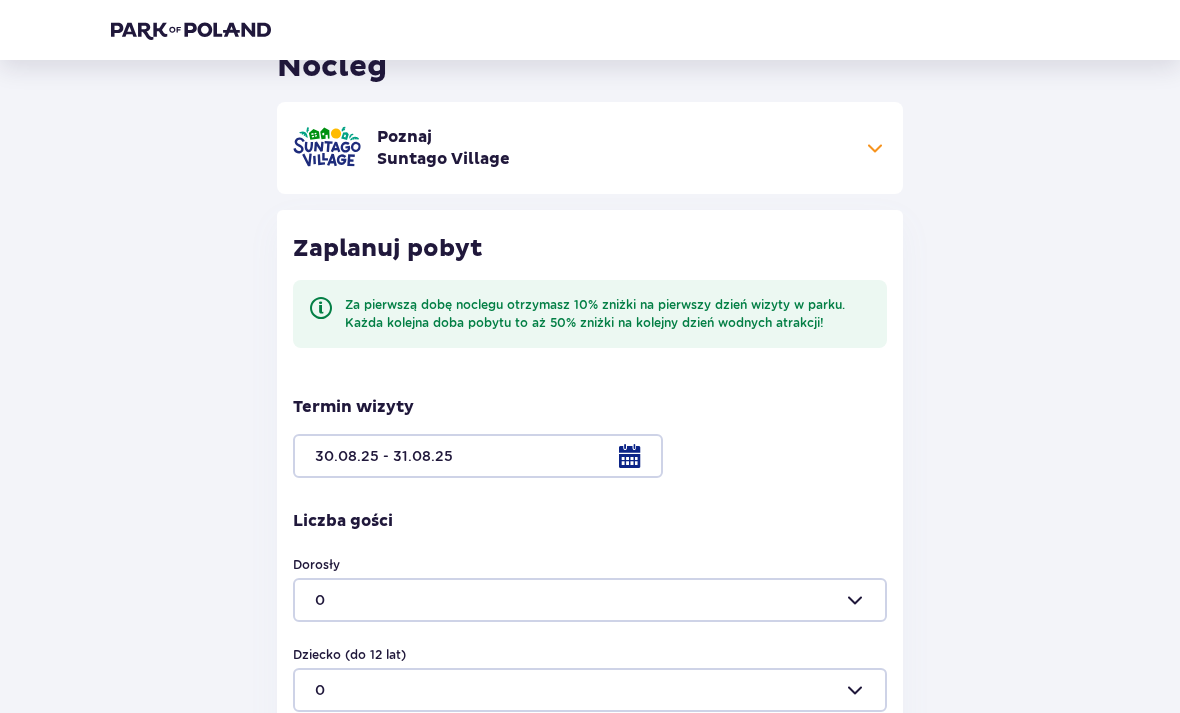 click on "Wróć Pomiń ten krok Nocleg Poznaj Suntago Village Do 50% zniżki na bilety do parku Suntago Otwarte strefy i place zabaw Dodatkowe usługi, które umilą Twój pobyt Dogodna lokalizacja 5 min. od parku Suntago Dowiedz się więcej Zaplanuj pobyt Za pierwszą dobę noclegu otrzymasz 10% zniżki na pierwszy dzień wizyty w parku. Każda kolejna doba pobytu to aż 50% zniżki na kolejny dzień wodnych atrakcji! Termin wizyty [DATE] - [DATE] Liczba gości Dorosły 0 Dziecko (do 12 lat) 0 Dziecko (do 3 lat) 0 Za darmo! Kontynuuj" at bounding box center (590, 500) 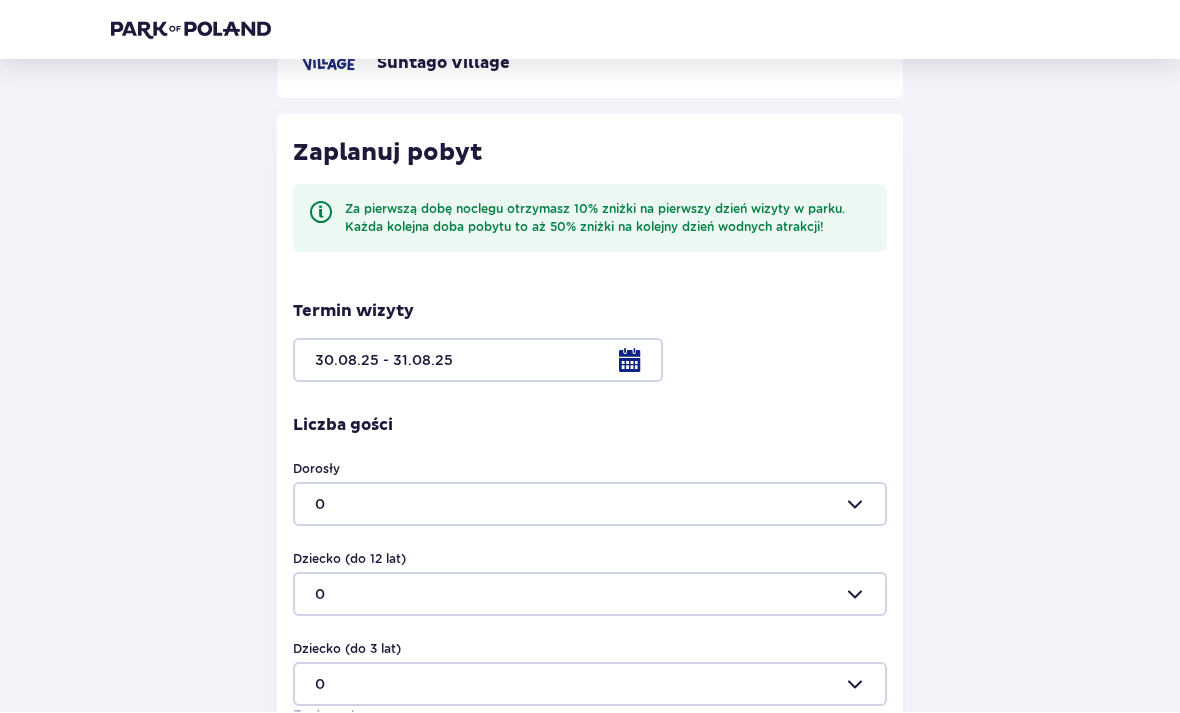 click at bounding box center [590, 505] 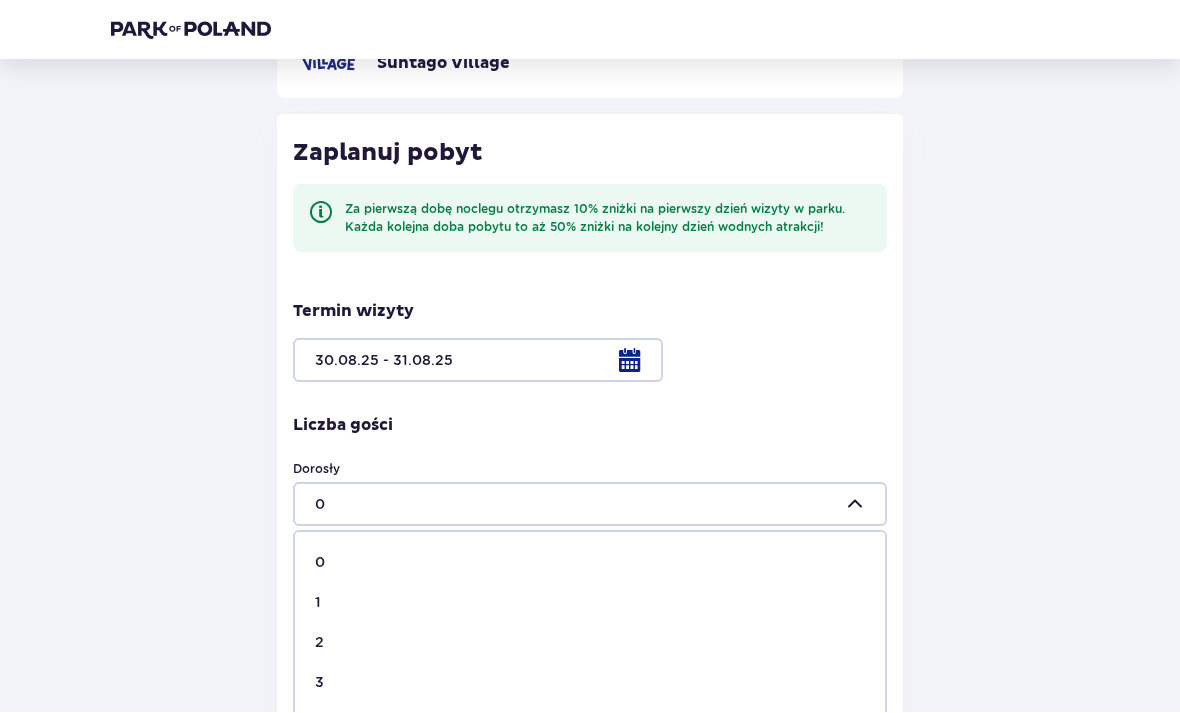 scroll, scrollTop: 188, scrollLeft: 0, axis: vertical 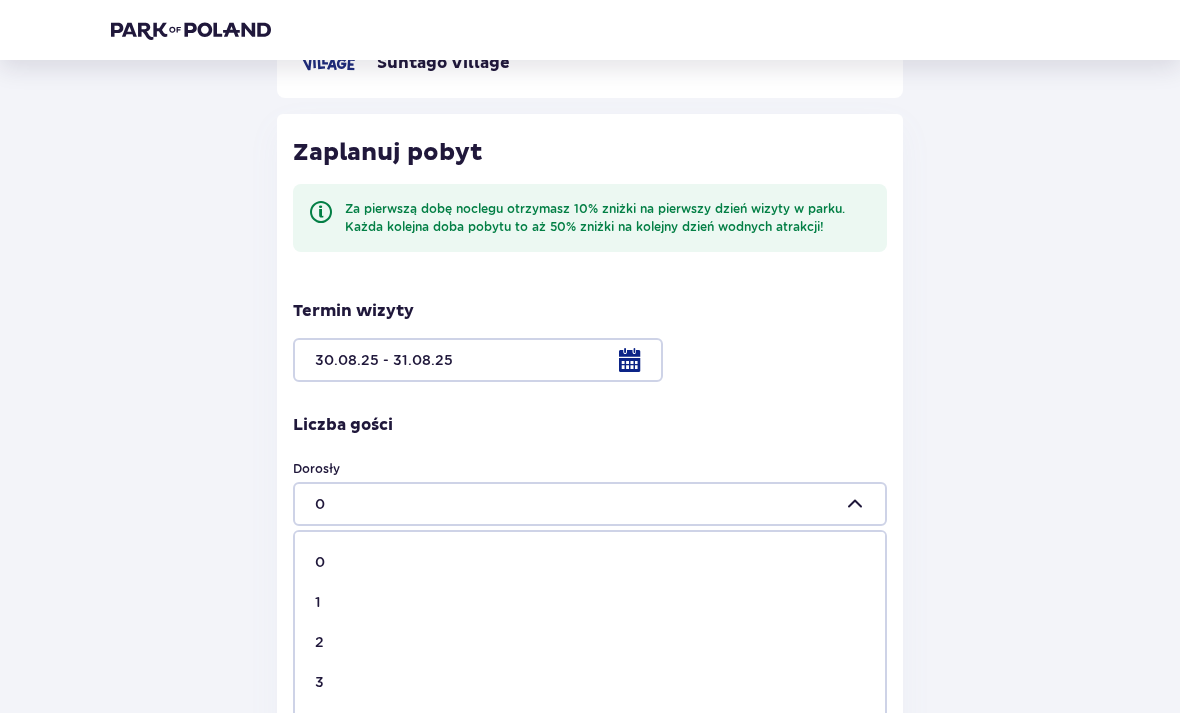 click at bounding box center (590, 504) 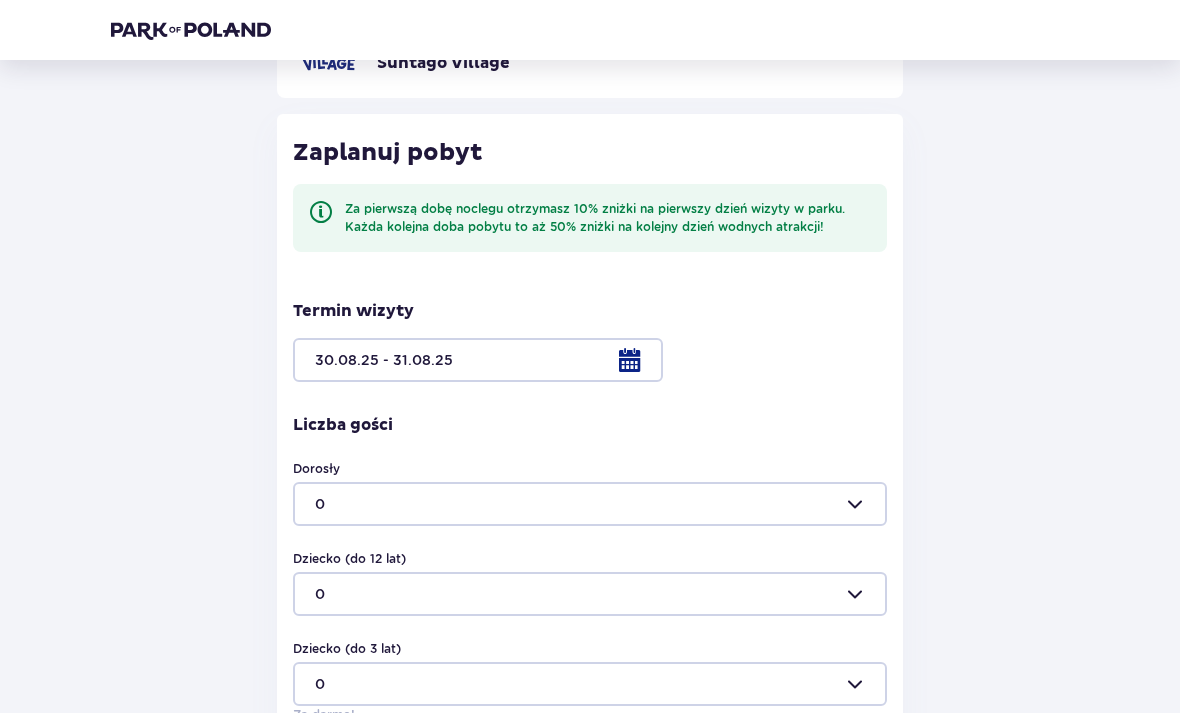 click at bounding box center [590, 504] 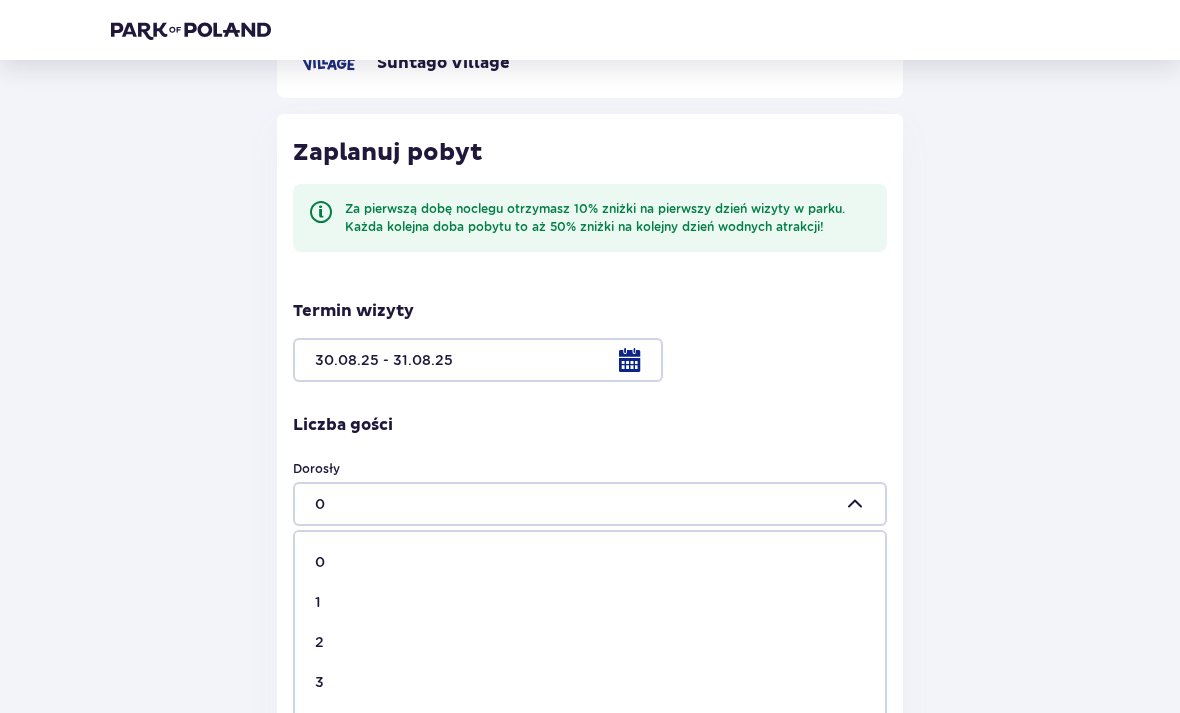 click on "2" at bounding box center [590, 642] 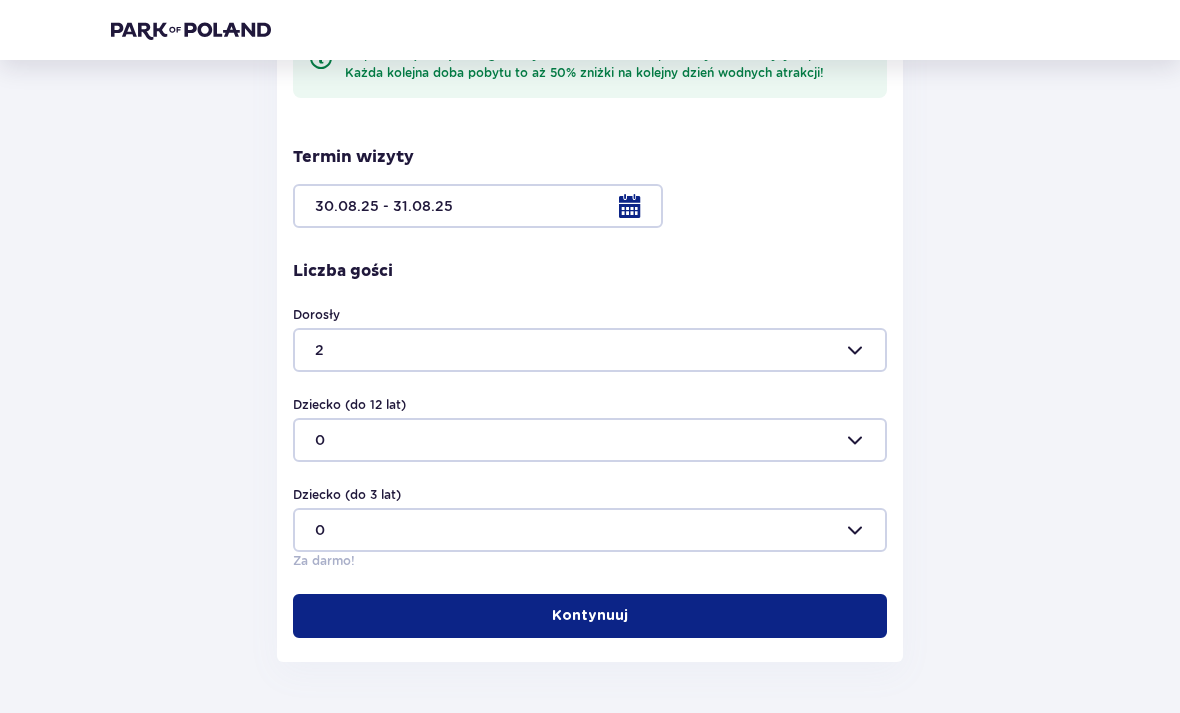 scroll, scrollTop: 347, scrollLeft: 0, axis: vertical 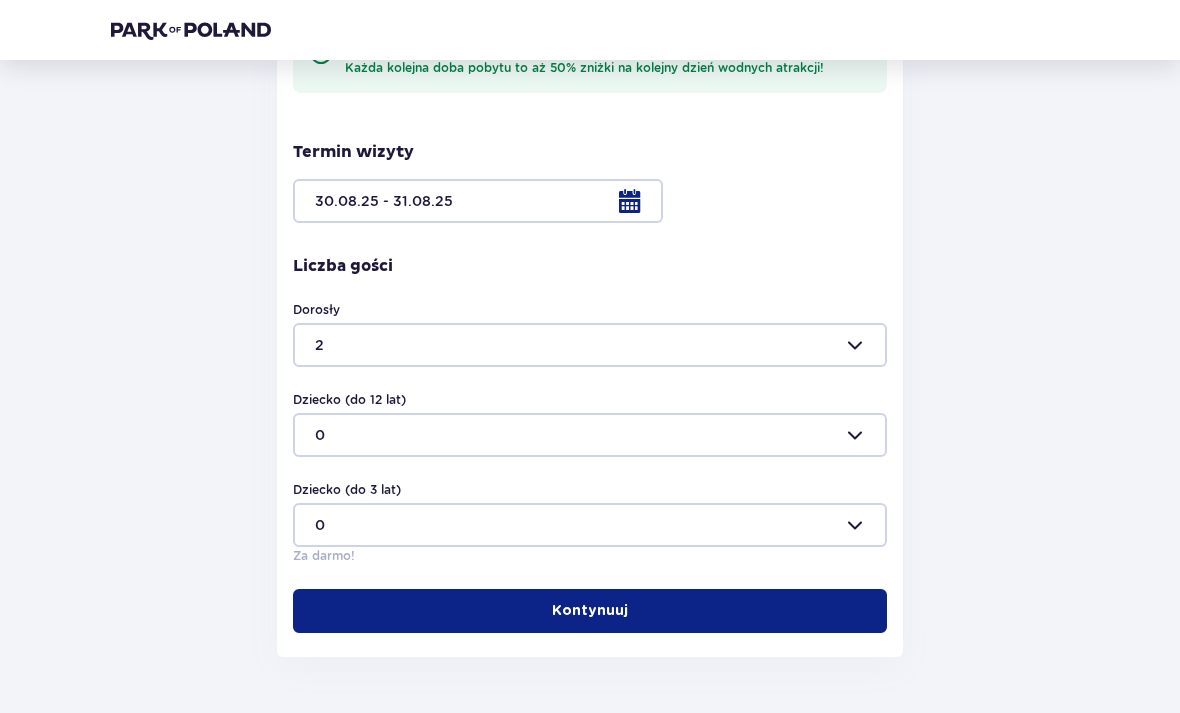 click on "Kontynuuj" at bounding box center [590, 611] 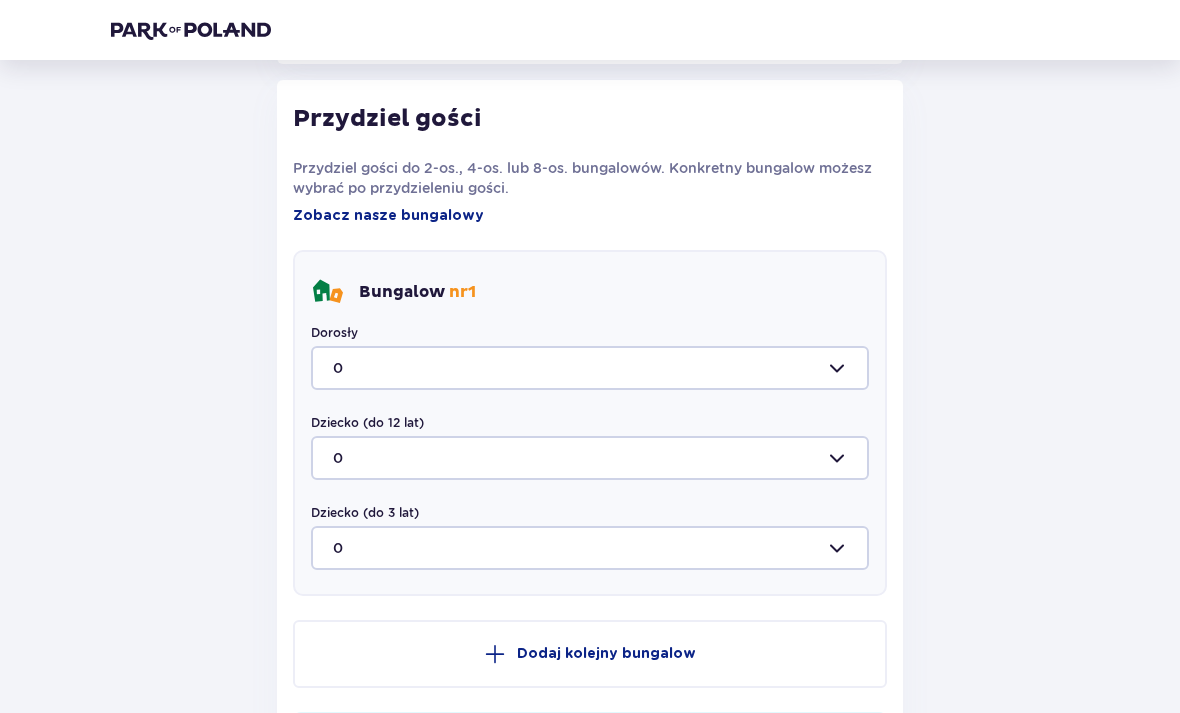 scroll, scrollTop: 944, scrollLeft: 0, axis: vertical 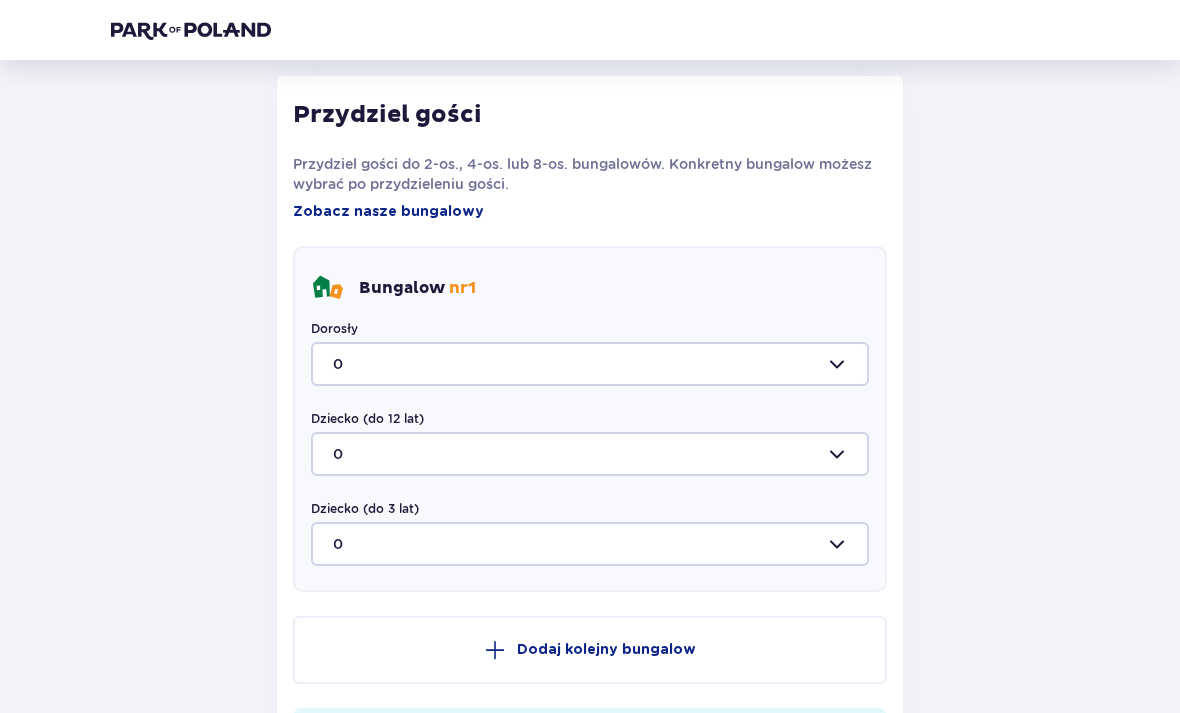 click at bounding box center [590, 364] 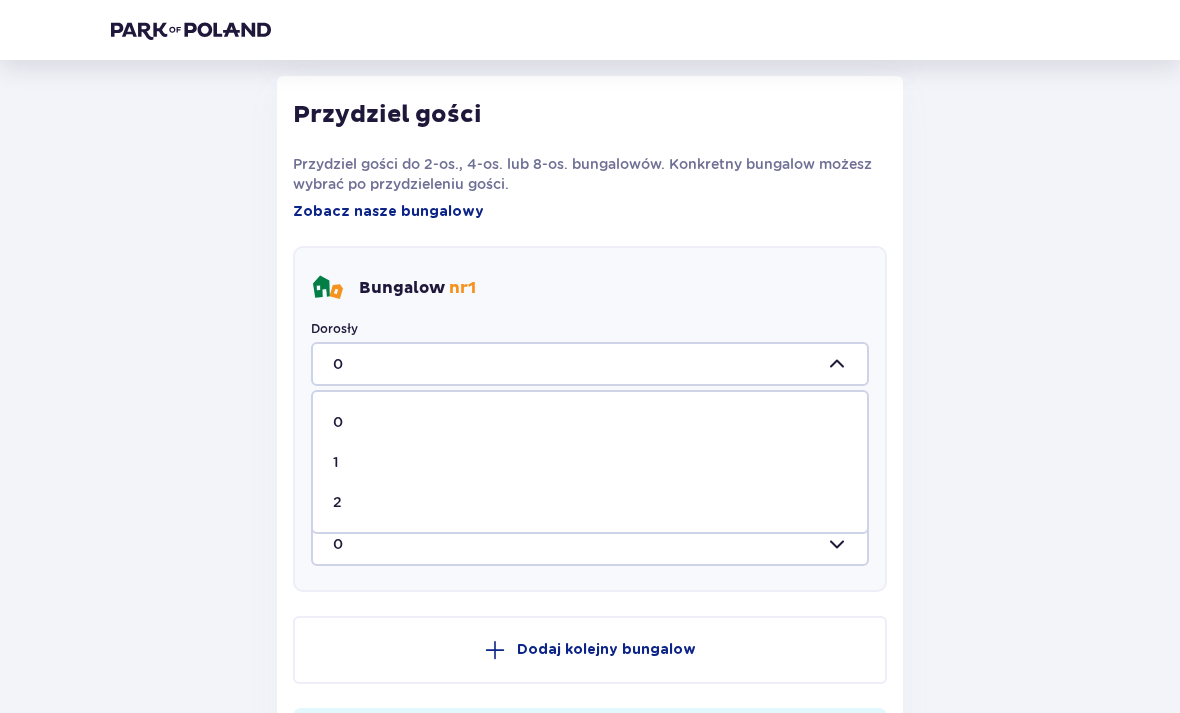 click on "2" at bounding box center (590, 502) 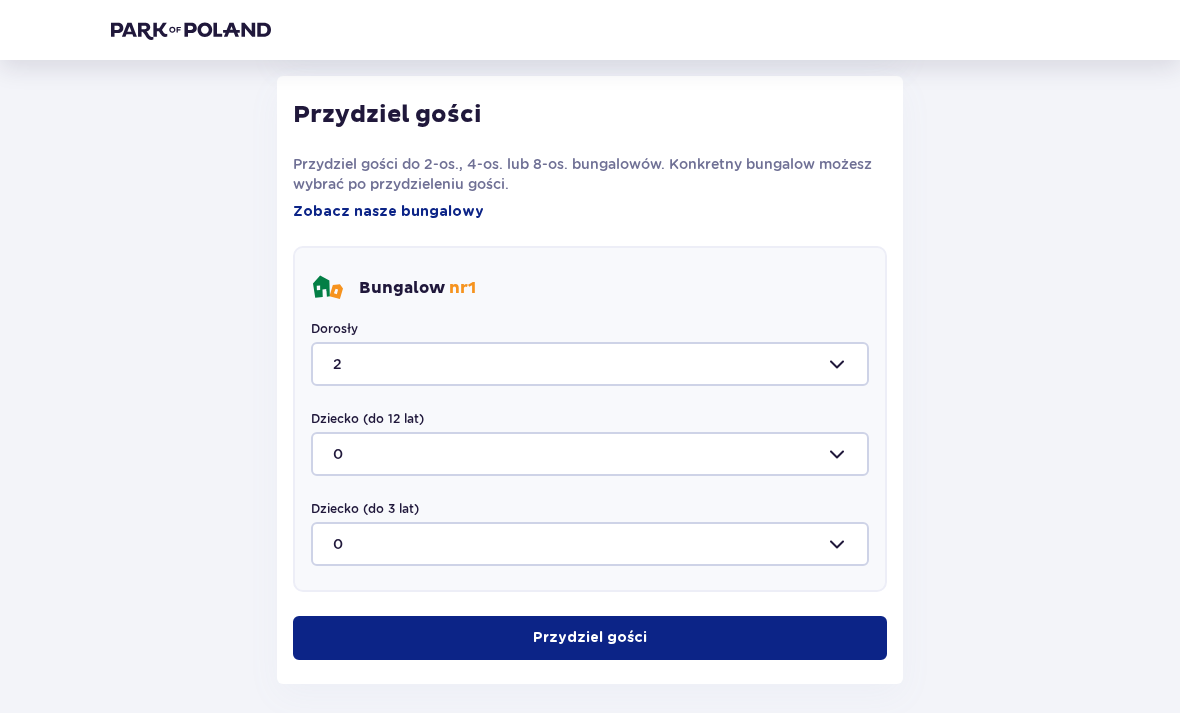 click on "Przydziel gości" at bounding box center [590, 638] 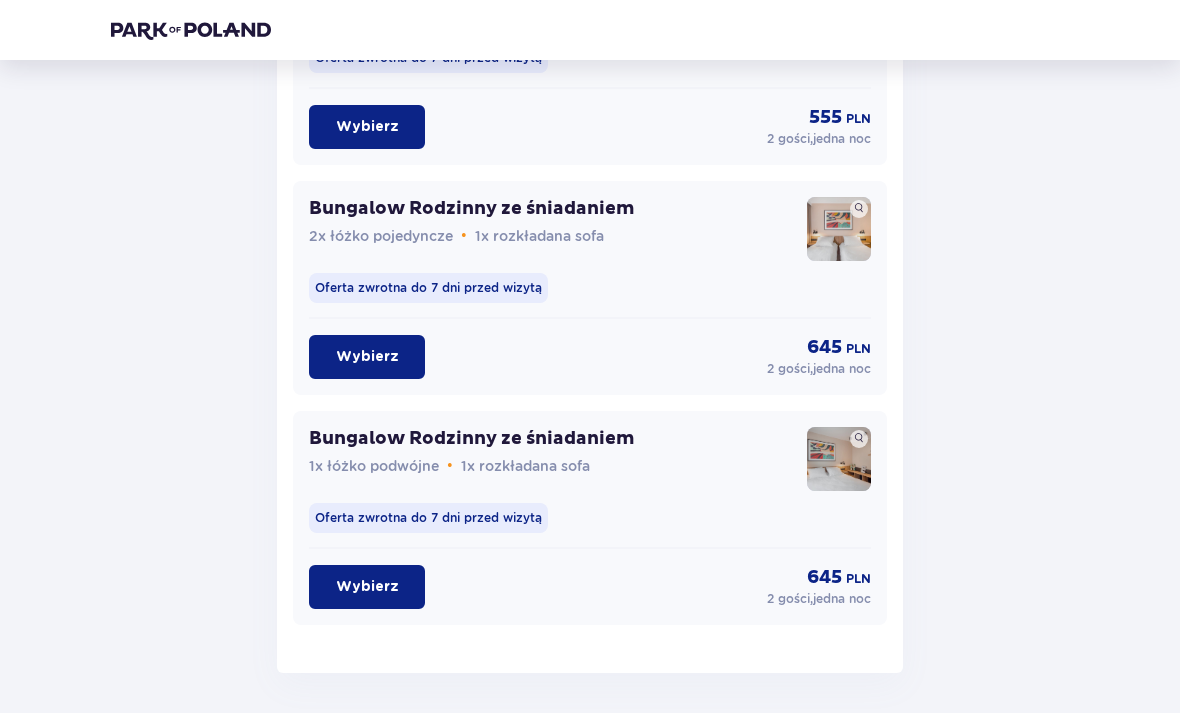 scroll, scrollTop: 2982, scrollLeft: 0, axis: vertical 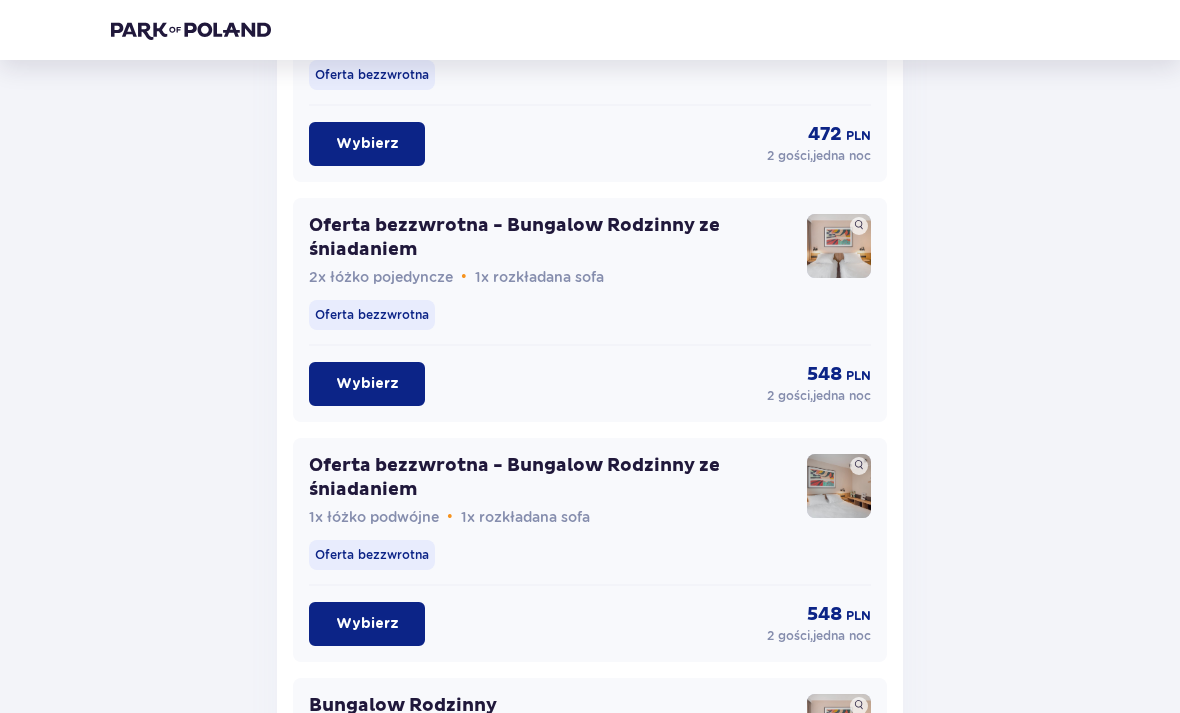 click on "Wybierz" at bounding box center [367, 385] 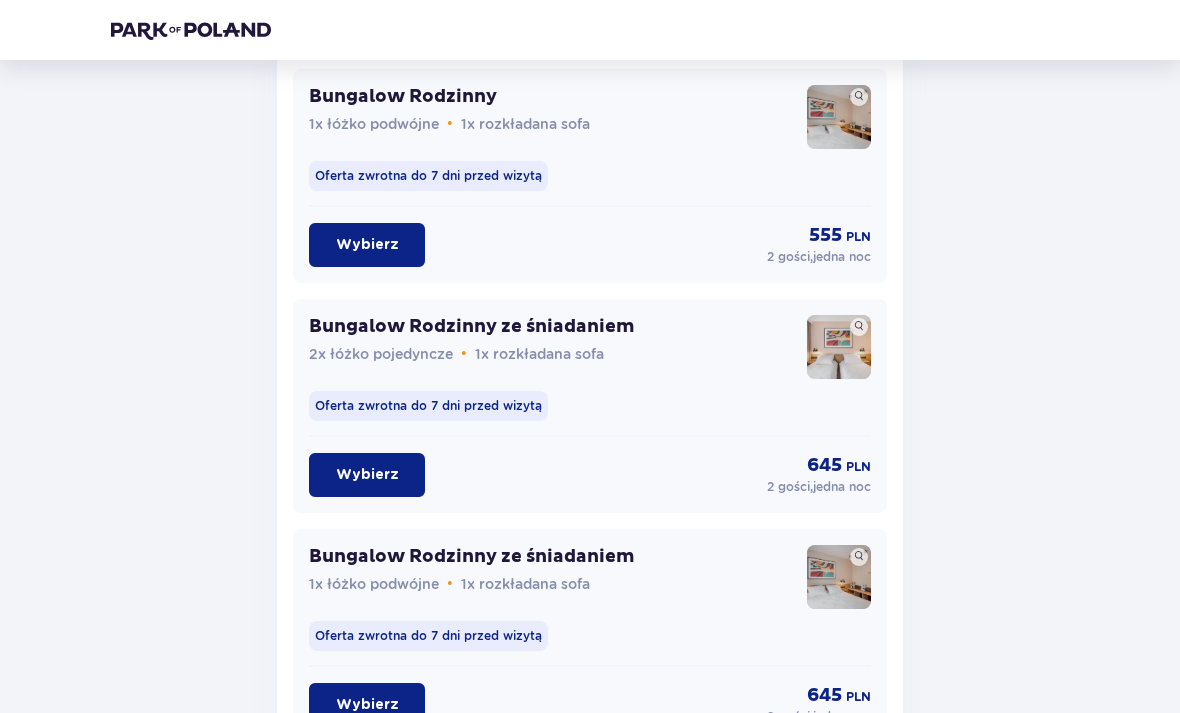 scroll, scrollTop: 3063, scrollLeft: 0, axis: vertical 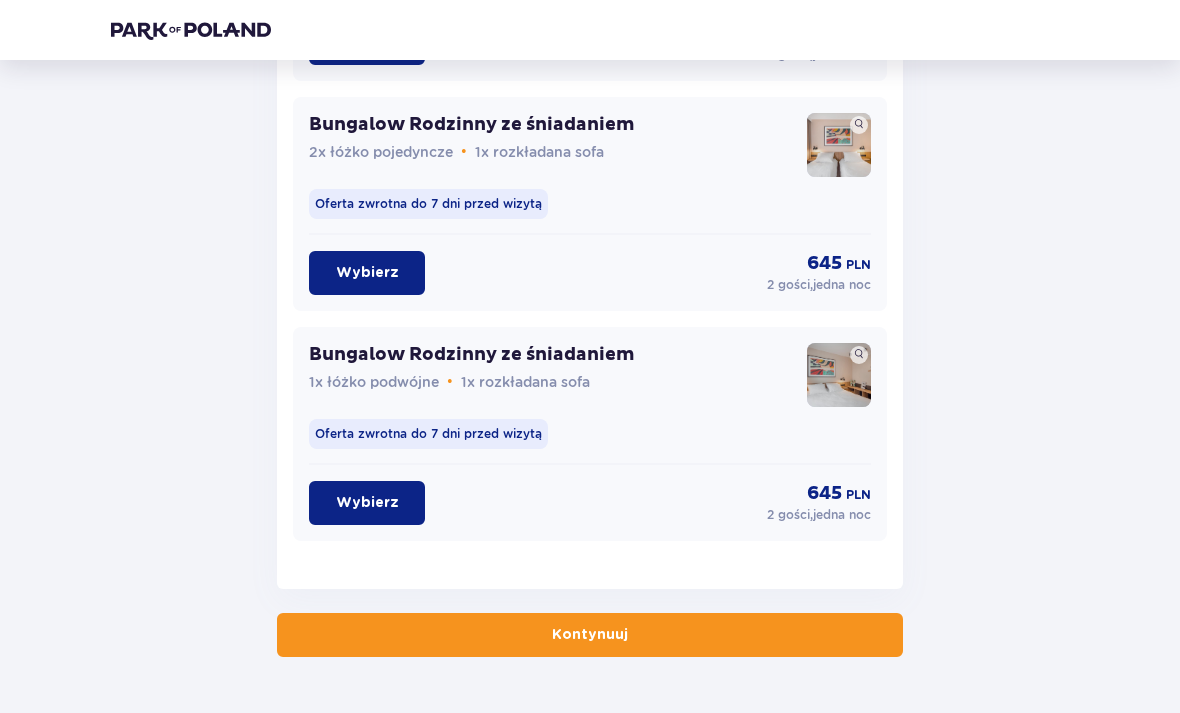 click on "Kontynuuj" at bounding box center (590, 635) 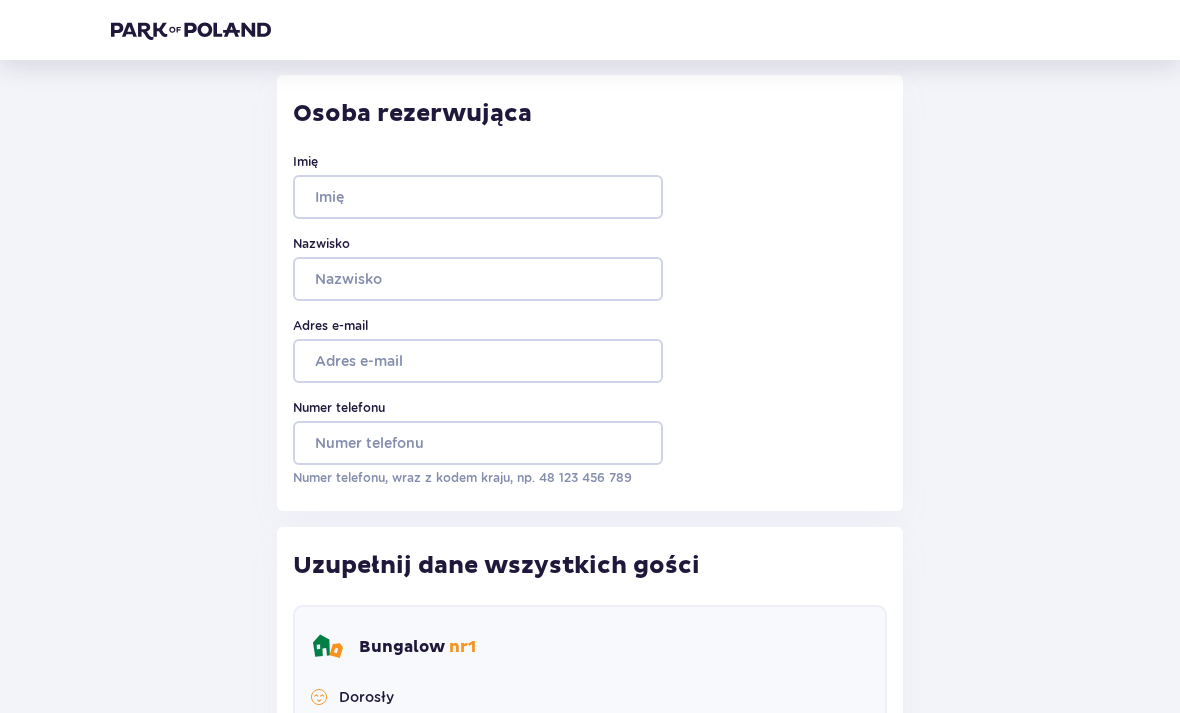 scroll, scrollTop: 0, scrollLeft: 0, axis: both 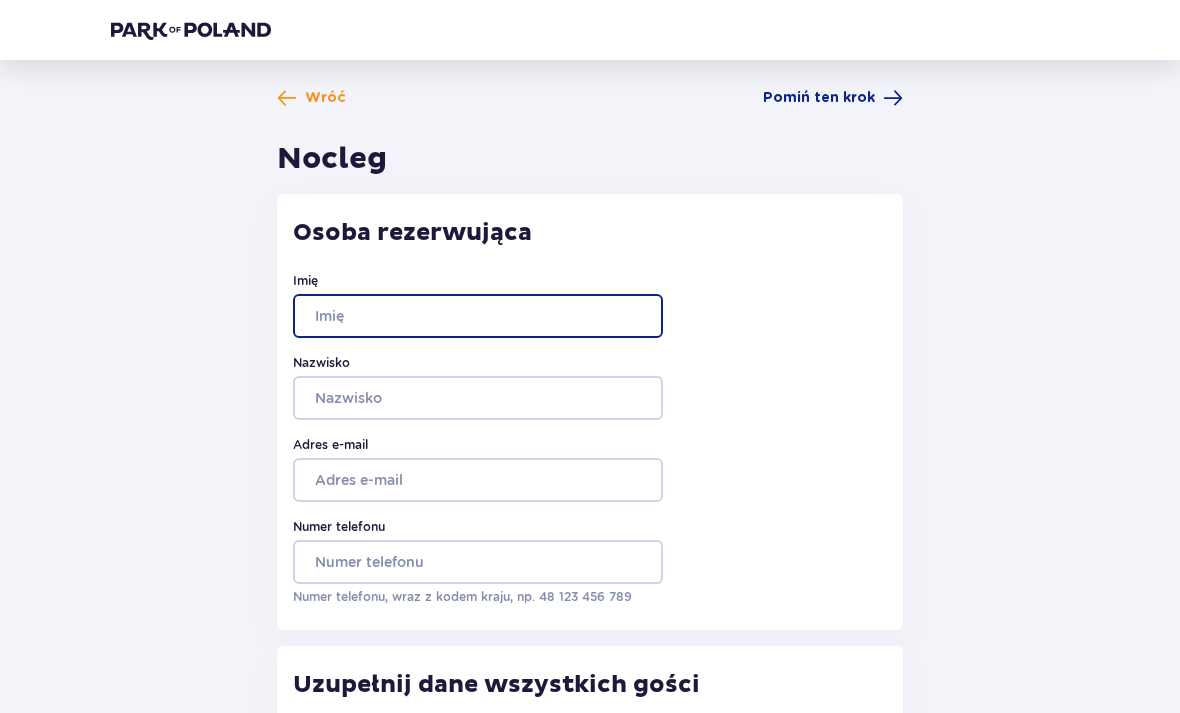 click on "Imię" at bounding box center [478, 316] 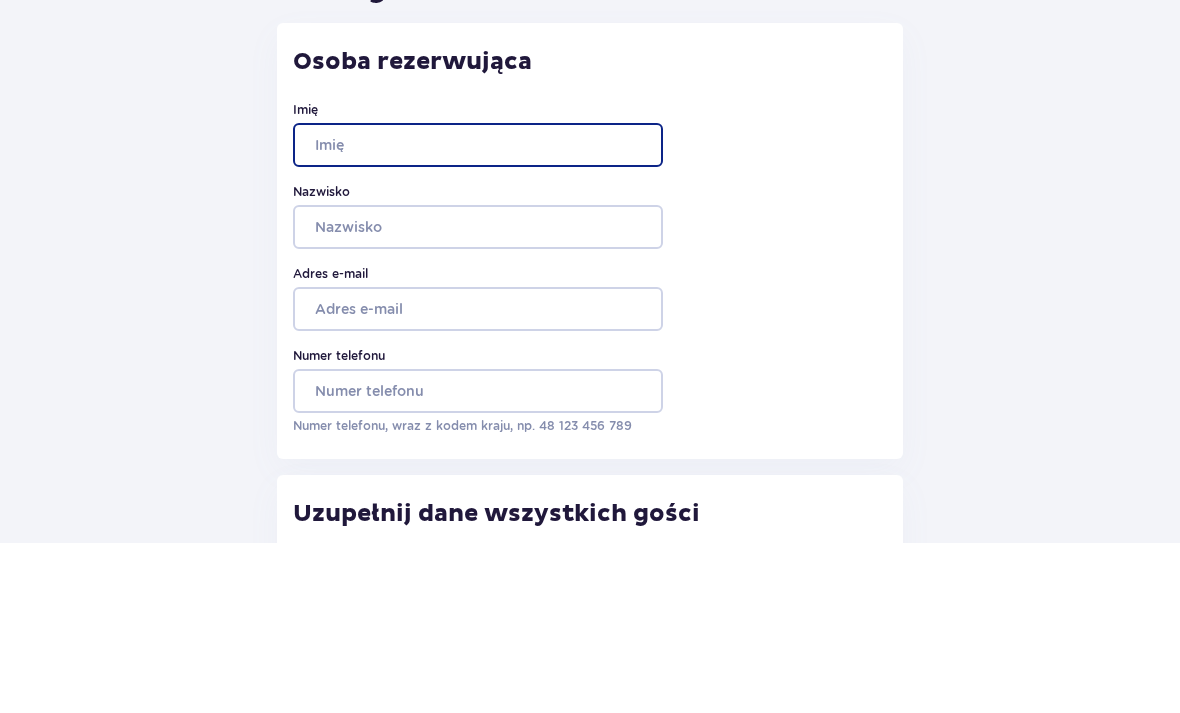 type on "Marta" 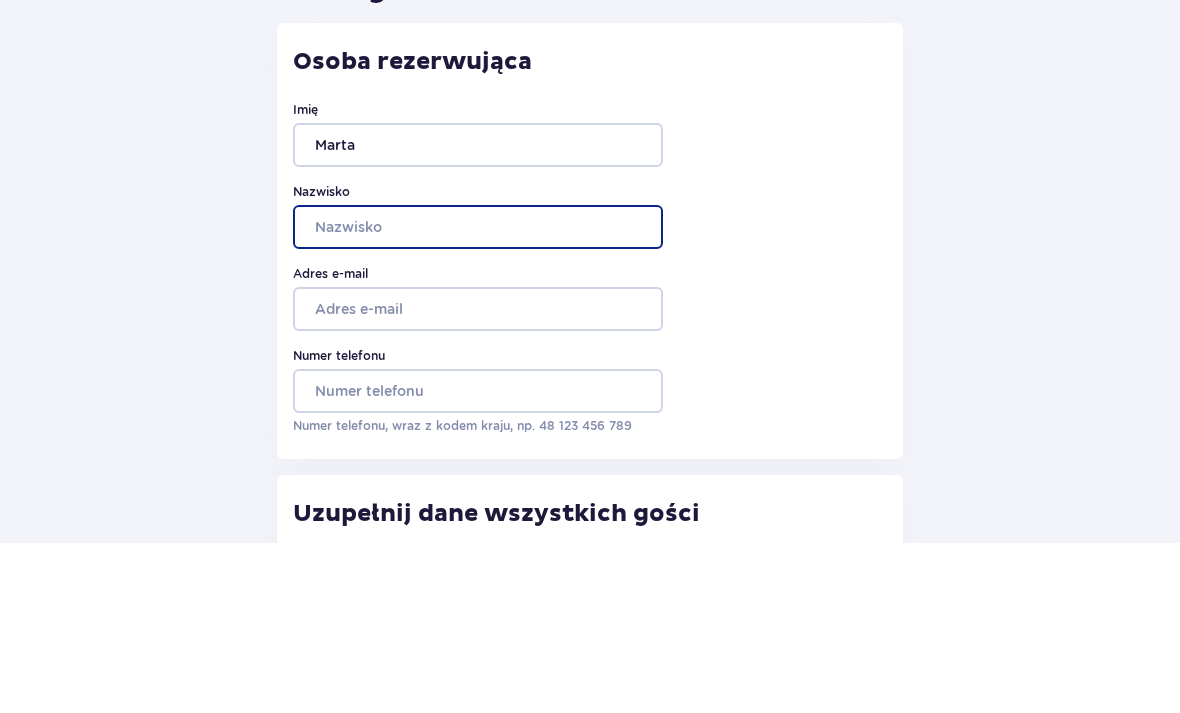type on "Wesołowska" 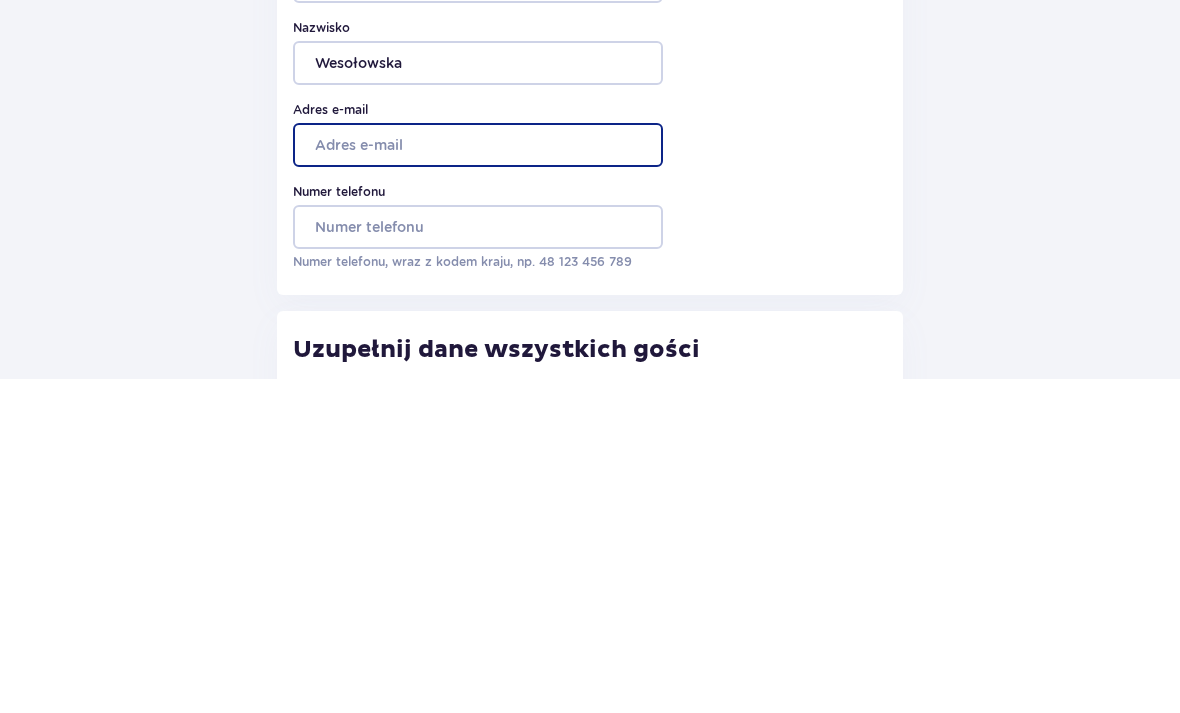 type on "wesomart@gmail.com" 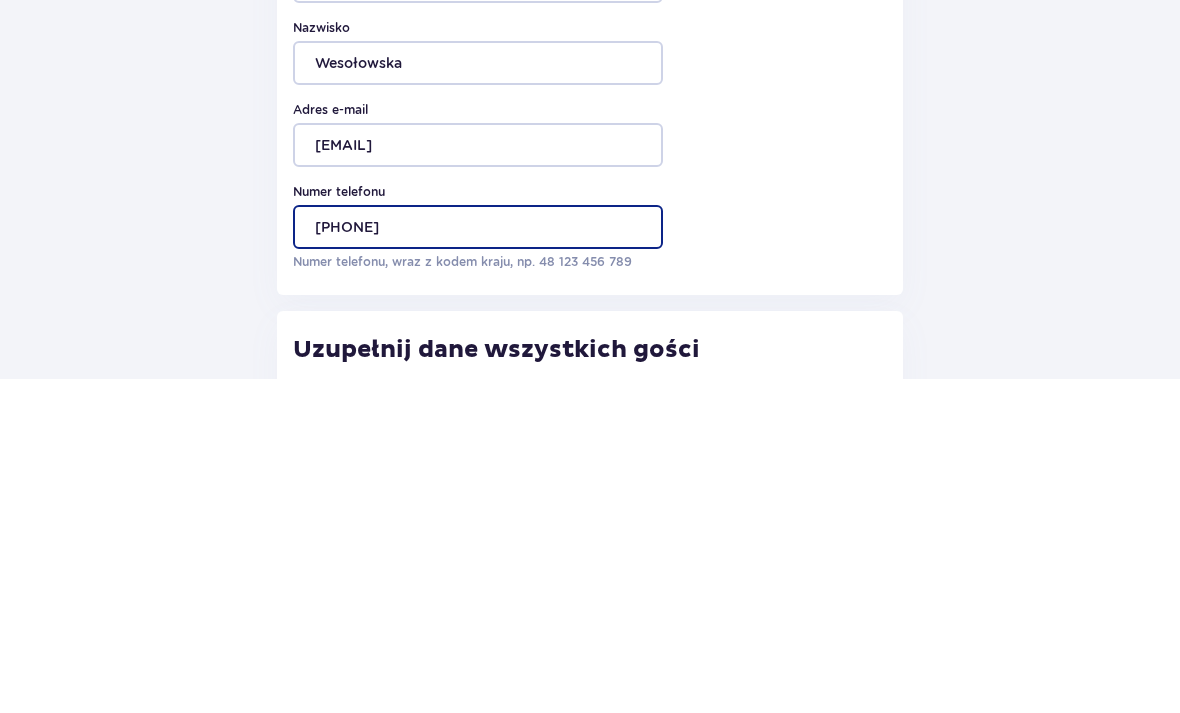 type on "505041111" 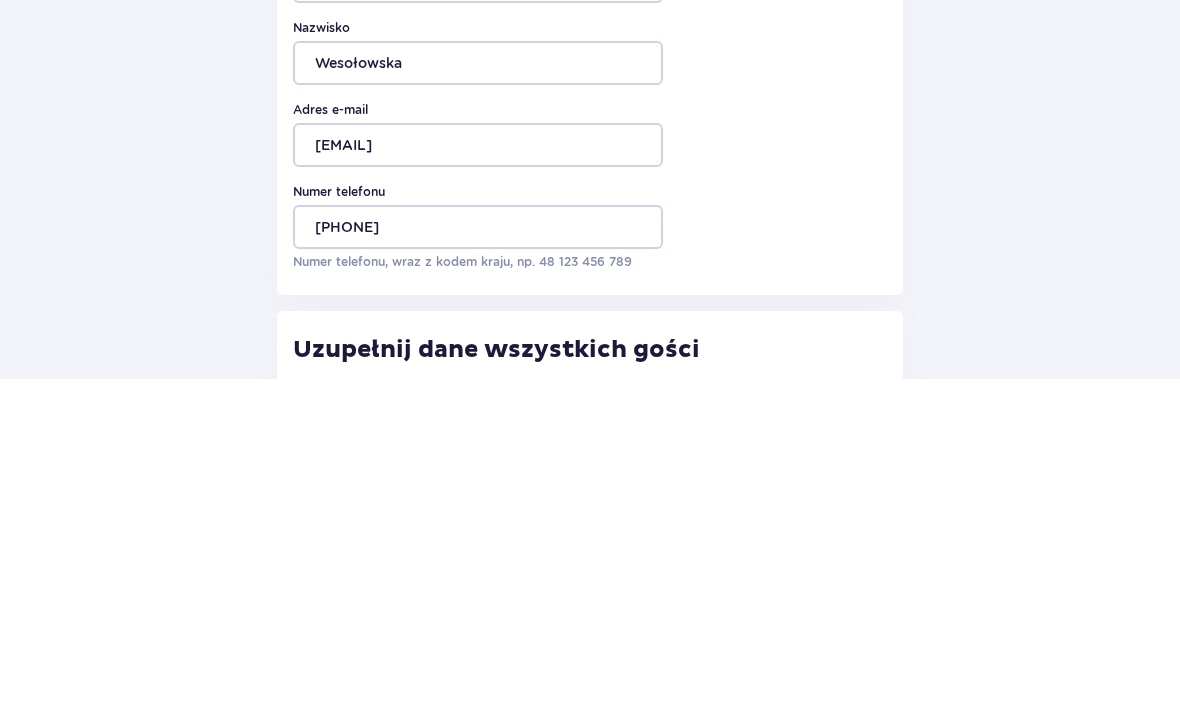 click on "Wróć Pomiń ten krok Nocleg Osoba rezerwująca Imię Marta Nazwisko Wesołowska Adres e-mail wesomart@gmail.com Numer telefonu 505041111 Numer telefonu, wraz z kodem kraju, np. 48 ​123 ​456 ​789 Uzupełnij dane wszystkich gości Bungalow   nr  1 Dorosły Imię Nazwisko Dorosły Imię Nazwisko Dodatkowe uwagi i życzenia Czy możemy Ci jeszcze w czymś pomóc? Daj nam znać! Dołożymy wszelkich starań, aby Twój pobyt u nas był wyjątkowy. 0  /  500 Kontynuuj" at bounding box center (590, 750) 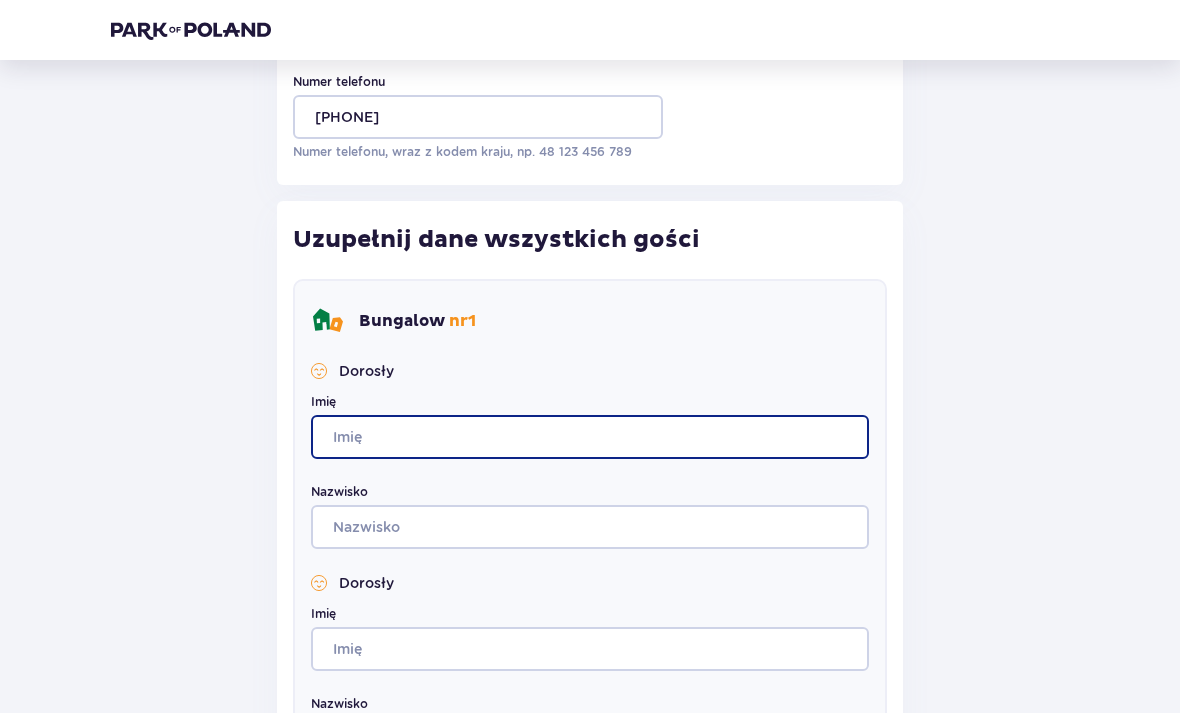 click on "Imię" at bounding box center [590, 437] 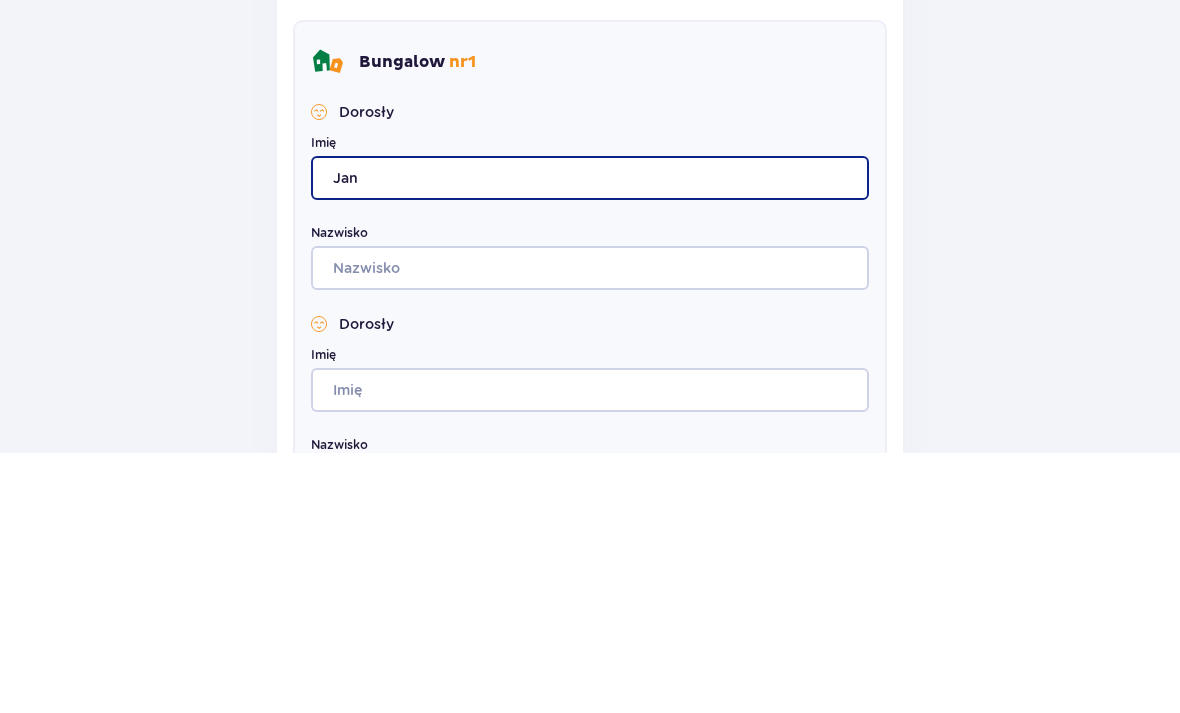 type on "Jan" 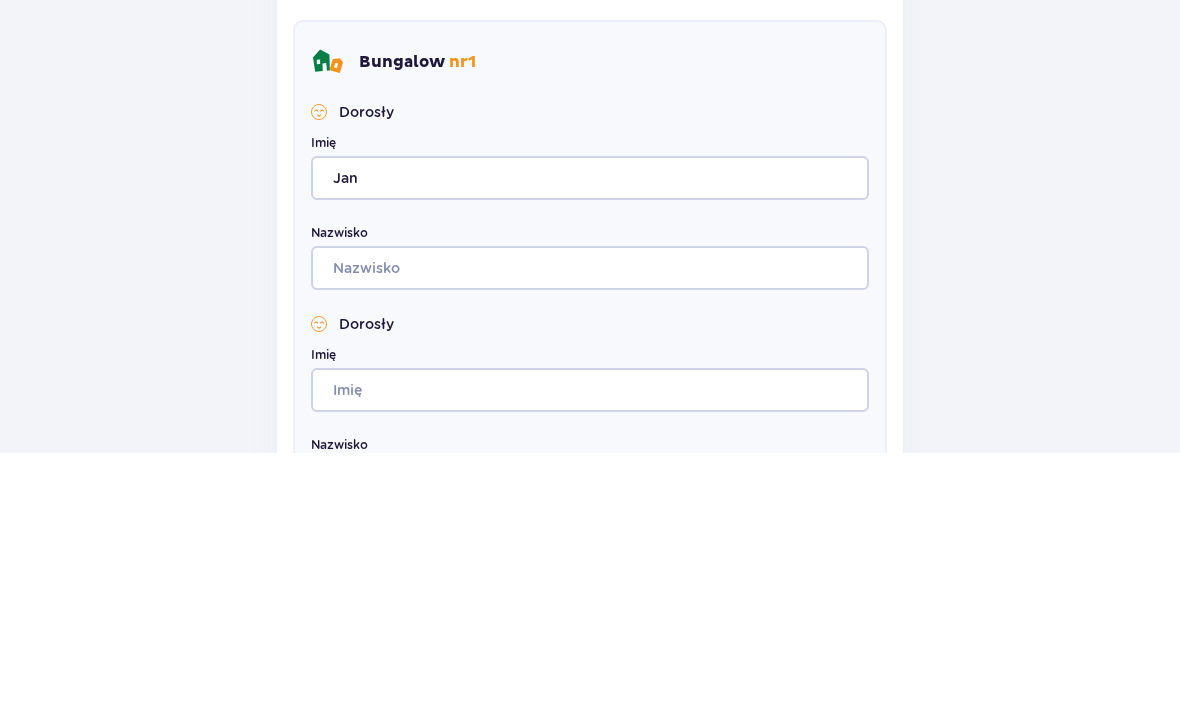click on "Nazwisko" at bounding box center (590, 517) 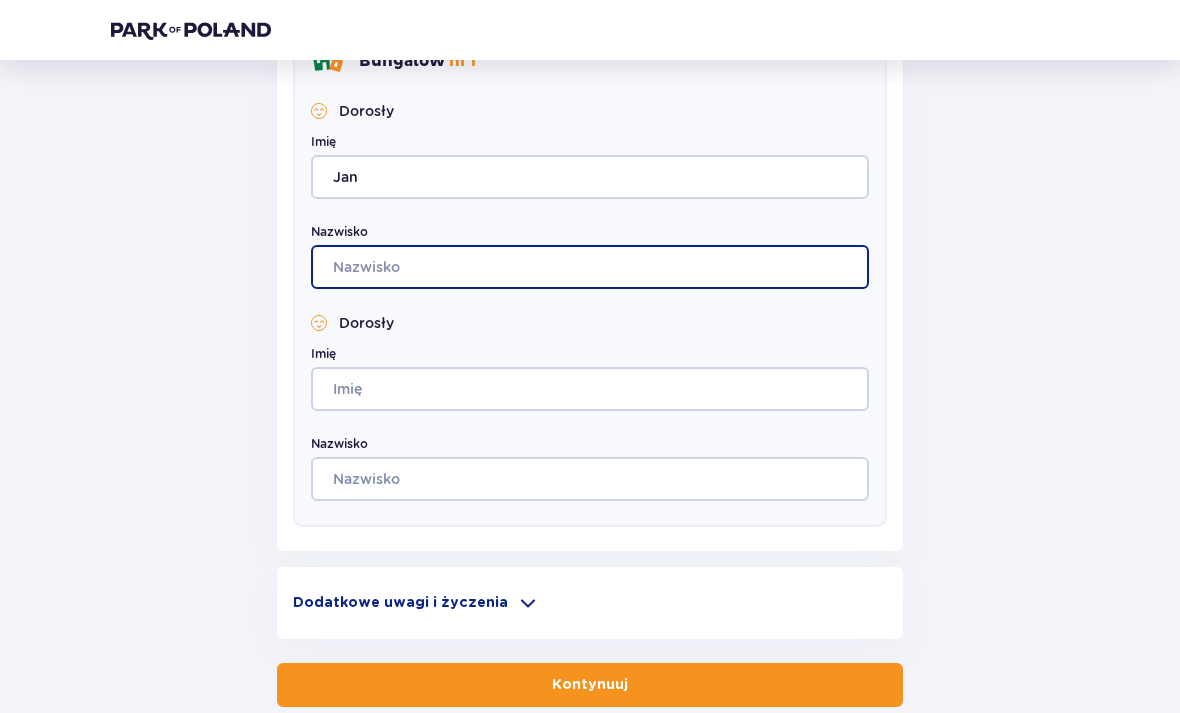 click on "Nazwisko" at bounding box center [590, 267] 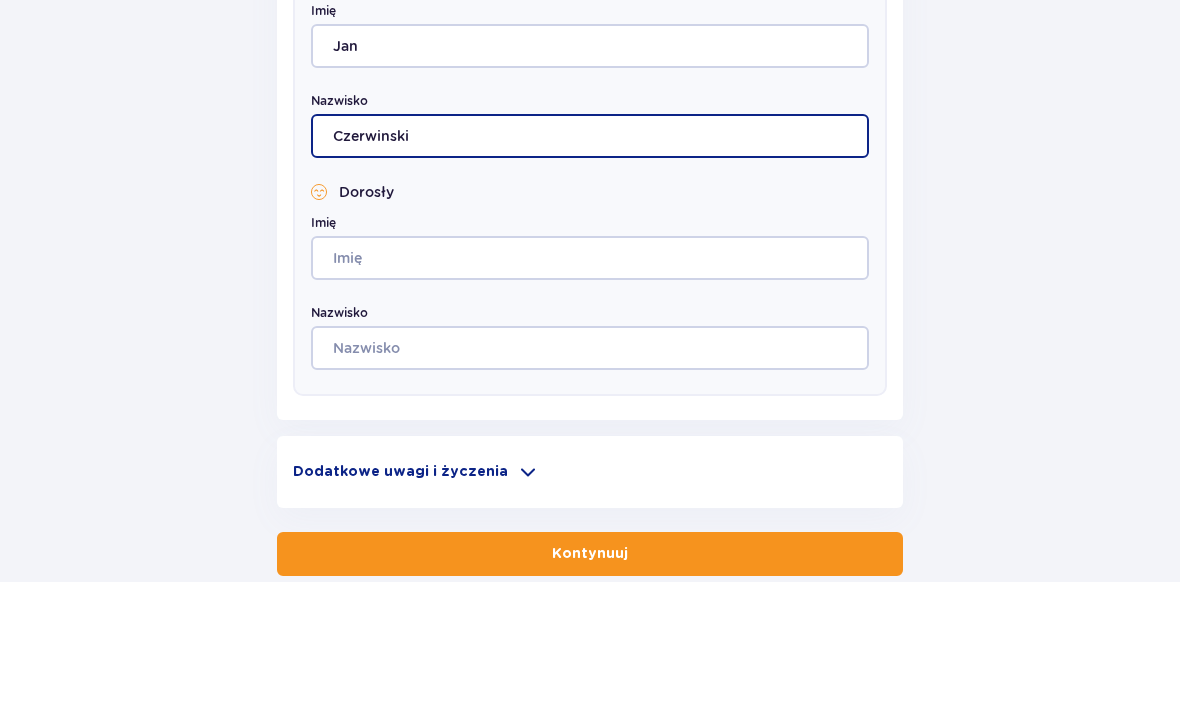 type on "Czerwinski" 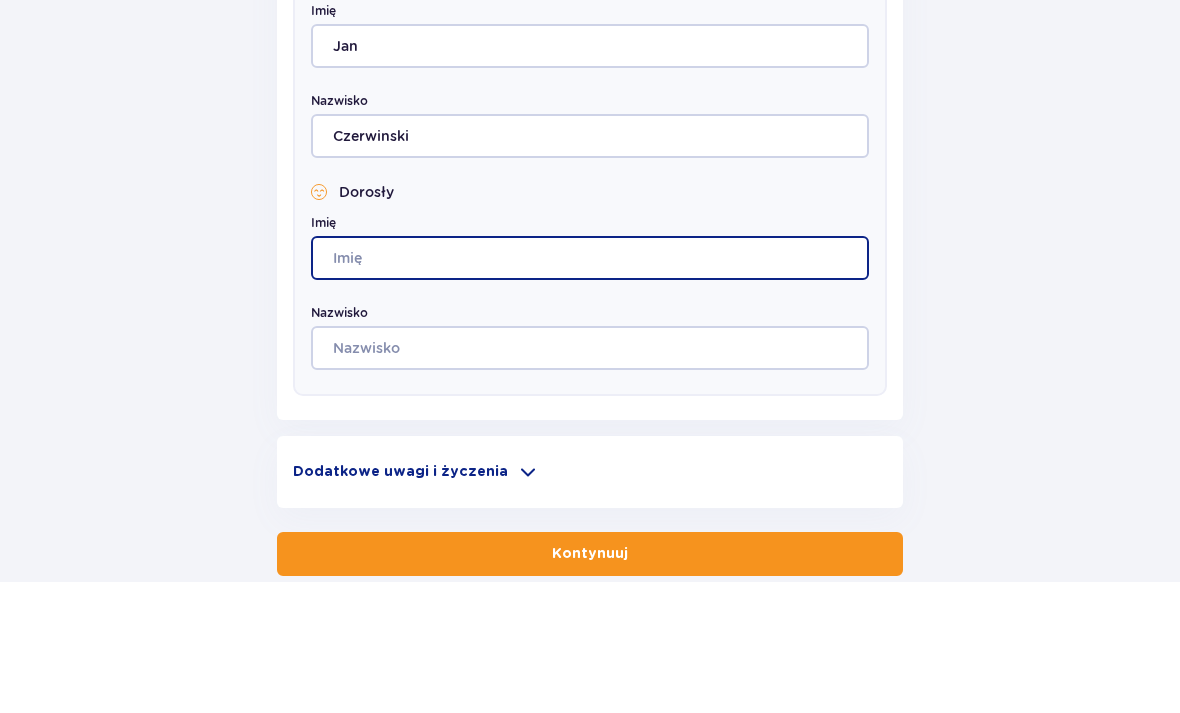 click on "Imię" at bounding box center (590, 390) 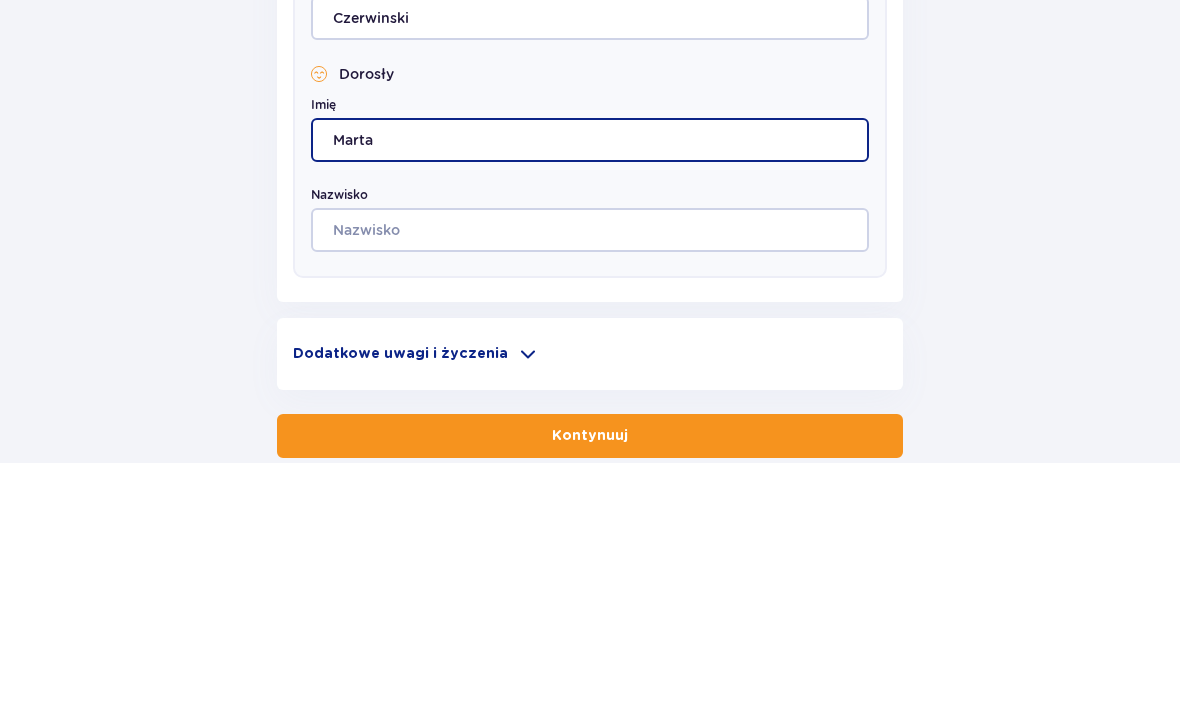 type on "Marta" 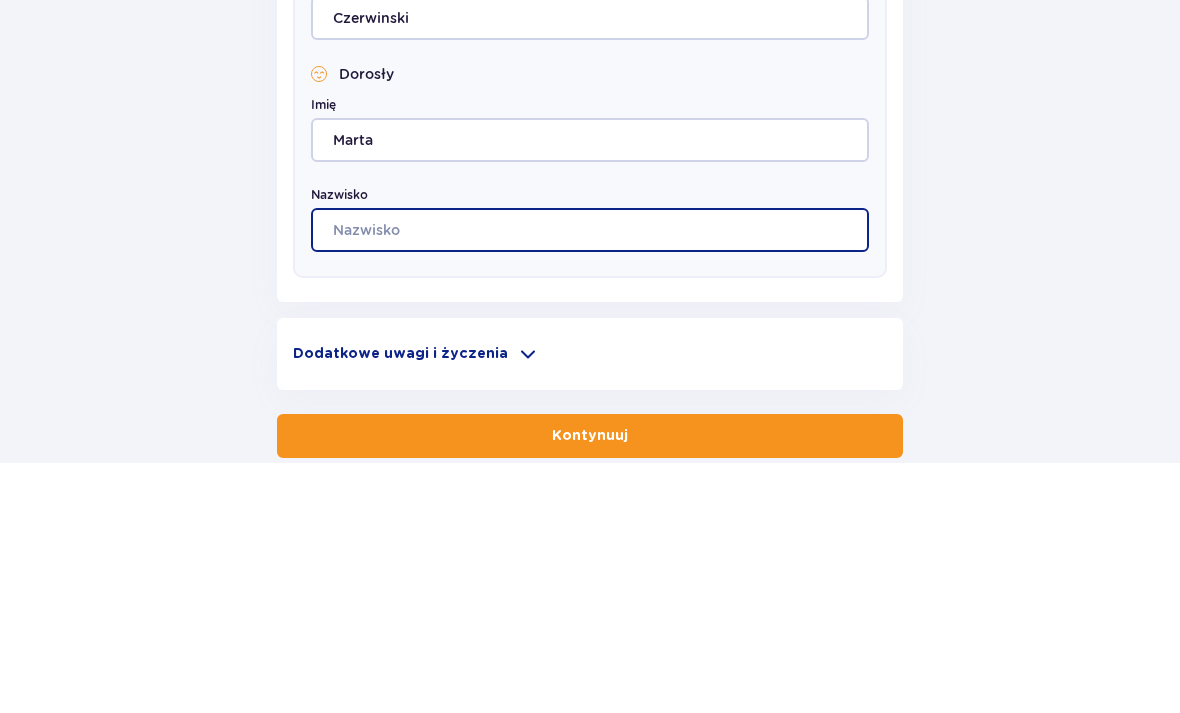 click on "Nazwisko" at bounding box center [590, 480] 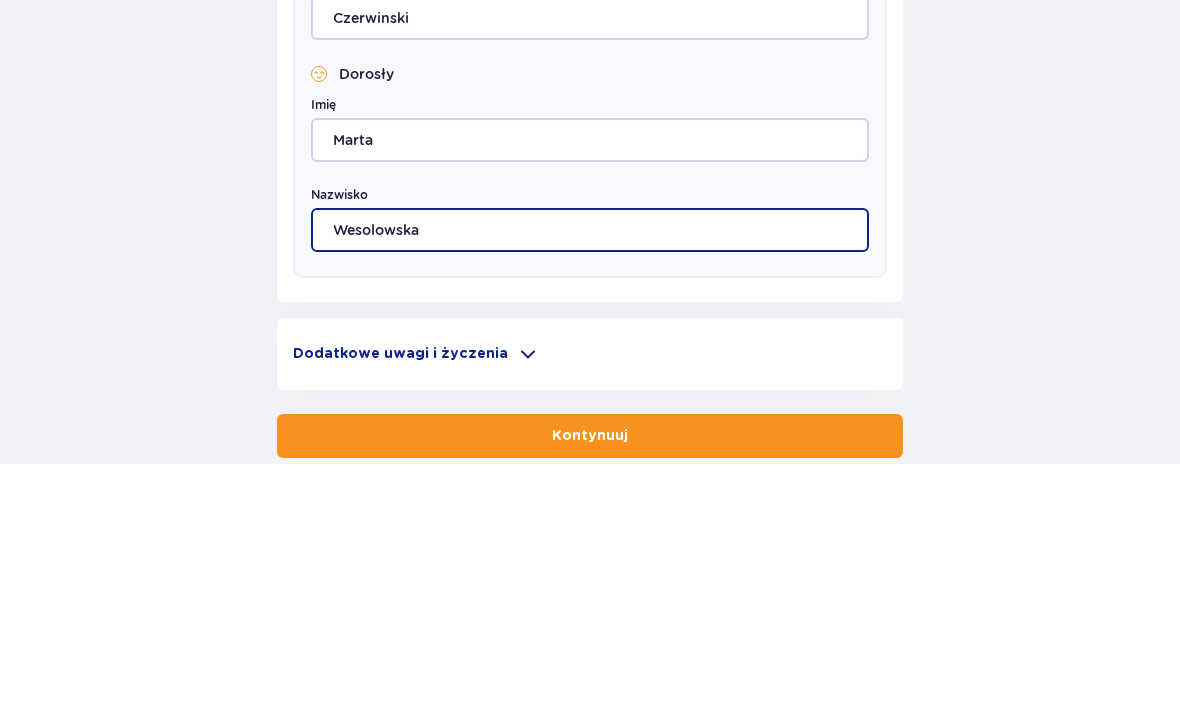 type on "Wesolowska" 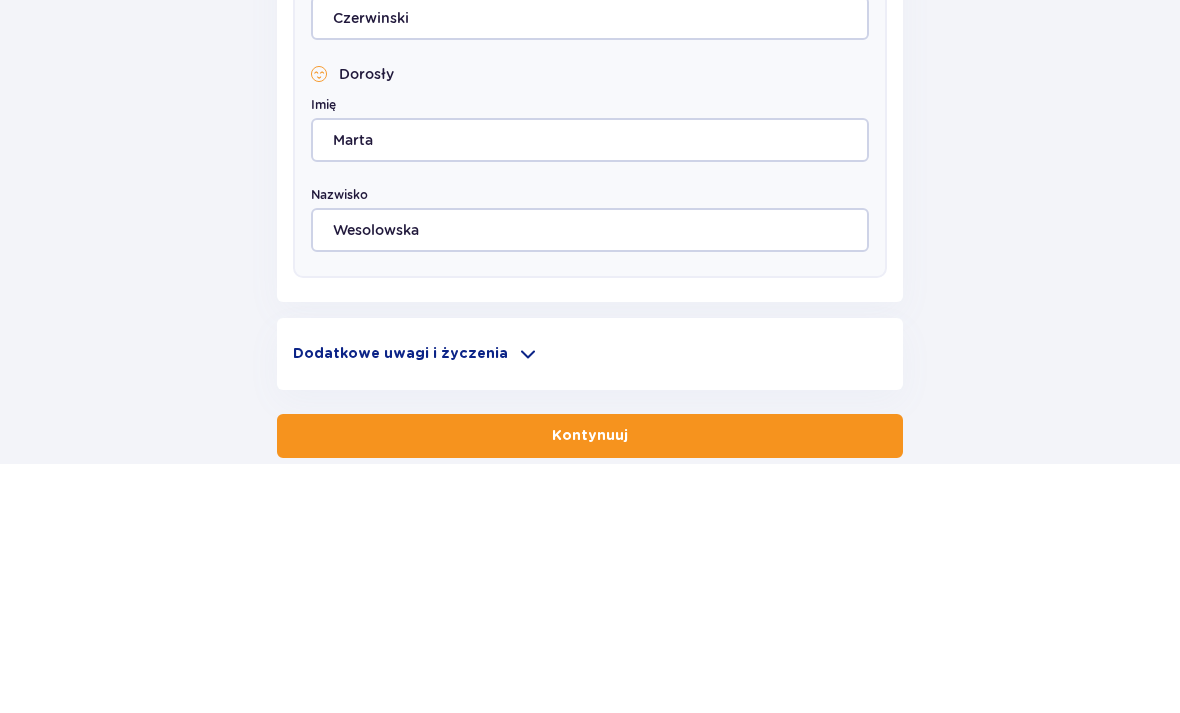 click on "Wróć Pomiń ten krok Nocleg Osoba rezerwująca Imię Marta Nazwisko Wesołowska Adres e-mail wesomart@gmail.com Numer telefonu 505041111 Numer telefonu, wraz z kodem kraju, np. 48 ​123 ​456 ​789 Uzupełnij dane wszystkich gości Bungalow   nr  1 Dorosły Imię Jan Nazwisko Czerwinski Dorosły Imię Marta Nazwisko Wesolowska Dodatkowe uwagi i życzenia Czy możemy Ci jeszcze w czymś pomóc? Daj nam znać! Dołożymy wszelkich starań, aby Twój pobyt u nas był wyjątkowy. 0  /  500 Kontynuuj" at bounding box center (590, 92) 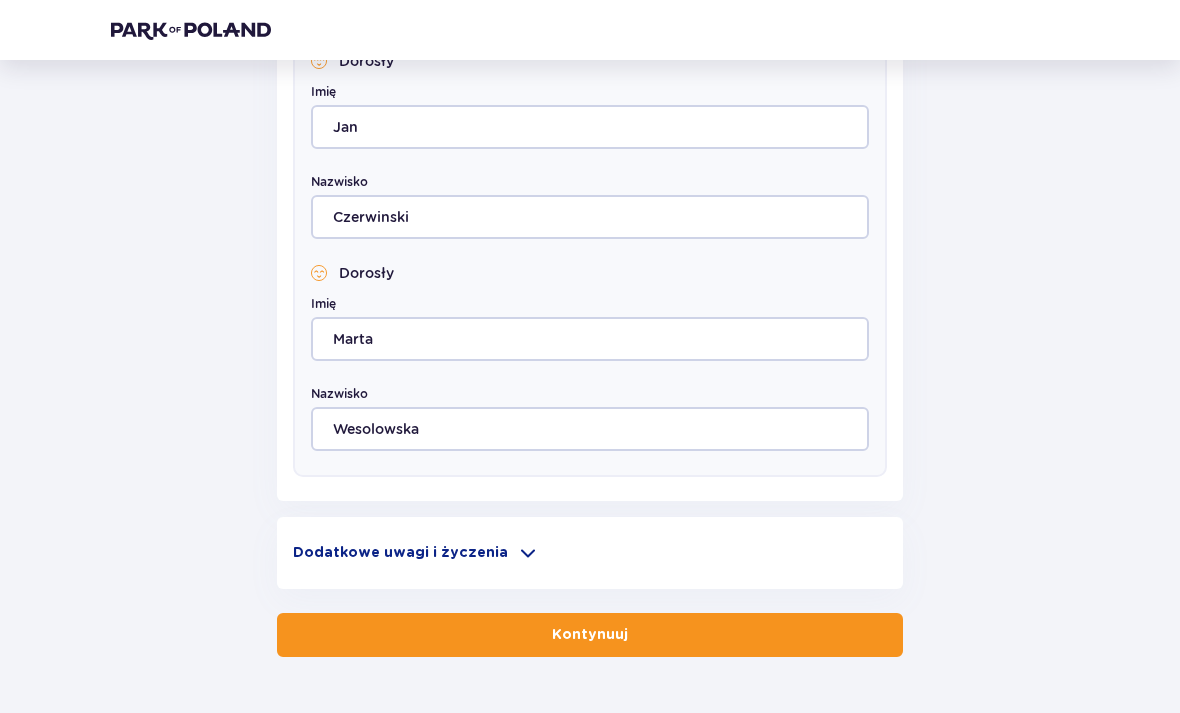 click on "Wróć Pomiń ten krok Nocleg Osoba rezerwująca Imię Marta Nazwisko Wesołowska Adres e-mail wesomart@gmail.com Numer telefonu 505041111 Numer telefonu, wraz z kodem kraju, np. 48 ​123 ​456 ​789 Uzupełnij dane wszystkich gości Bungalow   nr  1 Dorosły Imię Jan Nazwisko Czerwinski Dorosły Imię Marta Nazwisko Wesolowska Dodatkowe uwagi i życzenia Czy możemy Ci jeszcze w czymś pomóc? Daj nam znać! Dołożymy wszelkich starań, aby Twój pobyt u nas był wyjątkowy. 0  /  500 Kontynuuj" at bounding box center (590, -5) 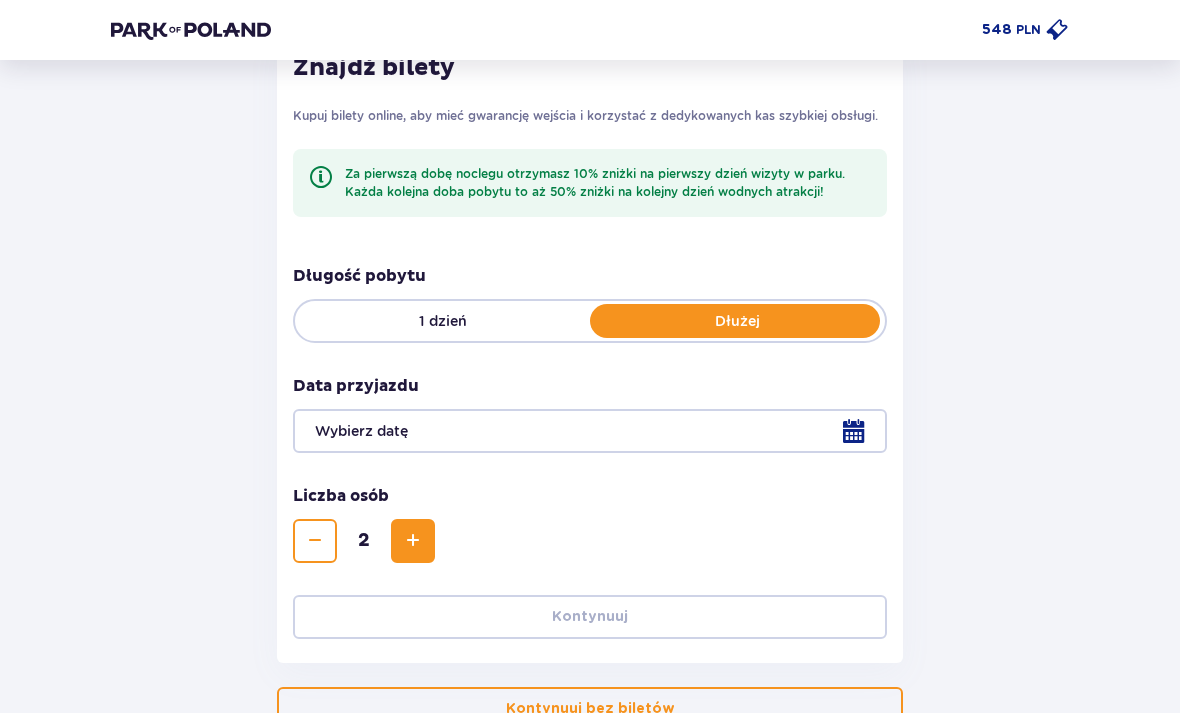 scroll, scrollTop: 328, scrollLeft: 0, axis: vertical 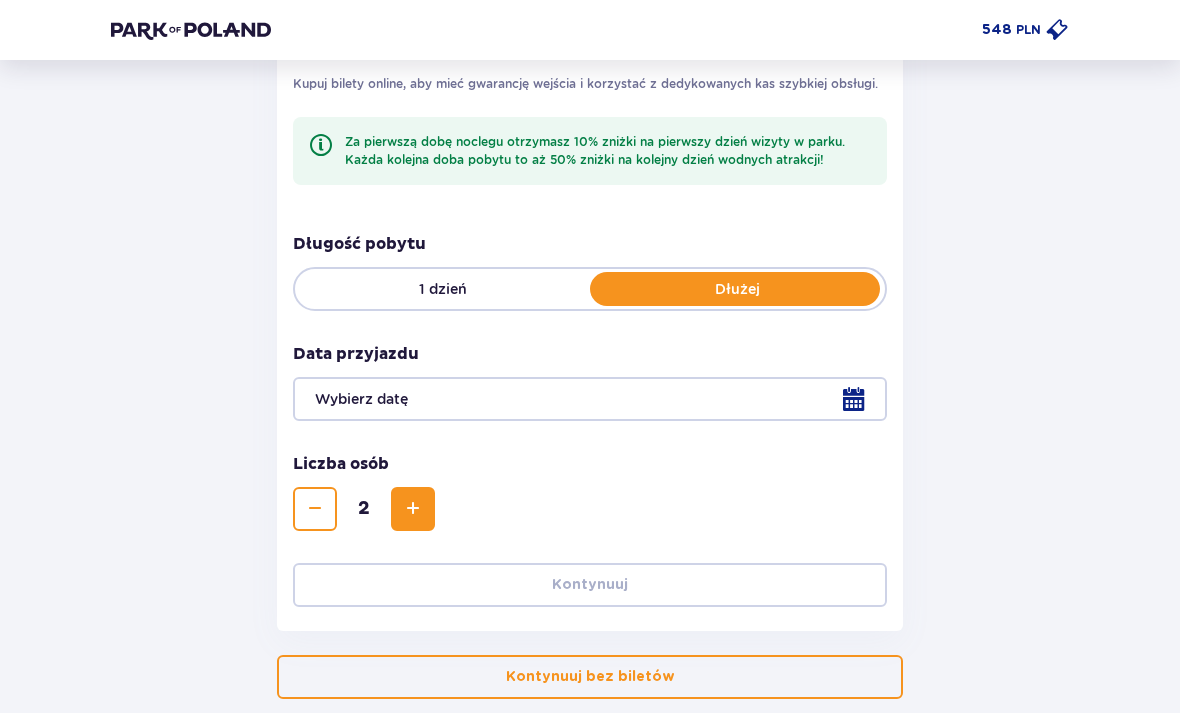 click on "1 dzień" at bounding box center [442, 290] 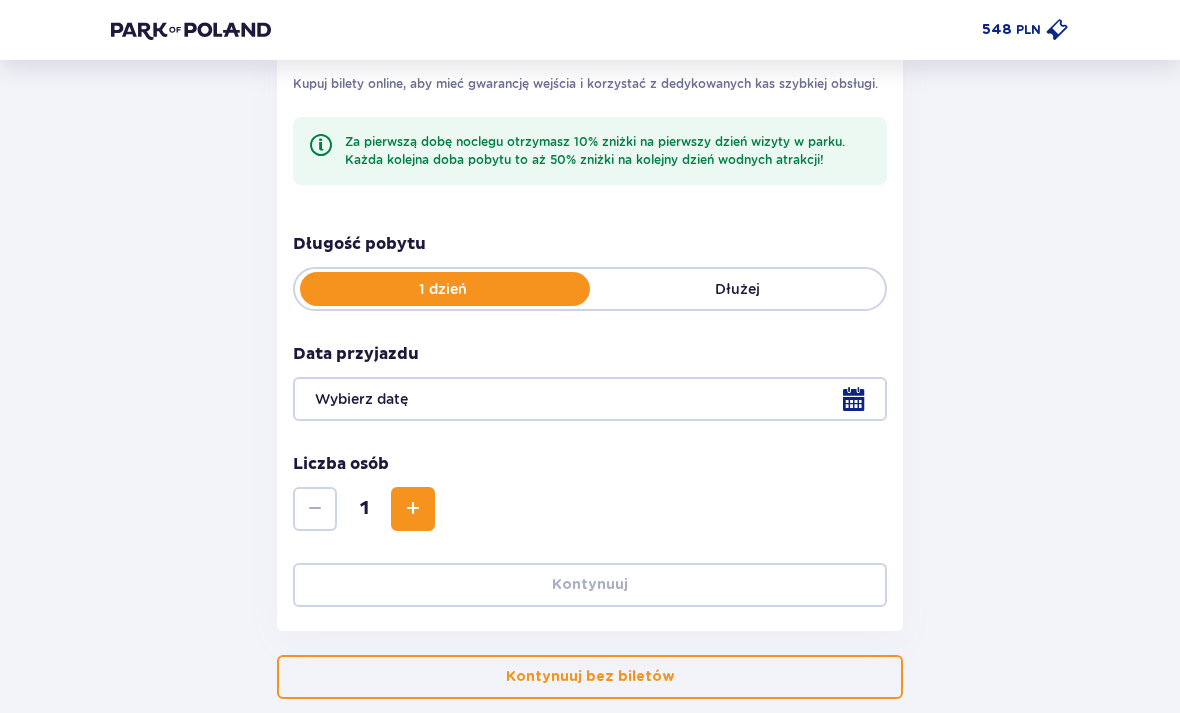 click at bounding box center (590, 399) 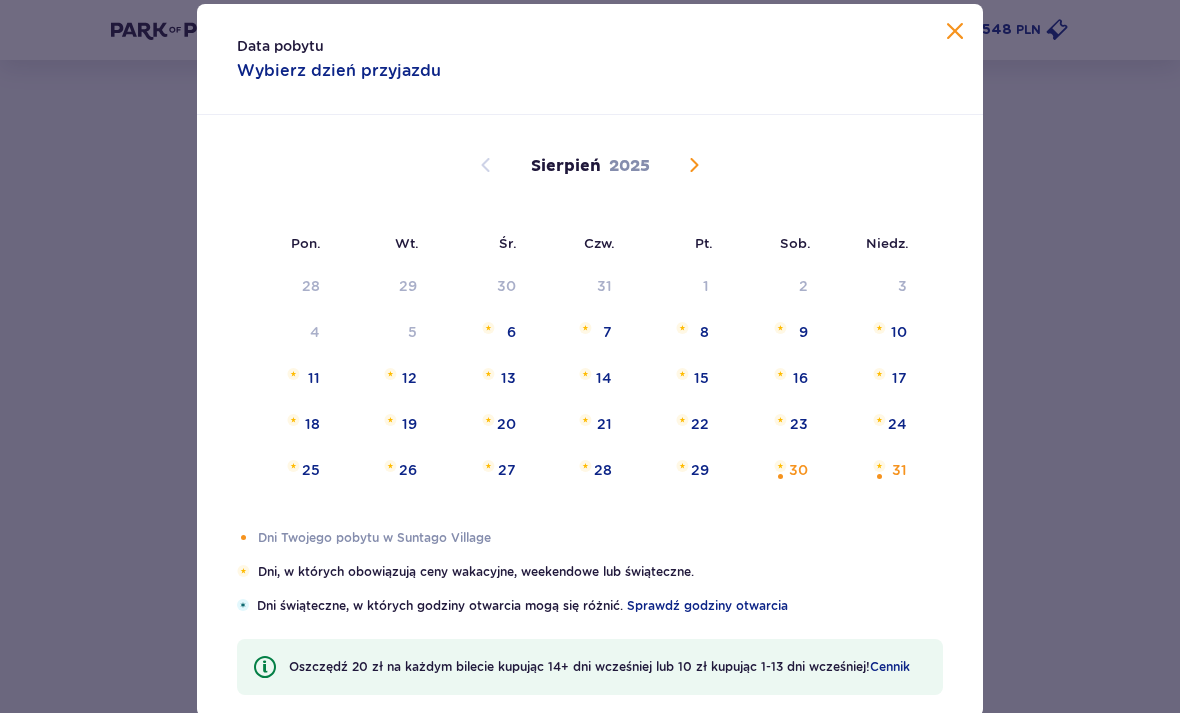 click at bounding box center (780, 466) 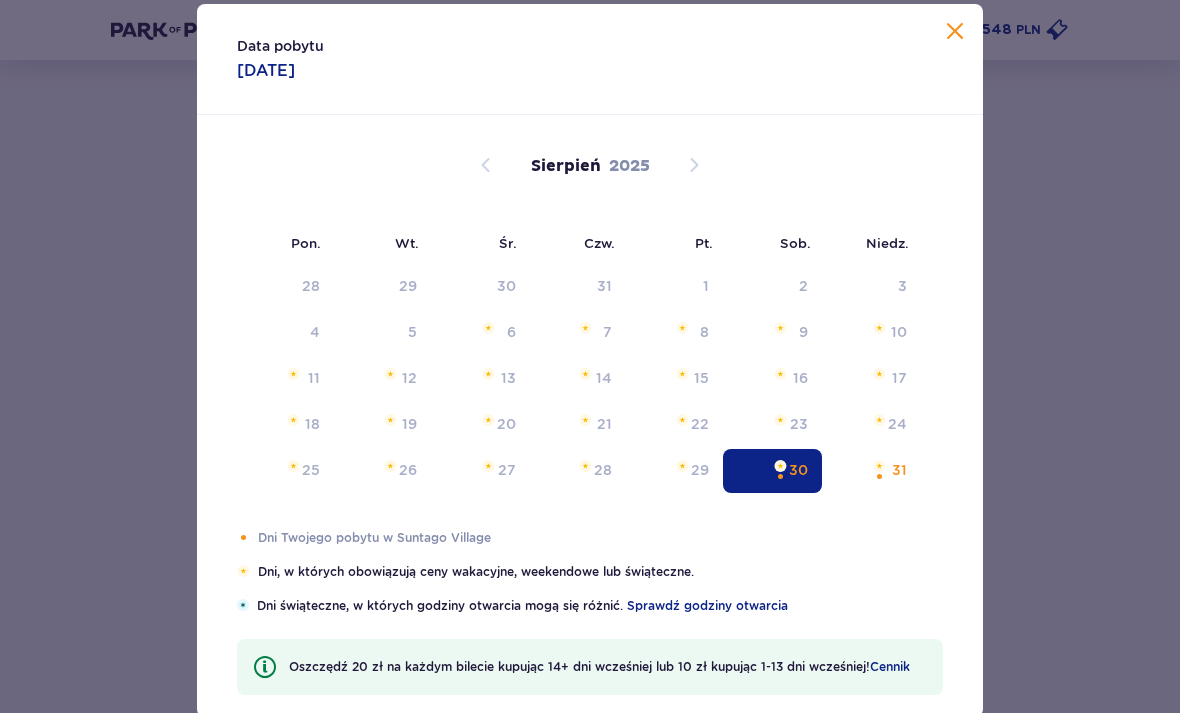 click on "31" at bounding box center [899, 470] 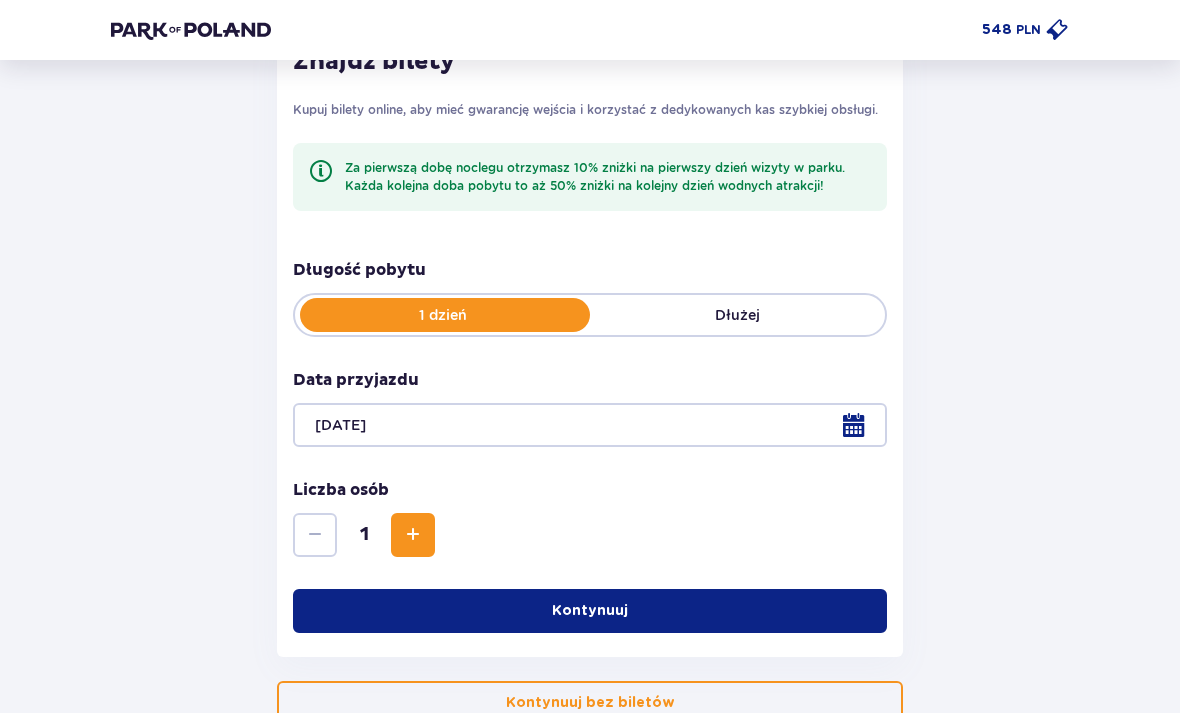 scroll, scrollTop: 302, scrollLeft: 0, axis: vertical 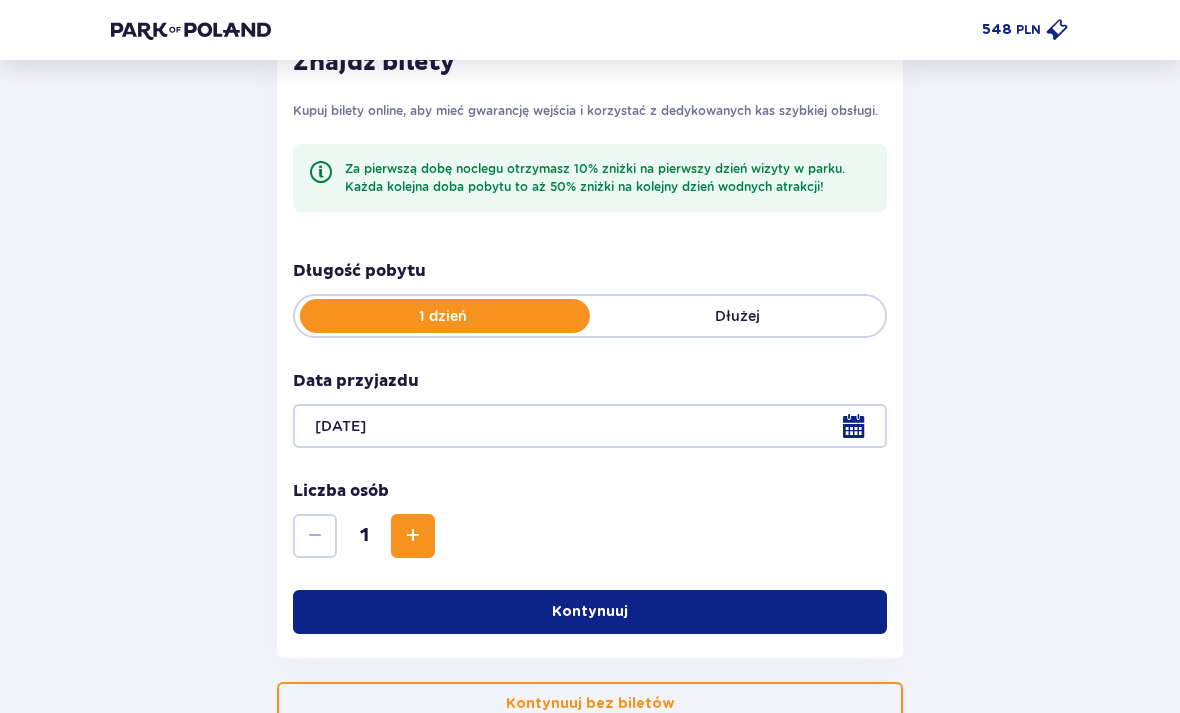 click on "Kontynuuj" at bounding box center (590, 612) 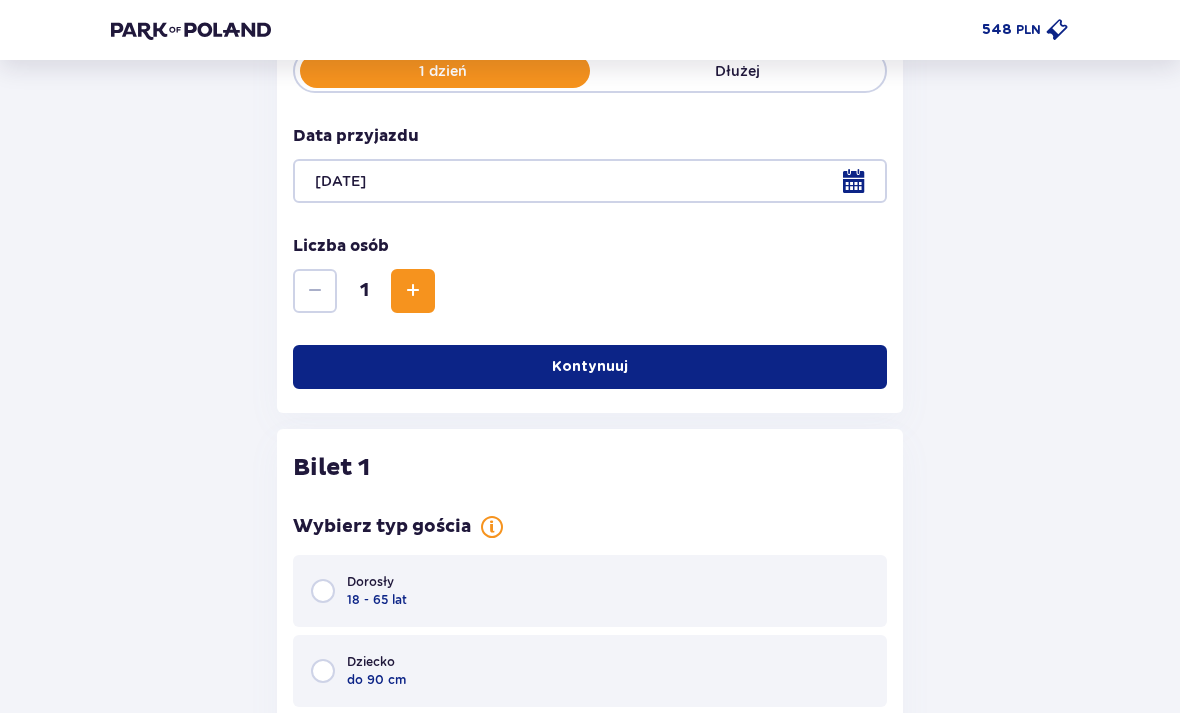 click at bounding box center (413, 291) 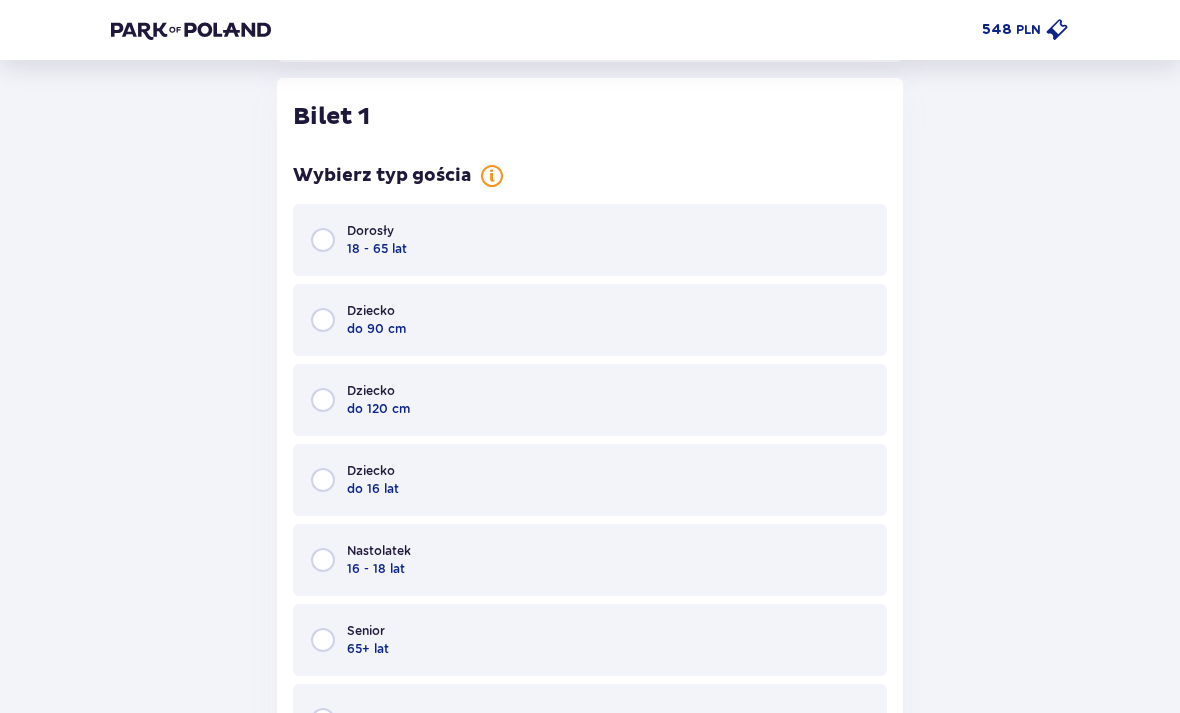 scroll, scrollTop: 900, scrollLeft: 0, axis: vertical 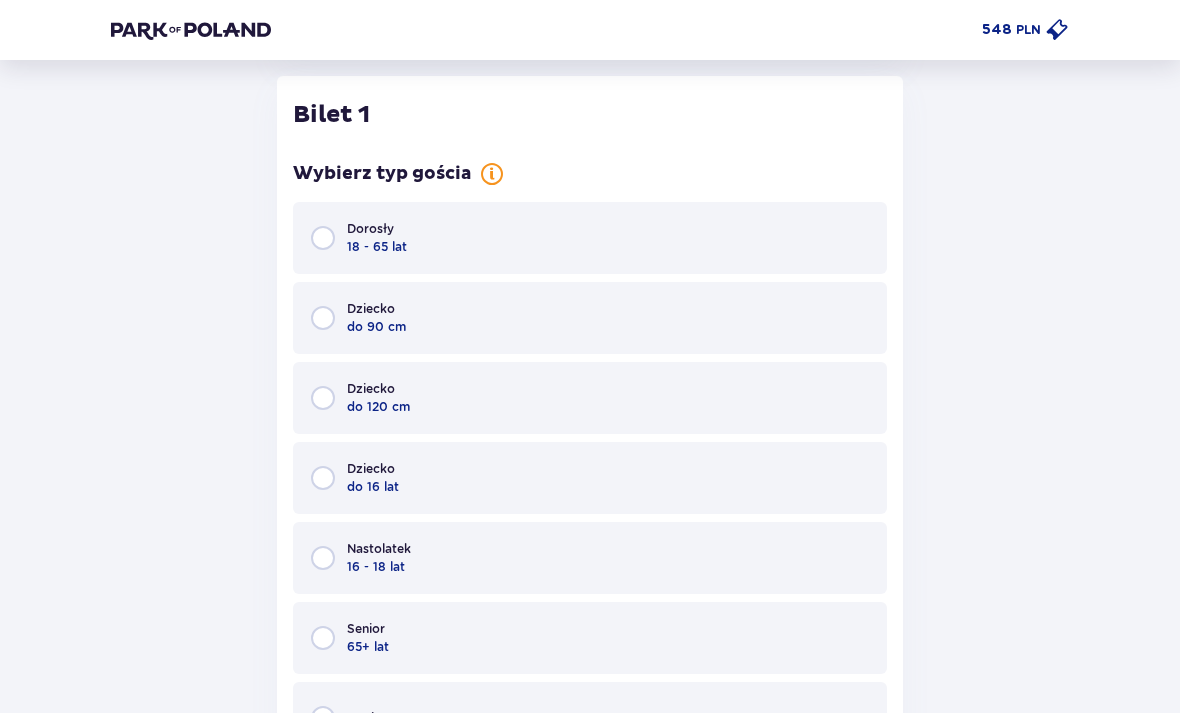 click on "Dorosły 18 - 65 lat" at bounding box center [590, 238] 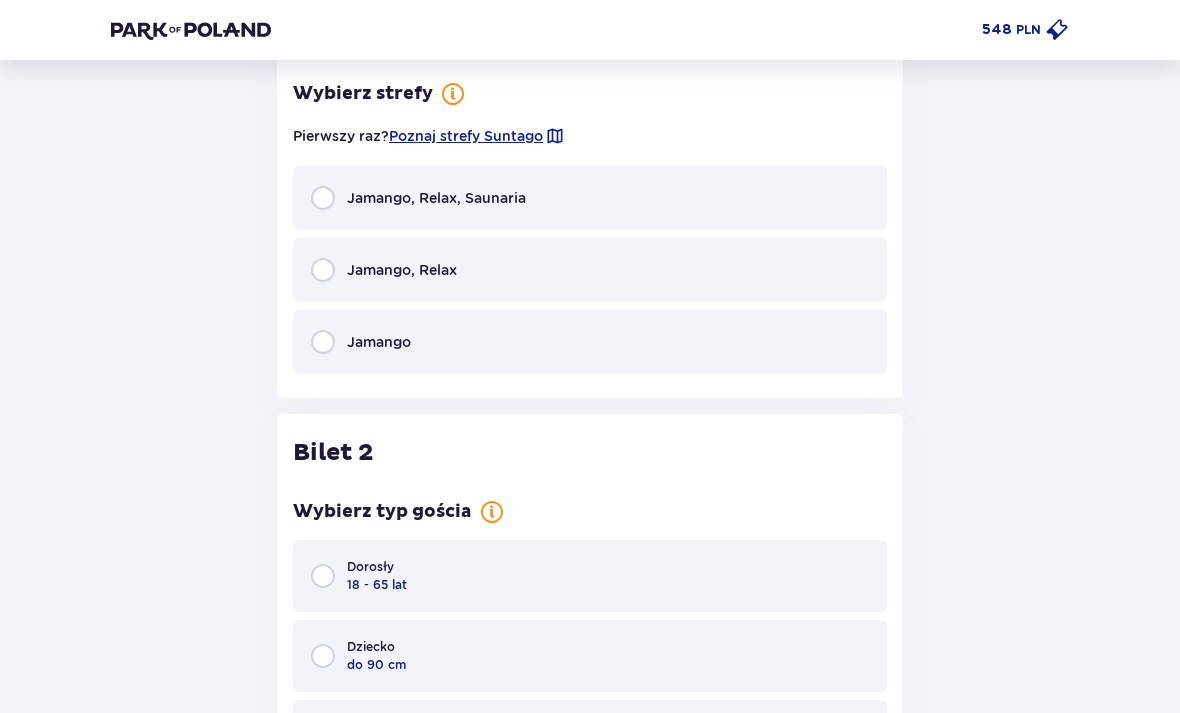 scroll, scrollTop: 1690, scrollLeft: 0, axis: vertical 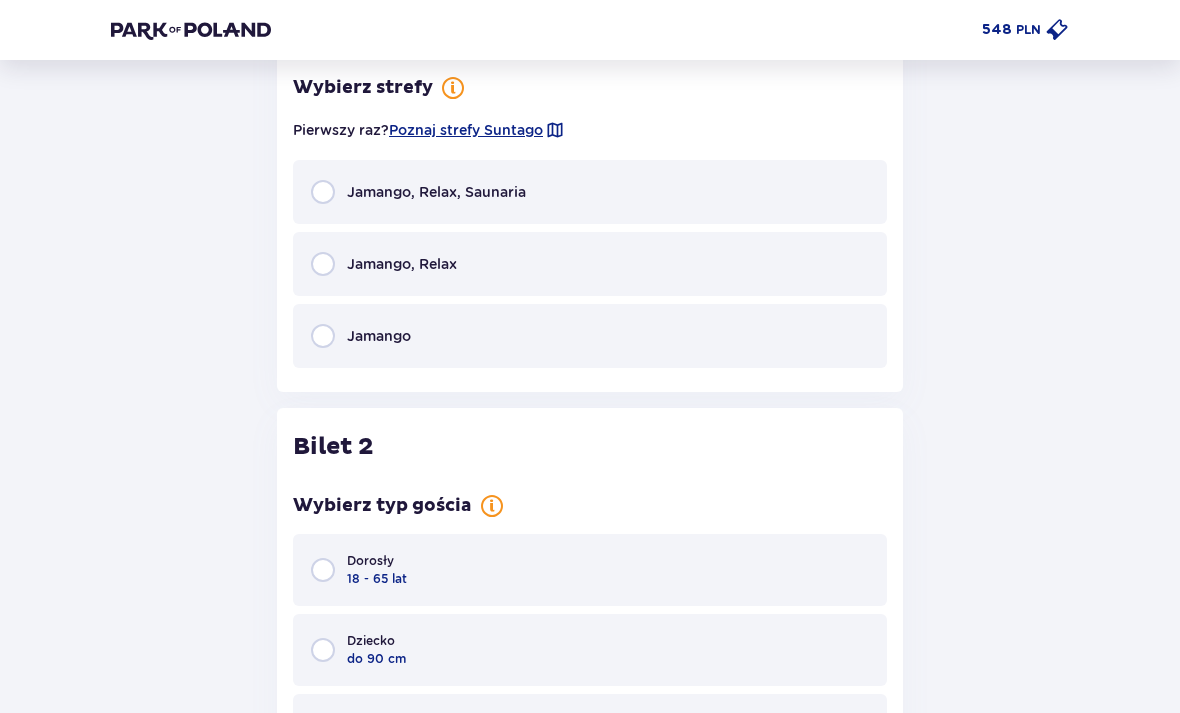 click on "Jamango, Relax, Saunaria" at bounding box center [590, 192] 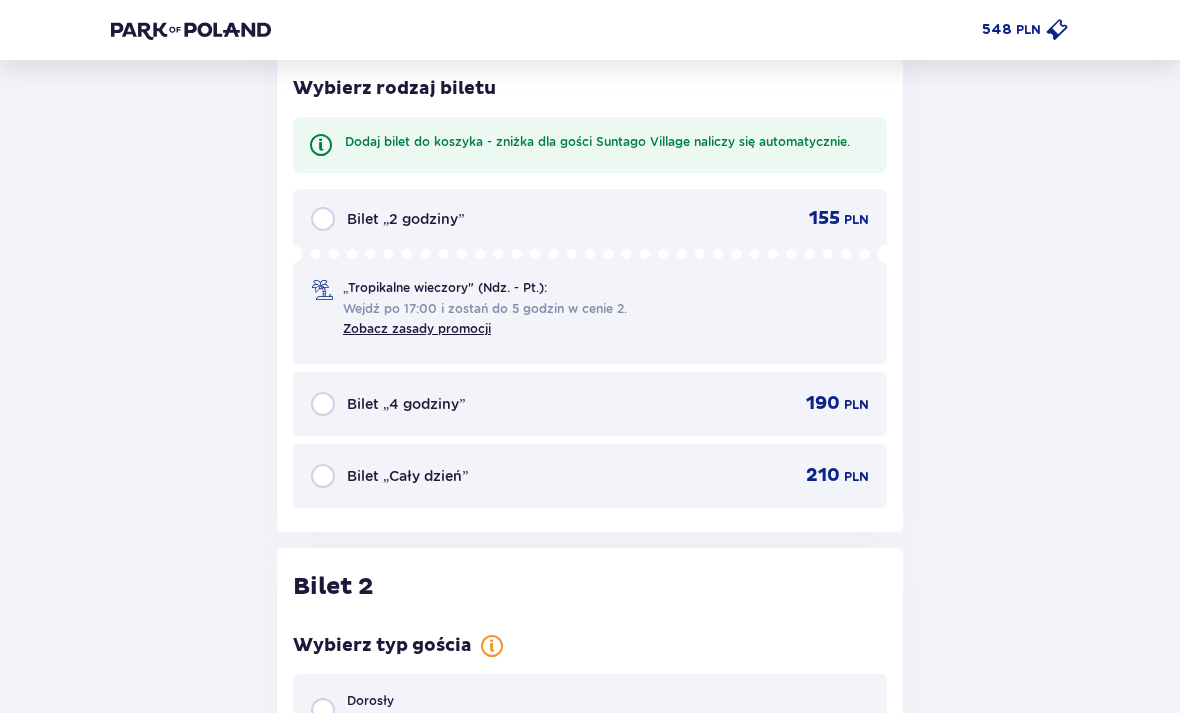 scroll, scrollTop: 2014, scrollLeft: 0, axis: vertical 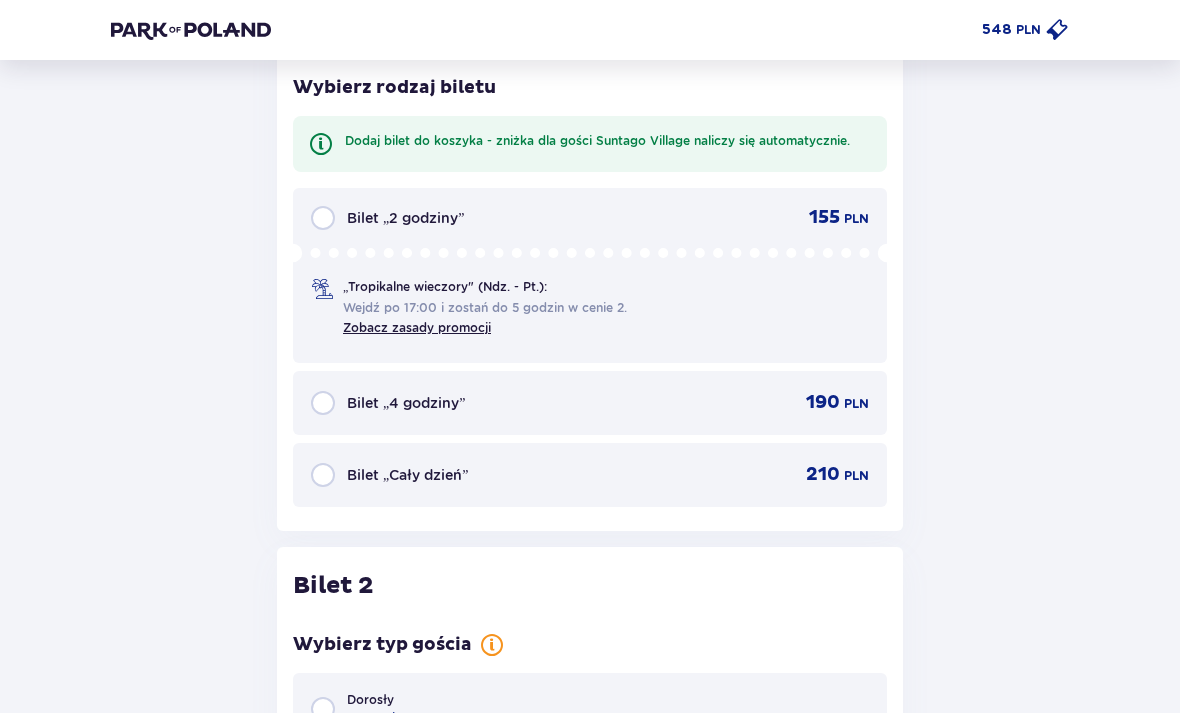 click on "Bilet „Cały dzień” 210 PLN" at bounding box center (590, 475) 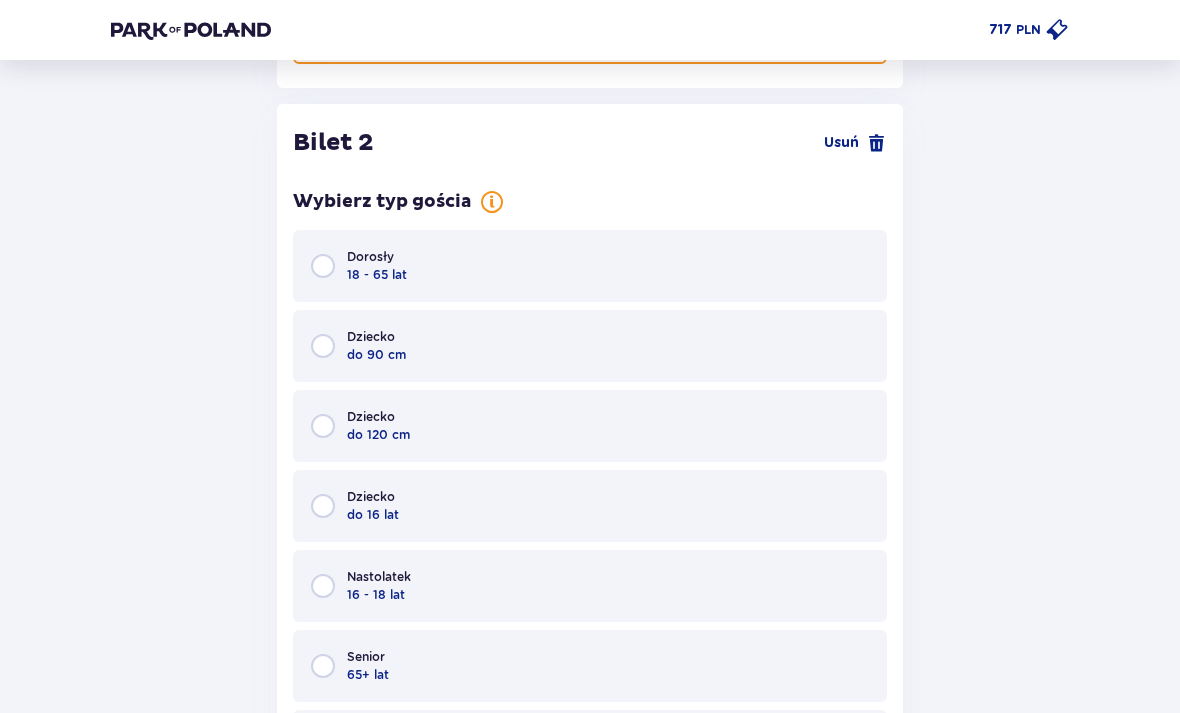 scroll, scrollTop: 2480, scrollLeft: 0, axis: vertical 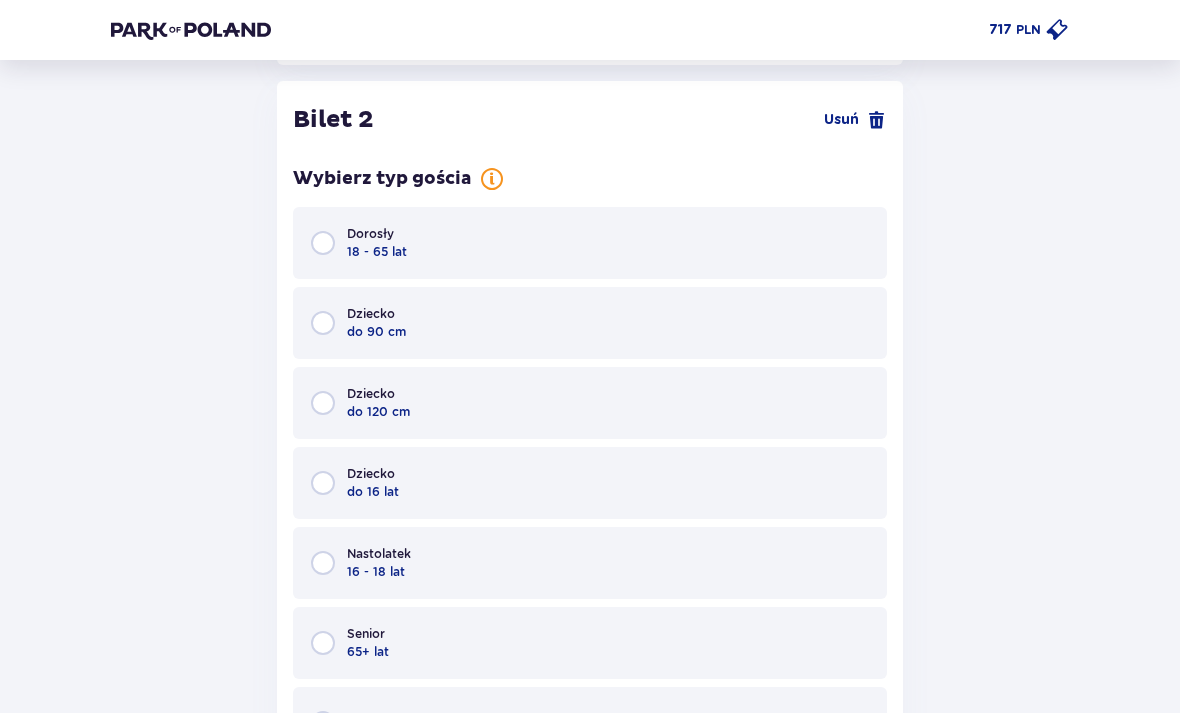 click on "Dorosły 18 - 65 lat" at bounding box center [590, 243] 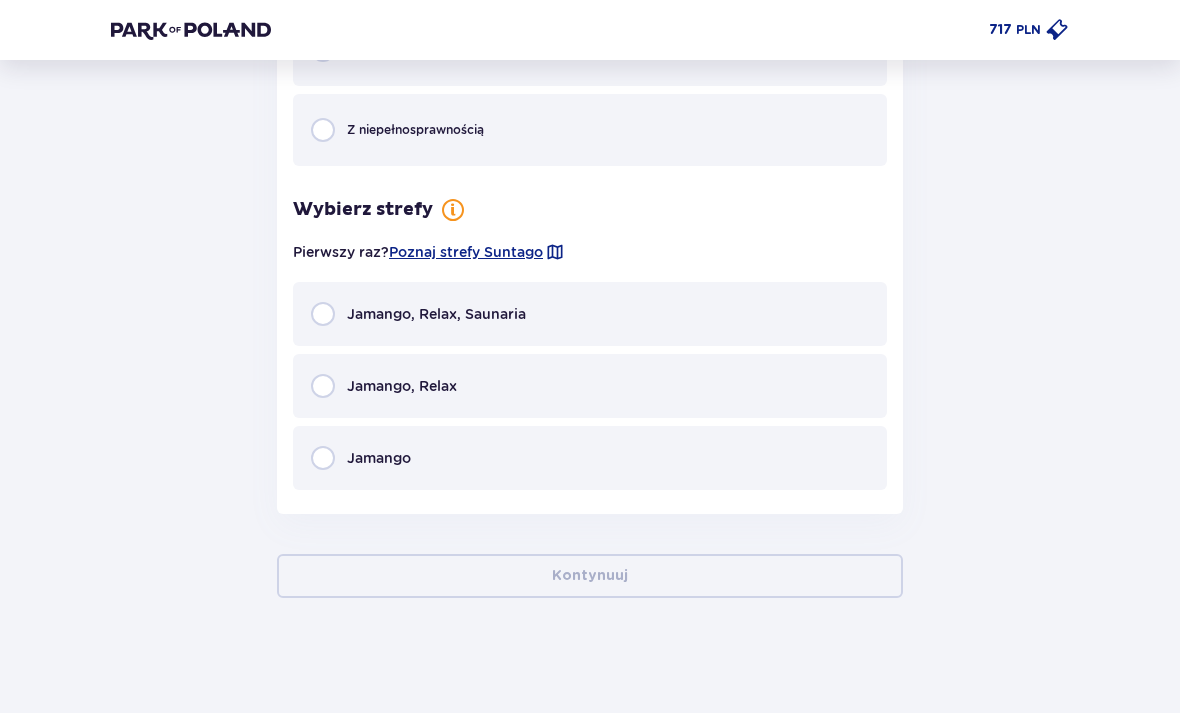 scroll, scrollTop: 3154, scrollLeft: 0, axis: vertical 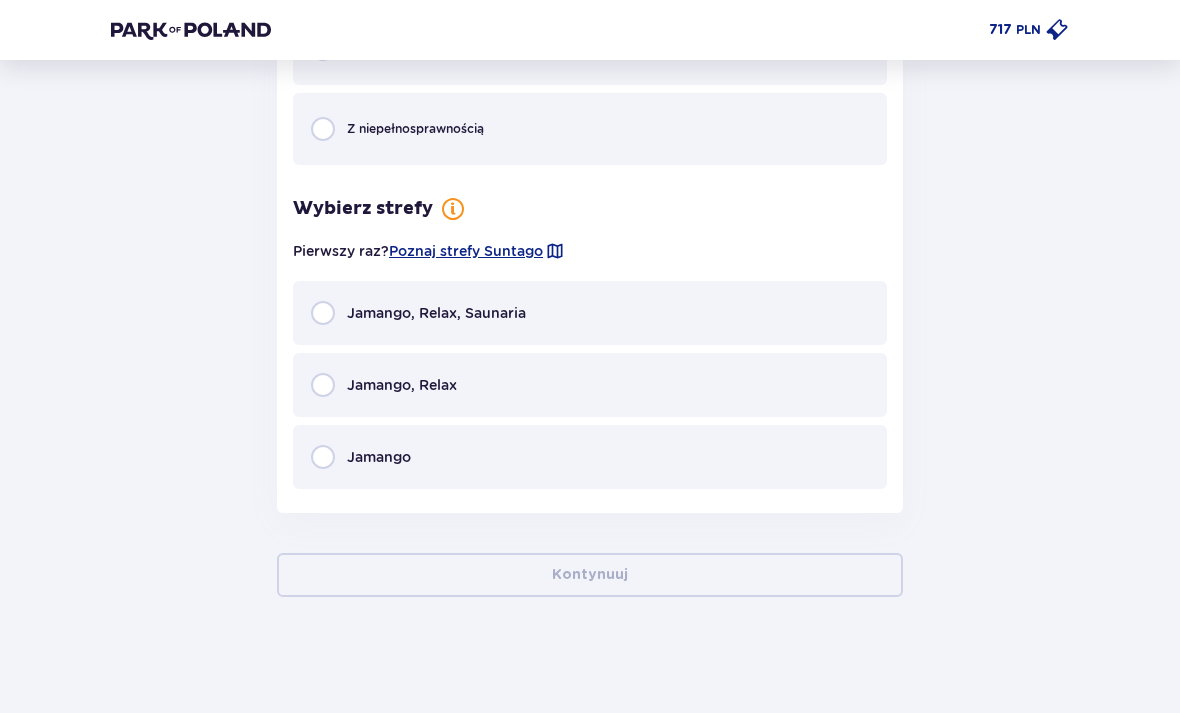 click on "Jamango, Relax, Saunaria" at bounding box center (590, 313) 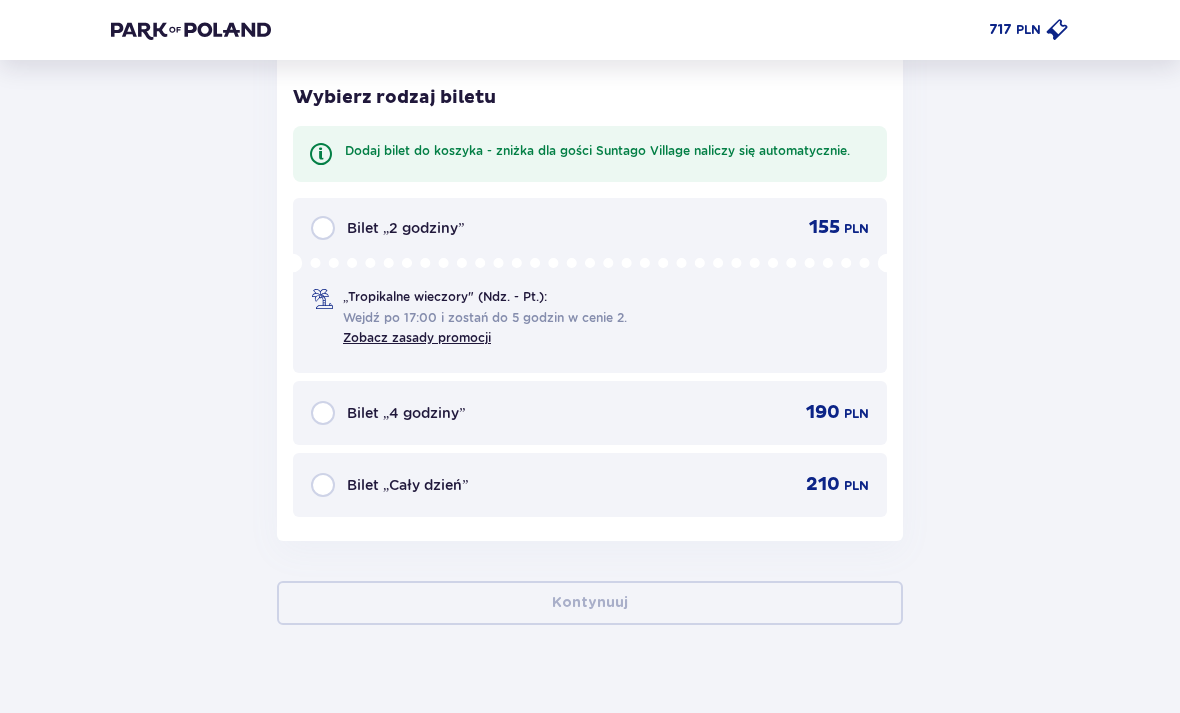 scroll, scrollTop: 3594, scrollLeft: 0, axis: vertical 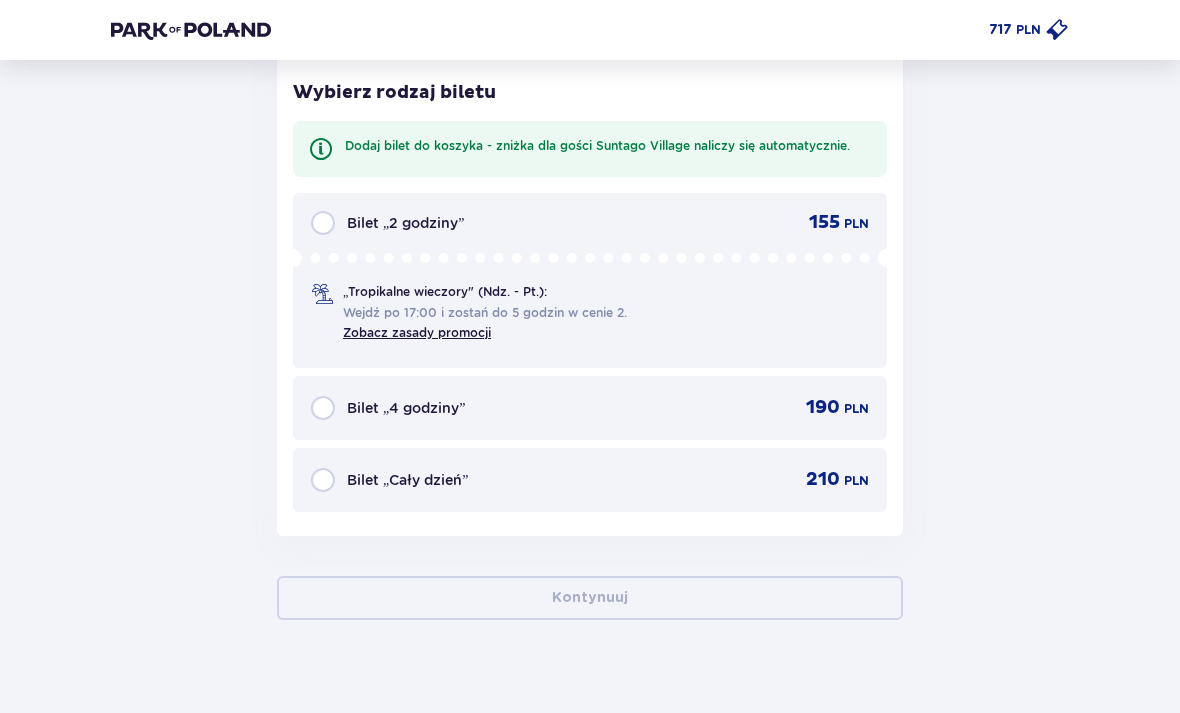 click on "Bilet „Cały dzień” 210 PLN" at bounding box center (590, 480) 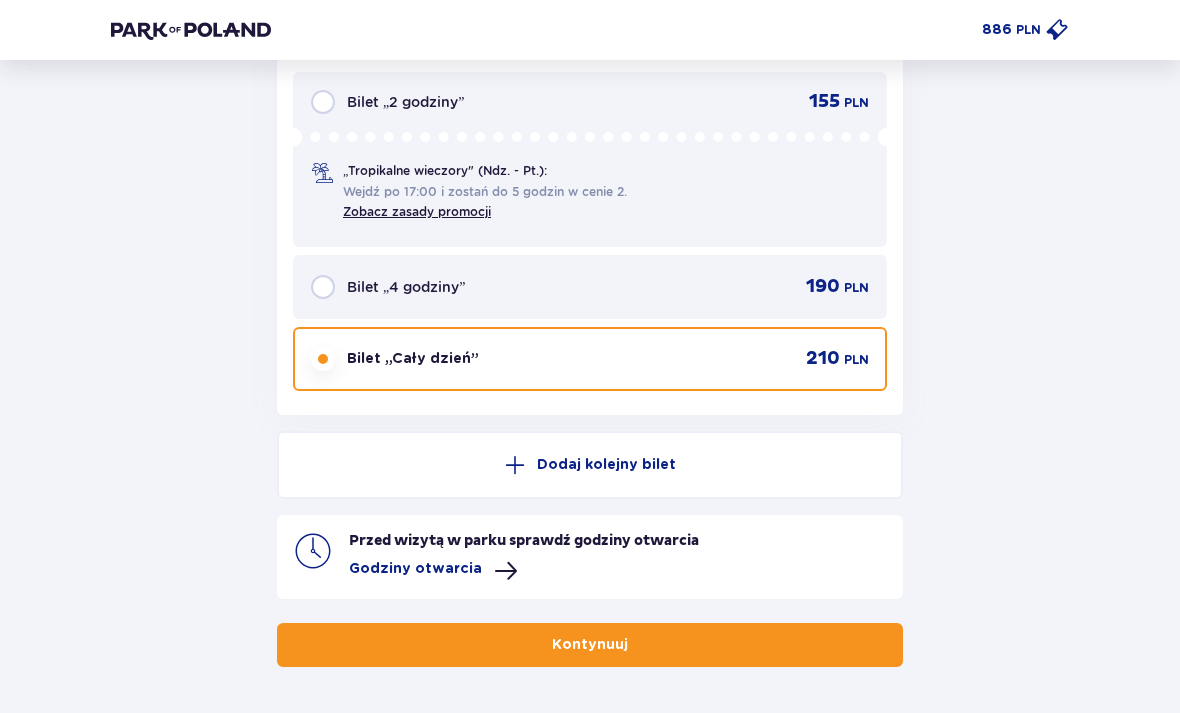 scroll, scrollTop: 3717, scrollLeft: 0, axis: vertical 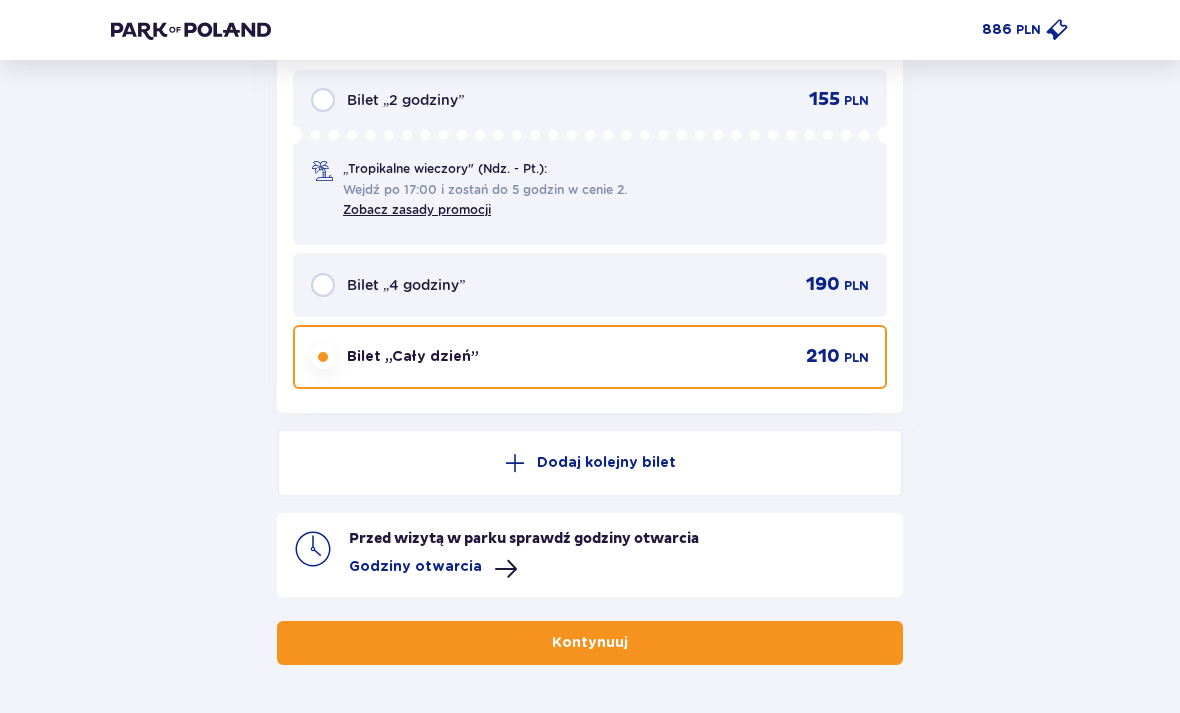 click on "Kontynuuj" at bounding box center (590, 643) 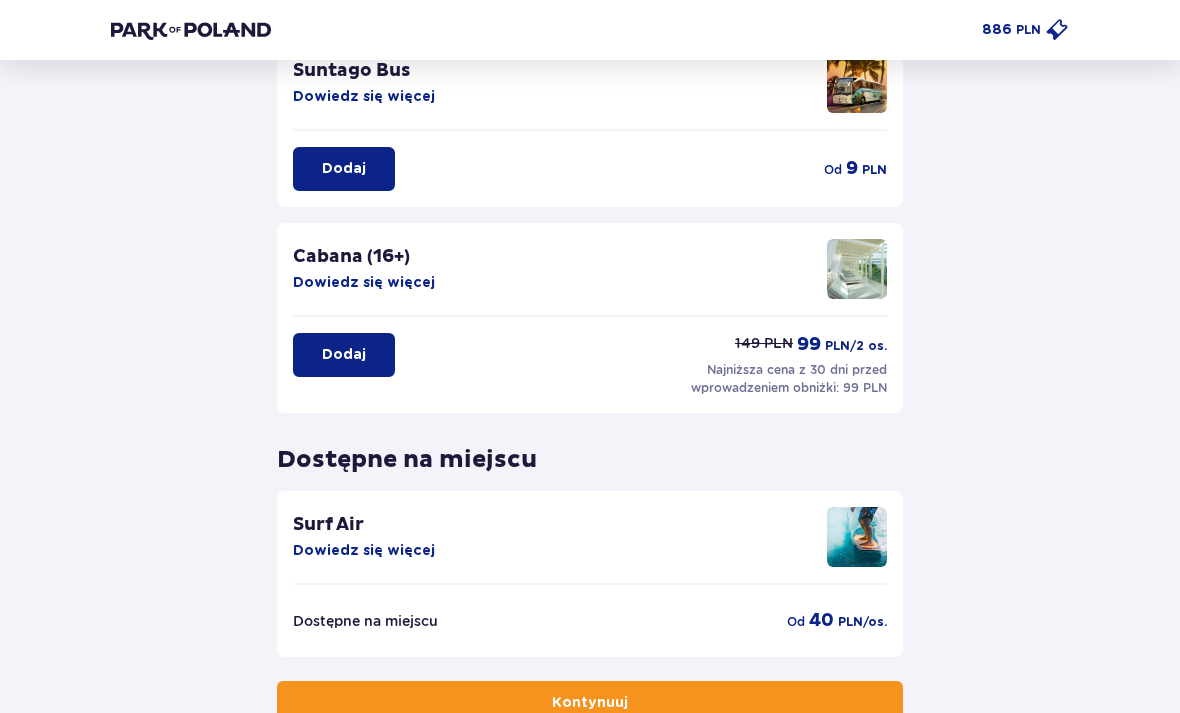 scroll, scrollTop: 429, scrollLeft: 0, axis: vertical 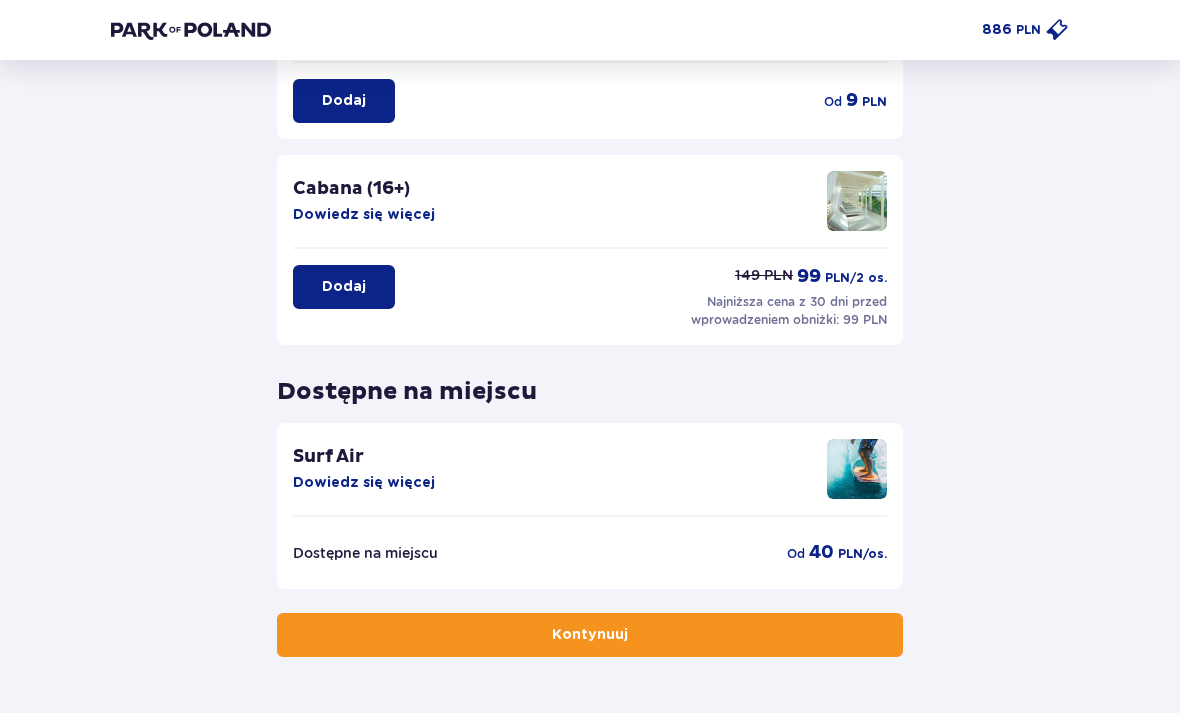 click on "Kontynuuj" at bounding box center (590, 635) 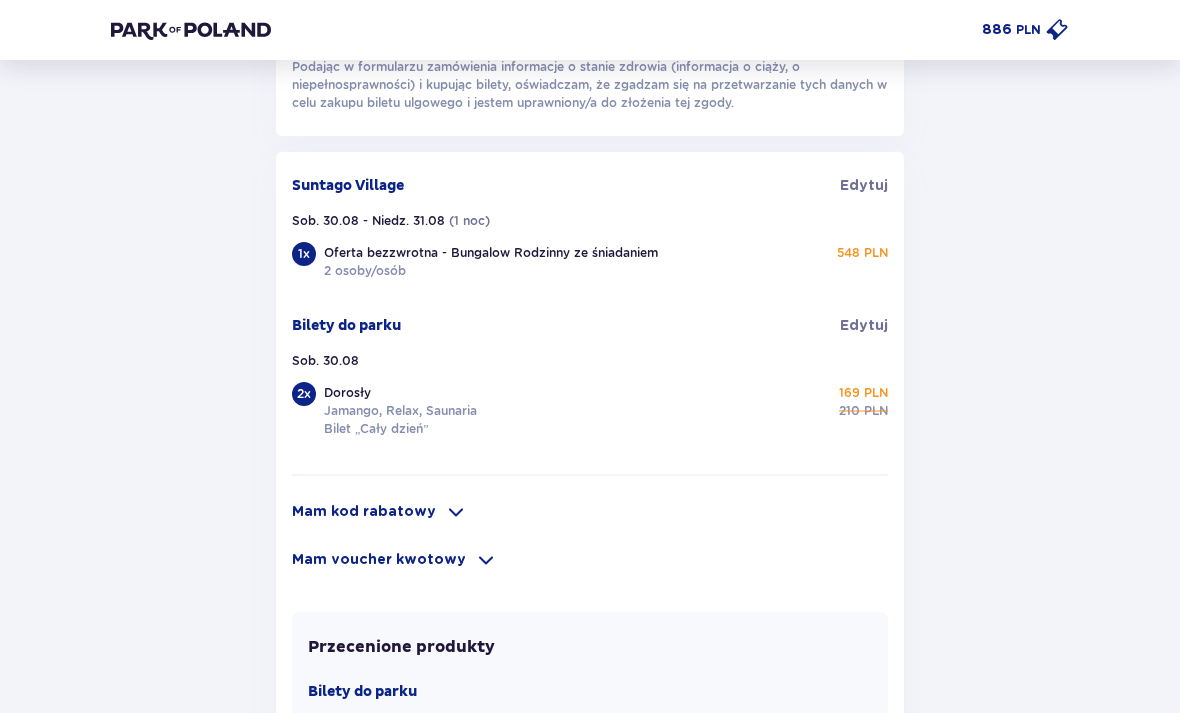 scroll, scrollTop: 1235, scrollLeft: 0, axis: vertical 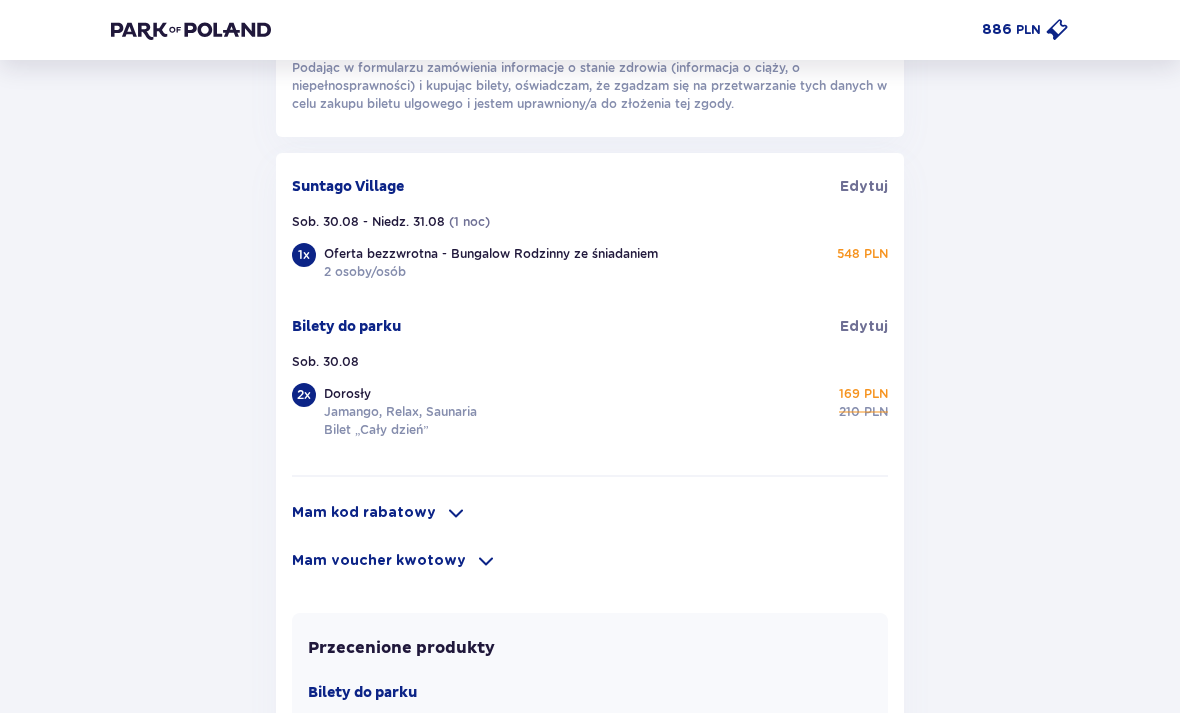 click on "Bilety do parku Edytuj Sob. 30.08   2 x Dorosły Jamango, Relax, Saunaria Bilet „Cały dzień” 169 PLN 210 PLN" at bounding box center [590, 380] 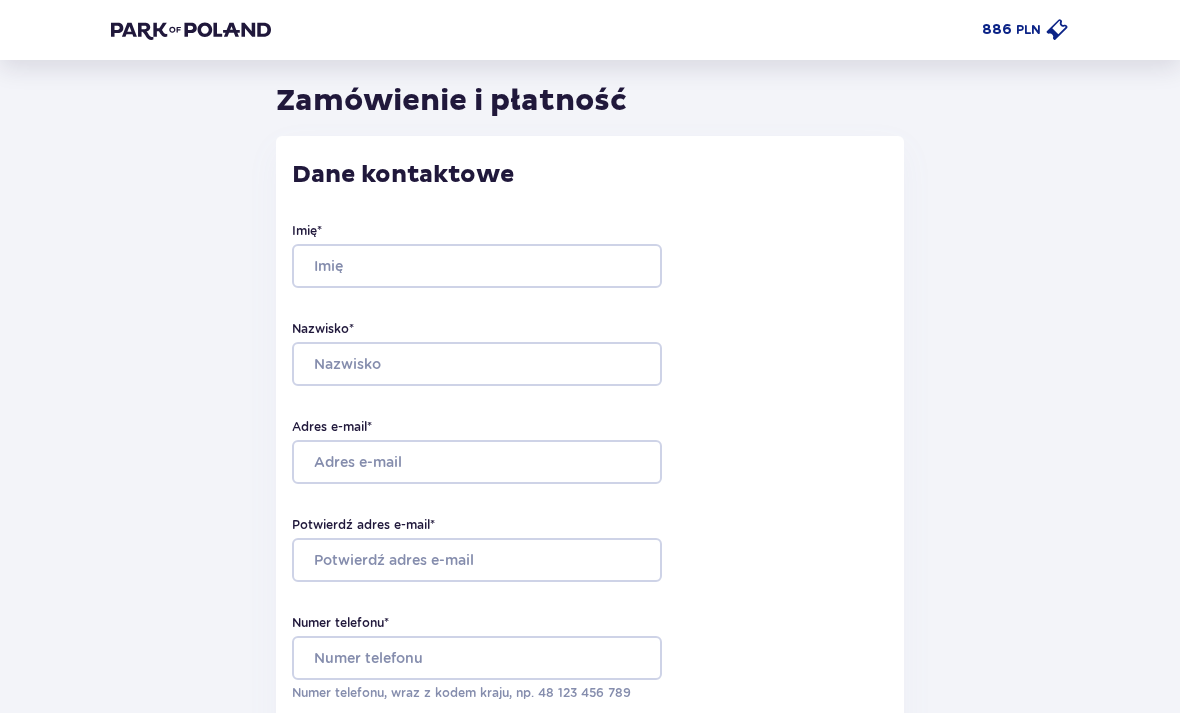 scroll, scrollTop: 0, scrollLeft: 0, axis: both 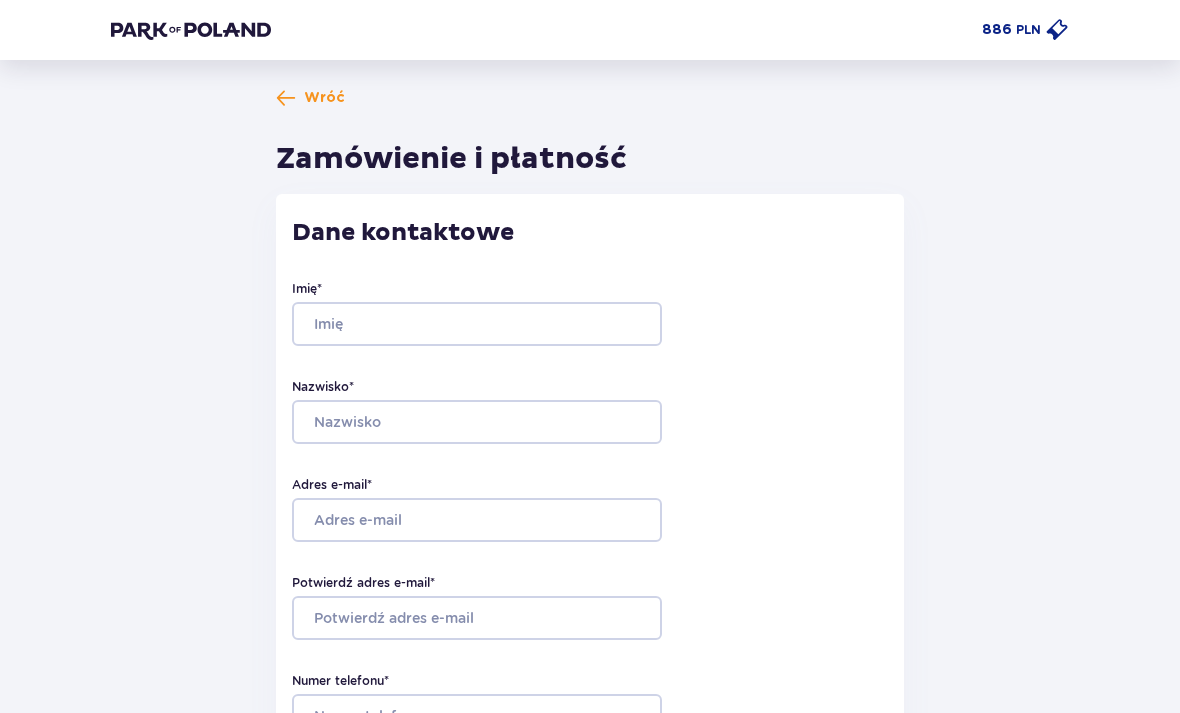click at bounding box center [286, 98] 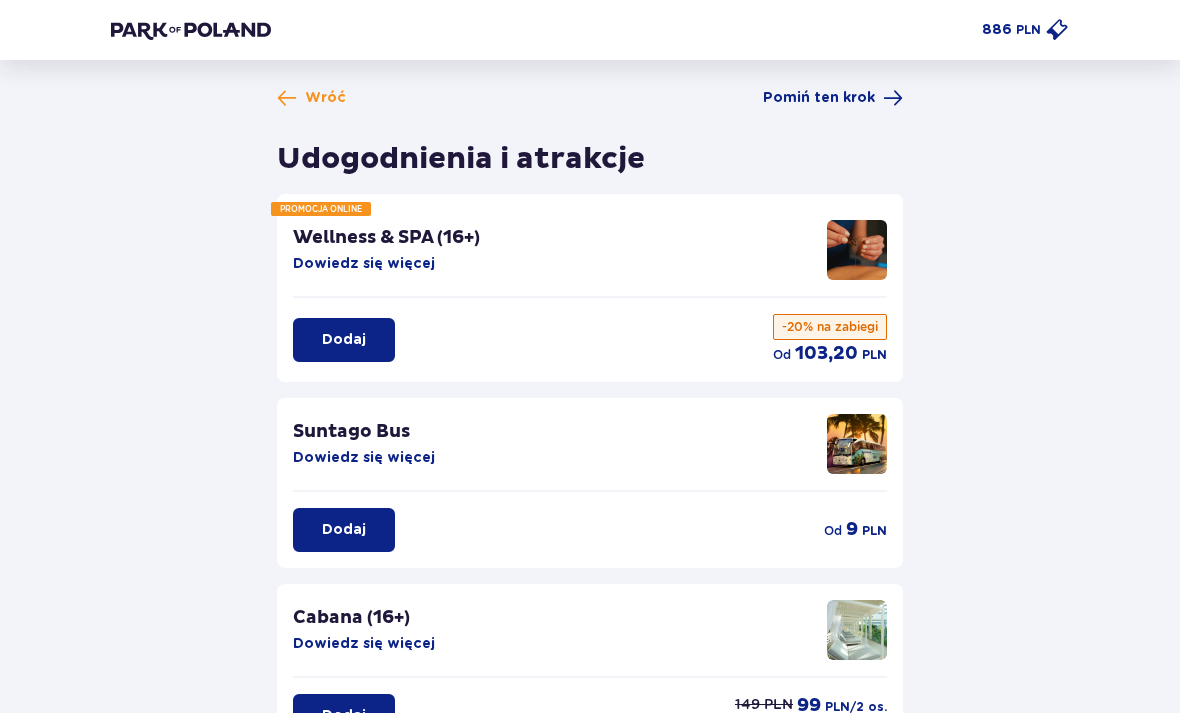 click on "Wróć" at bounding box center (311, 98) 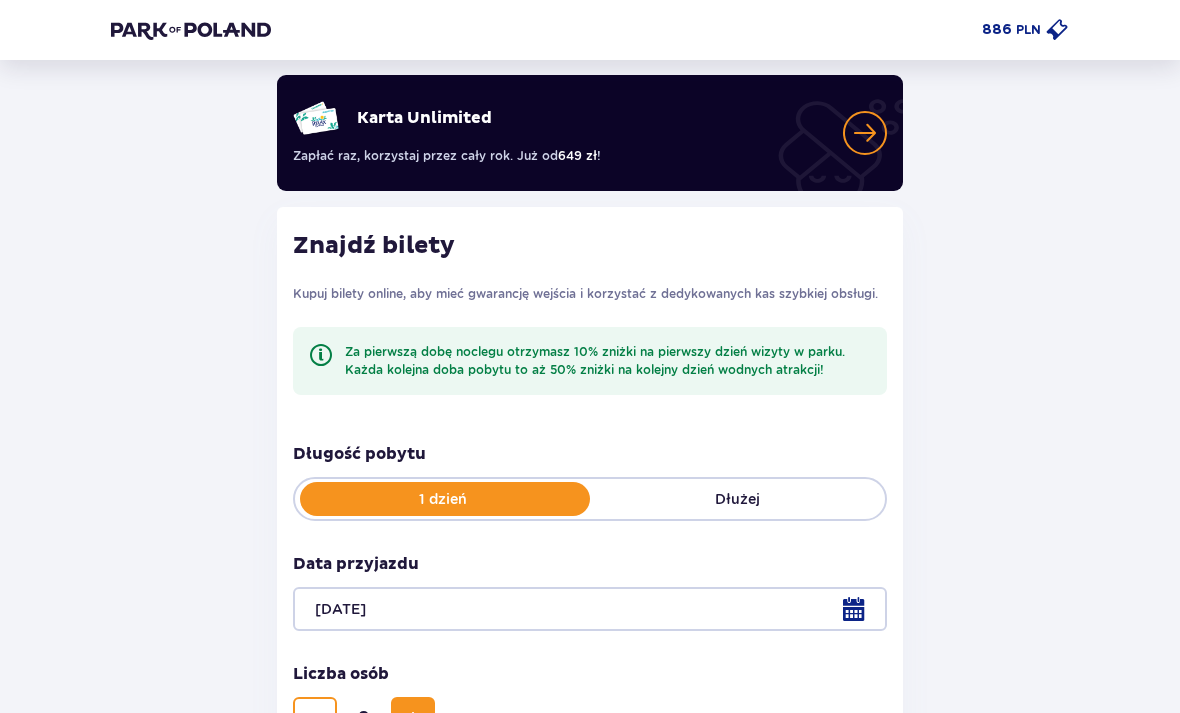 scroll, scrollTop: 117, scrollLeft: 0, axis: vertical 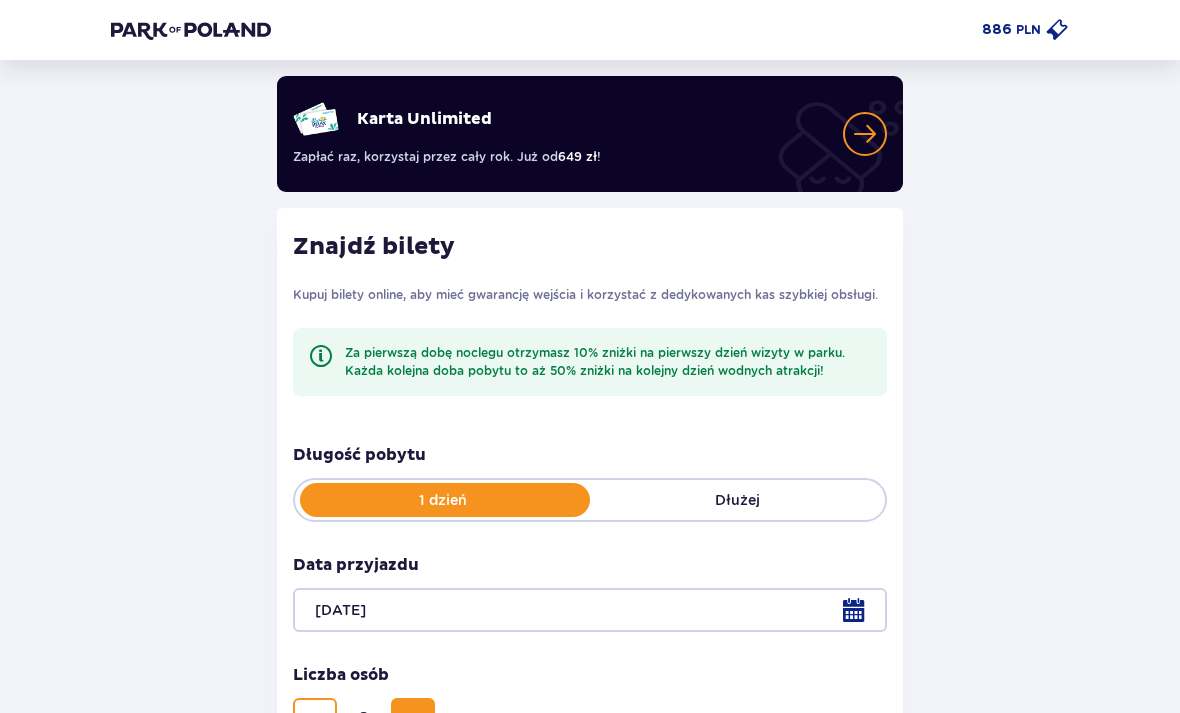 click on "1 dzień Dłużej" at bounding box center (590, 501) 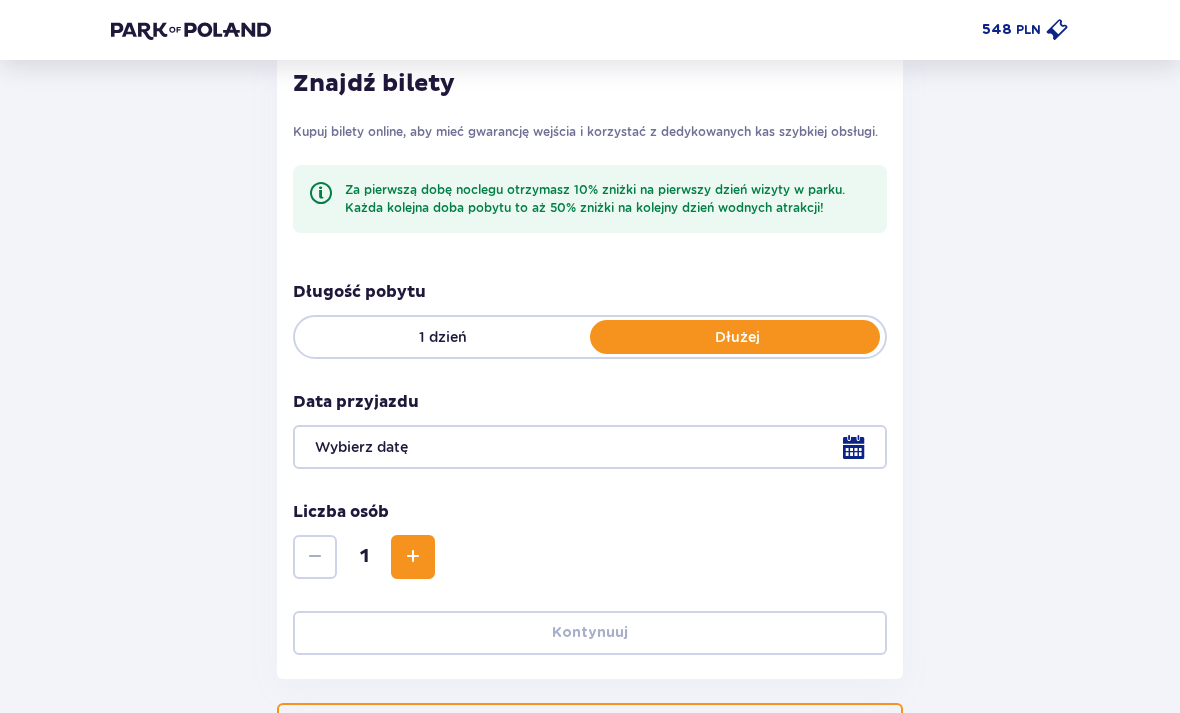 click at bounding box center [413, 558] 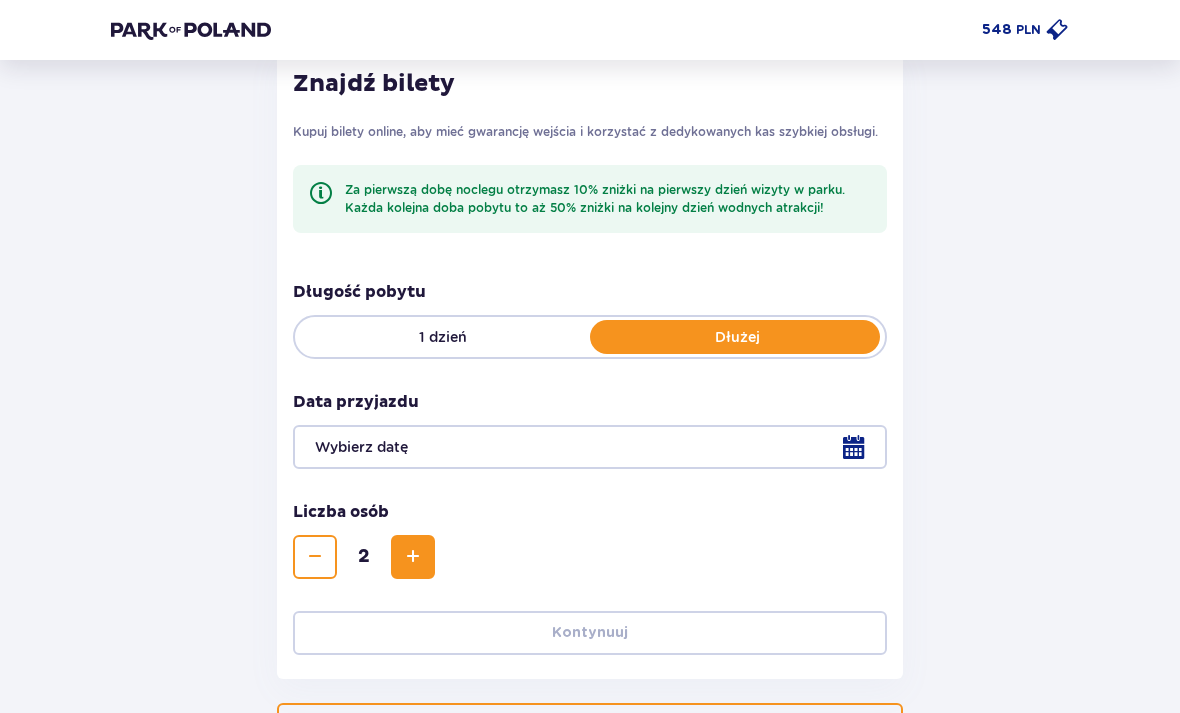click on "Znajdź bilety Kupuj bilety online, aby mieć gwarancję wejścia i korzystać z dedykowanych kas szybkiej obsługi. Za pierwszą dobę noclegu otrzymasz 10% zniżki na pierwszy dzień wizyty w parku. Każda kolejna doba pobytu to aż 50% zniżki na kolejny dzień wodnych atrakcji! Długość pobytu 1 dzień Dłużej Data przyjazdu Liczba osób 2 Kontynuuj" at bounding box center (590, 362) 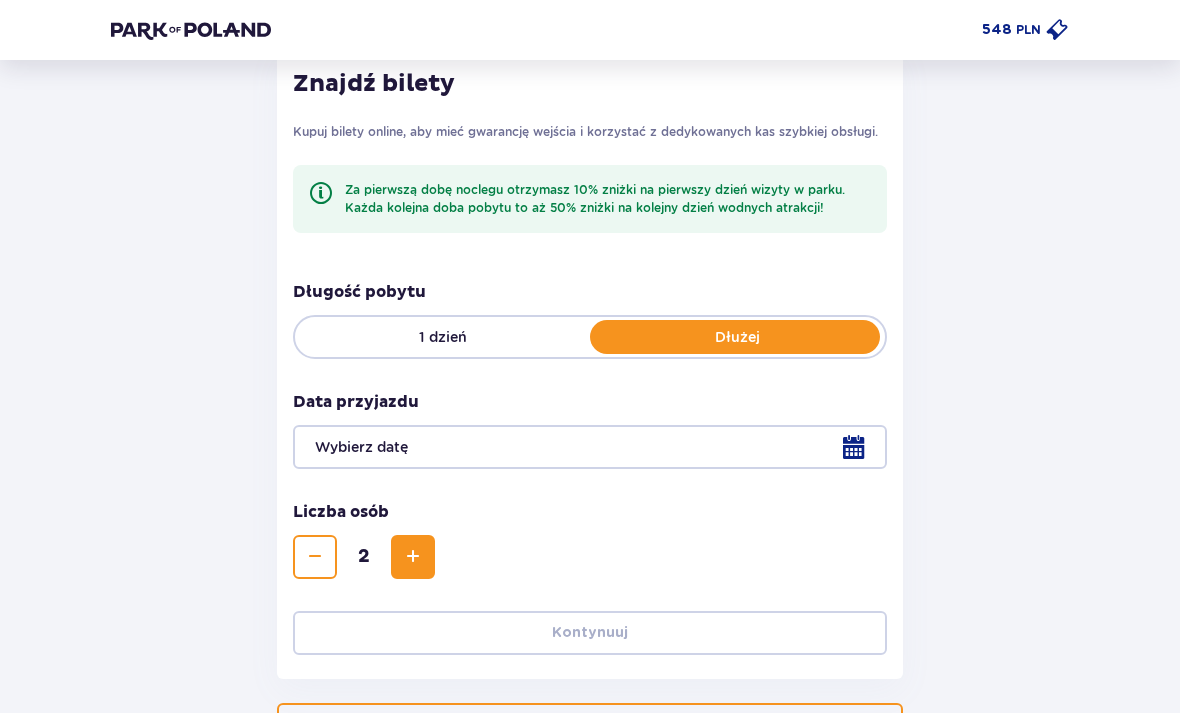 click at bounding box center [590, 447] 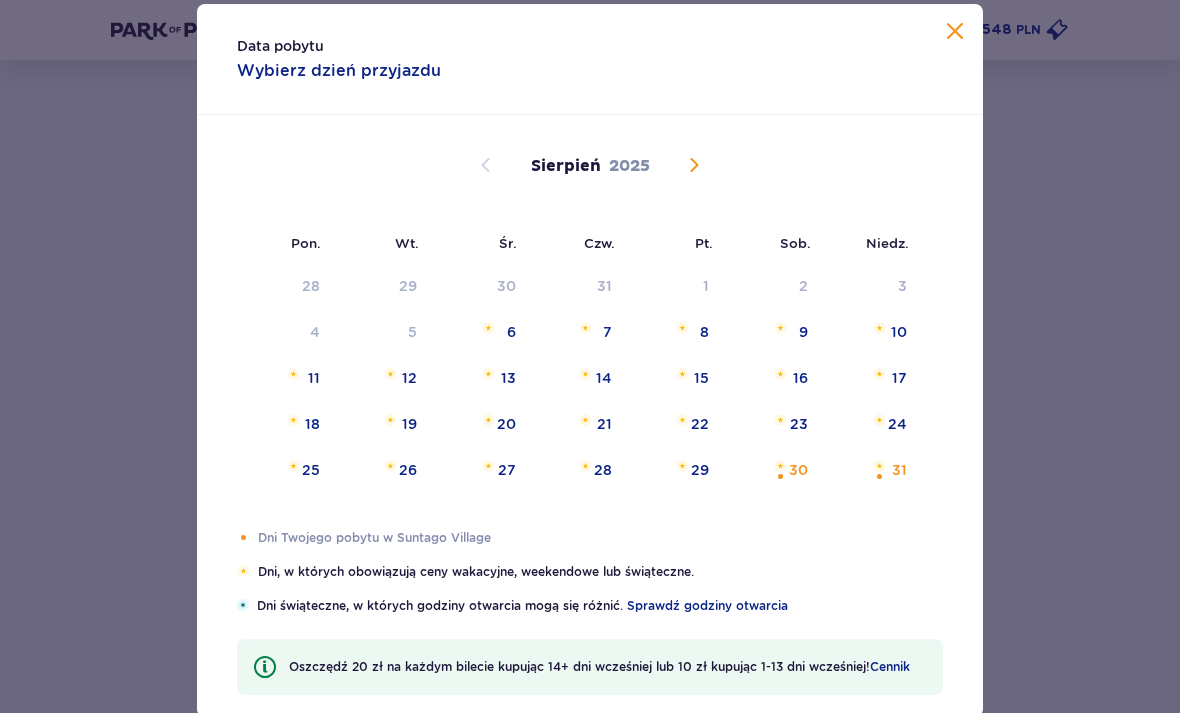 click on "30" at bounding box center (798, 470) 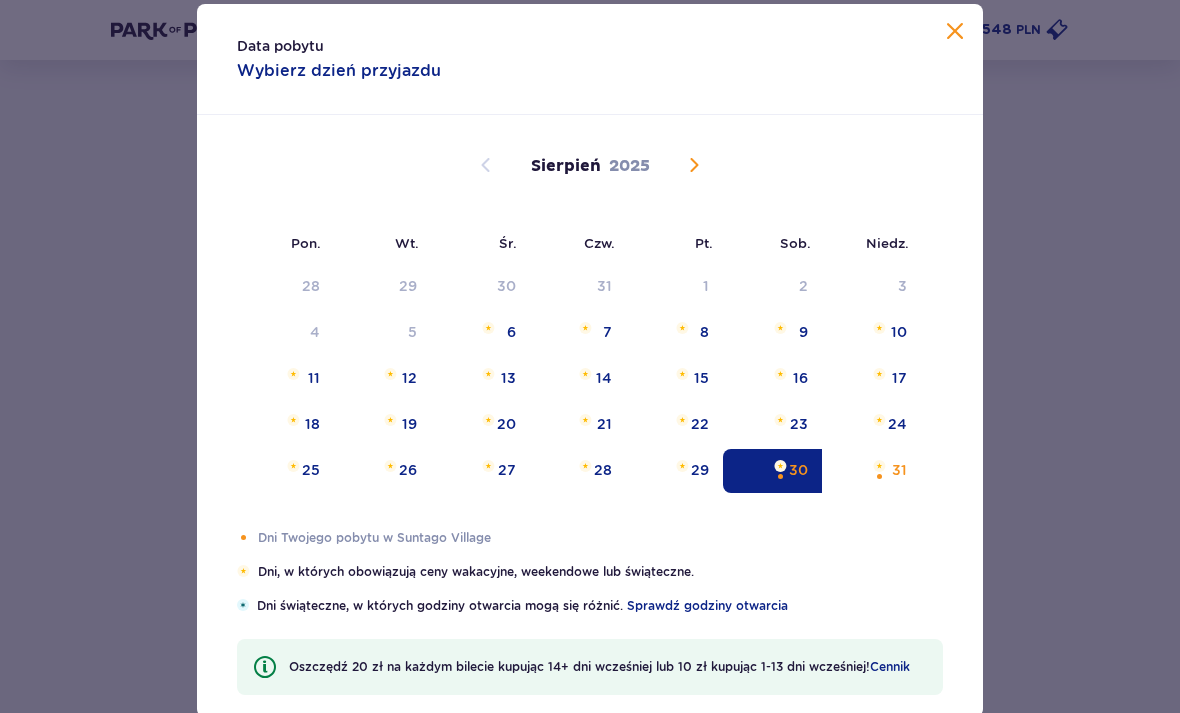 click on "31" at bounding box center [899, 470] 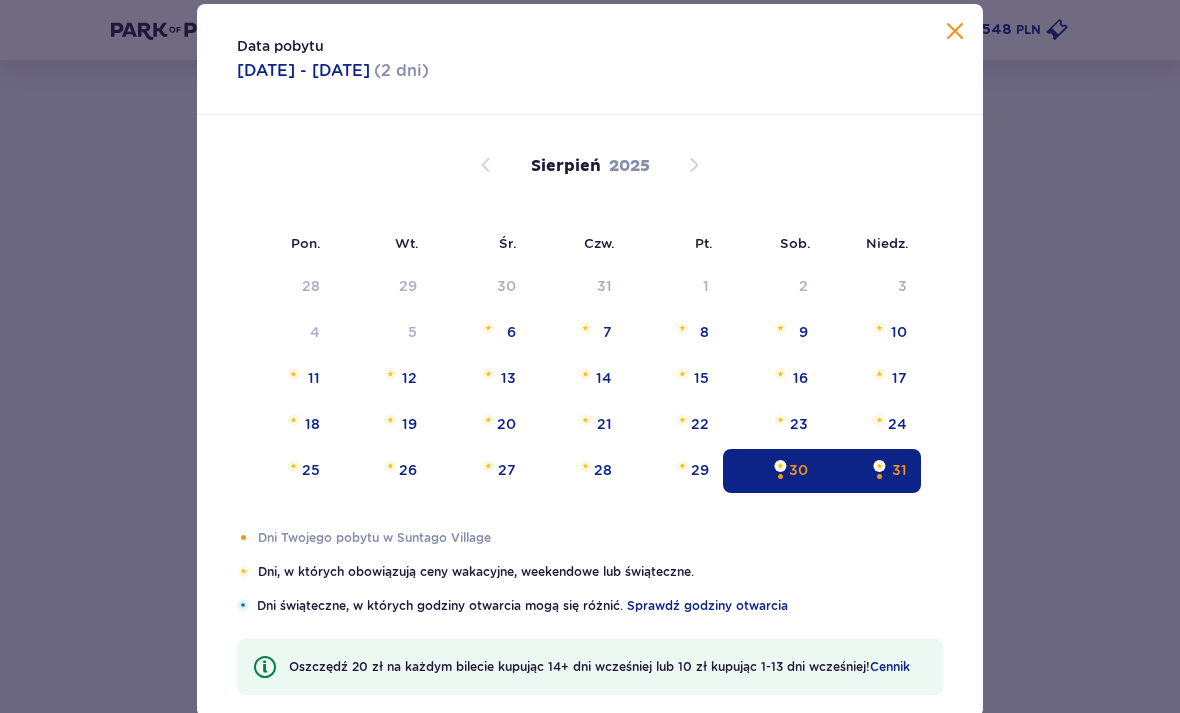type on "30.08.25 - 31.08.25" 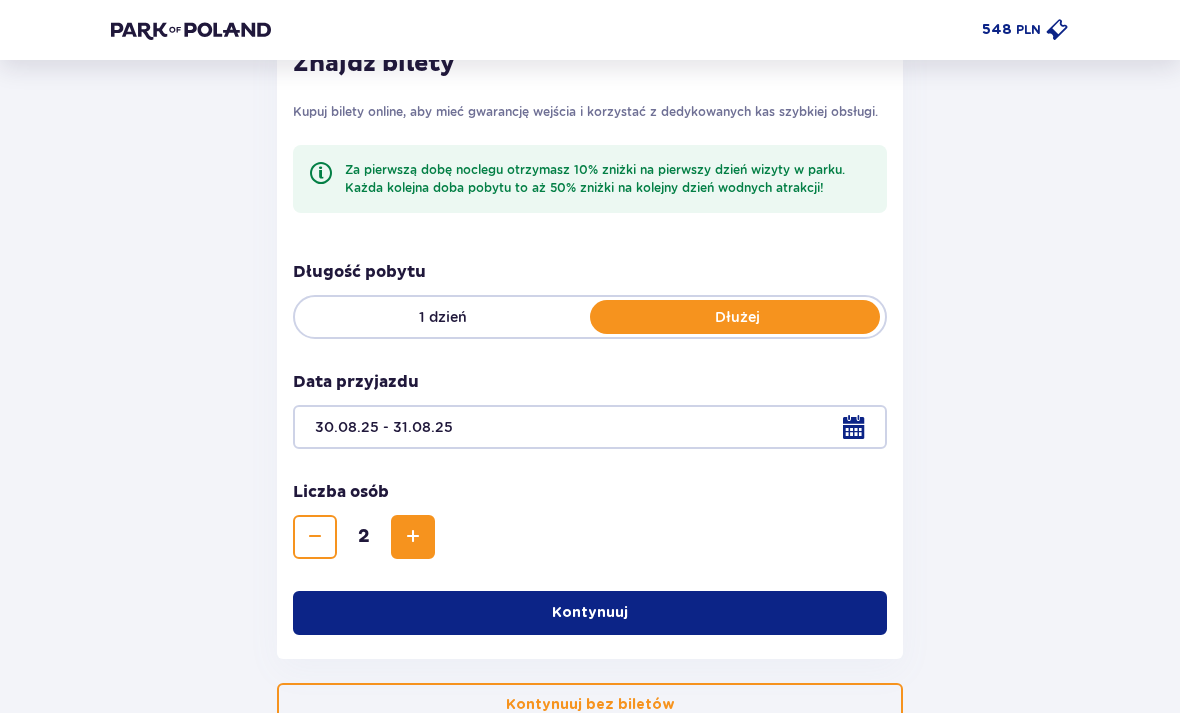 scroll, scrollTop: 302, scrollLeft: 0, axis: vertical 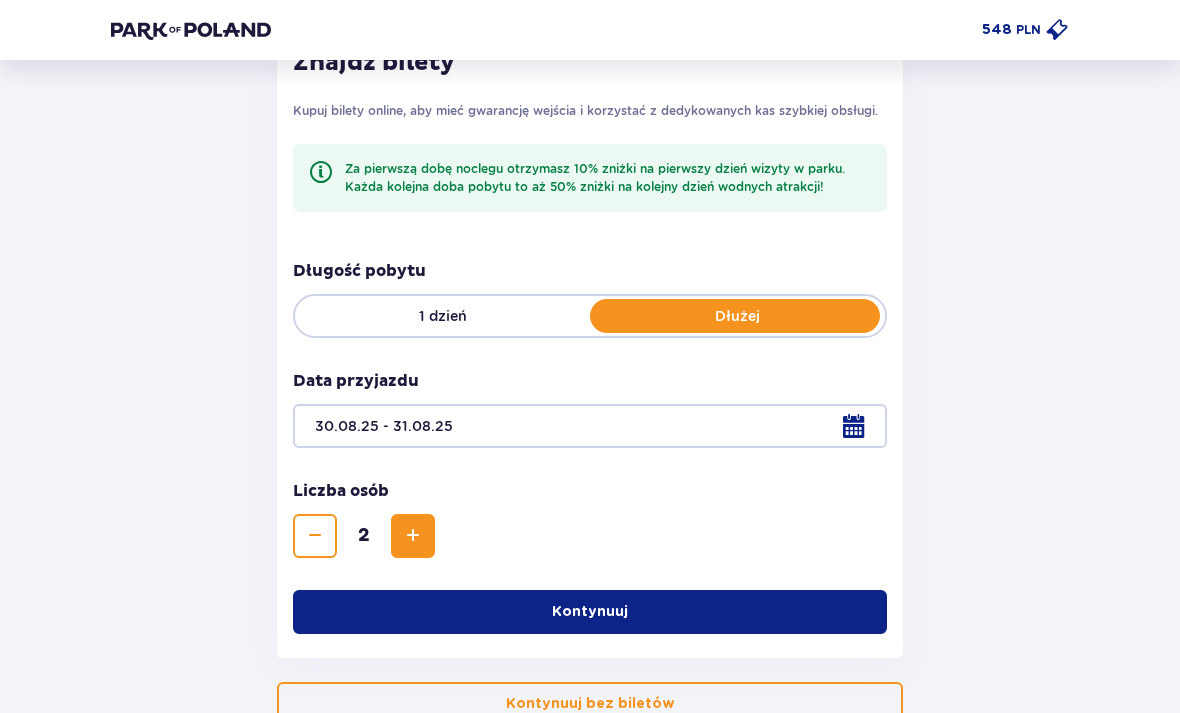 click on "Kontynuuj" at bounding box center [590, 612] 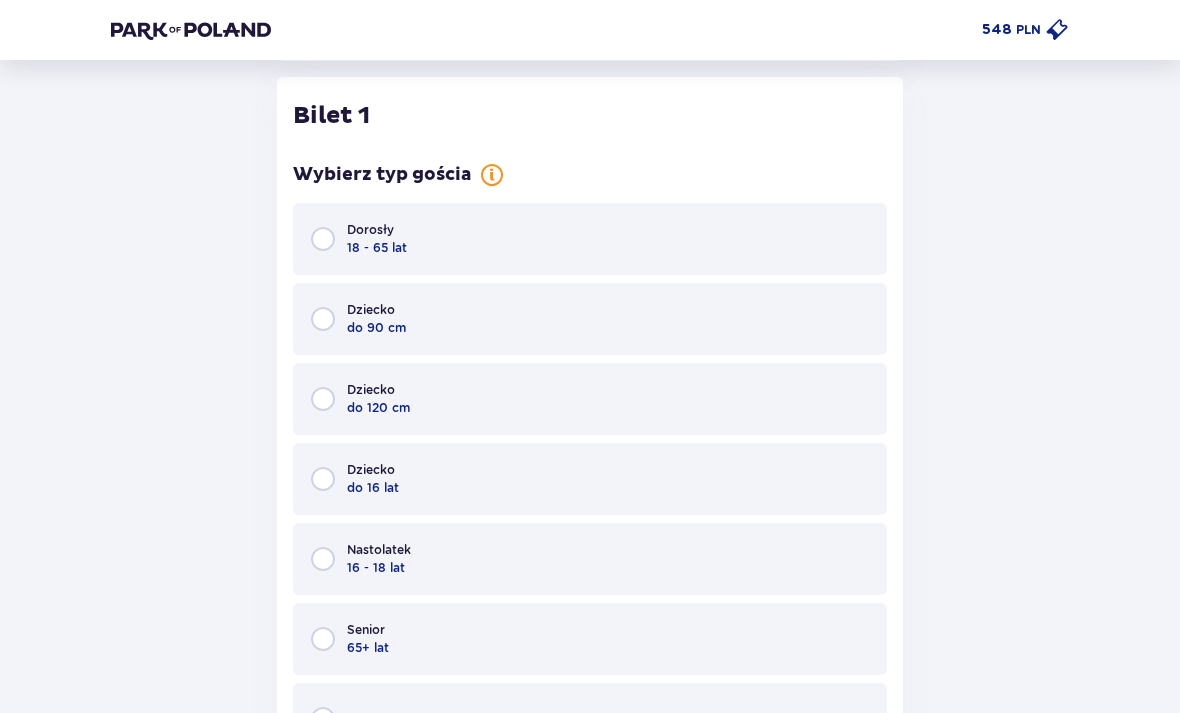 scroll, scrollTop: 900, scrollLeft: 0, axis: vertical 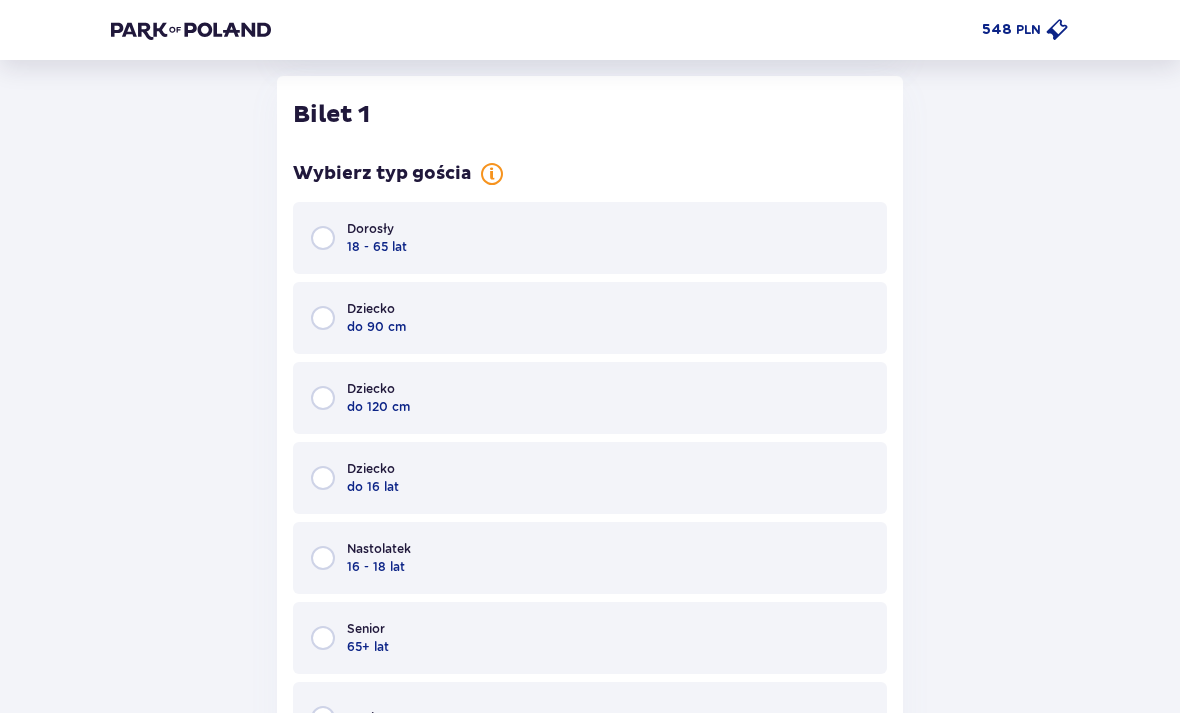 click at bounding box center (323, 238) 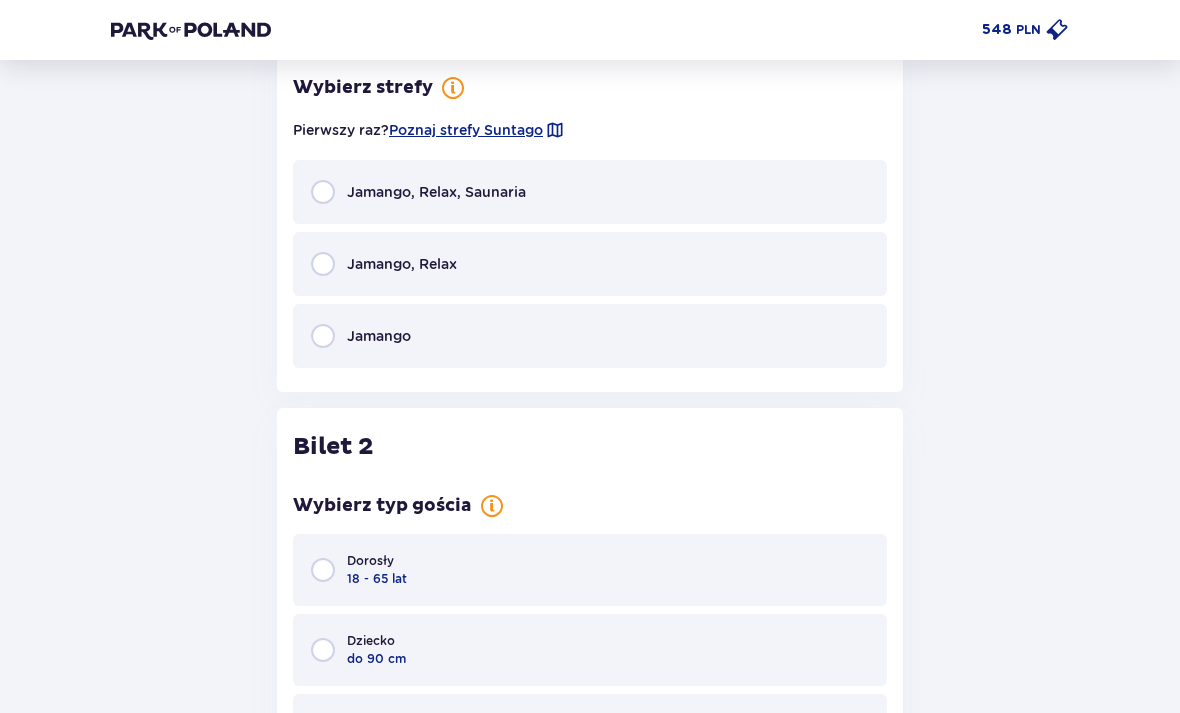 scroll, scrollTop: 1807, scrollLeft: 0, axis: vertical 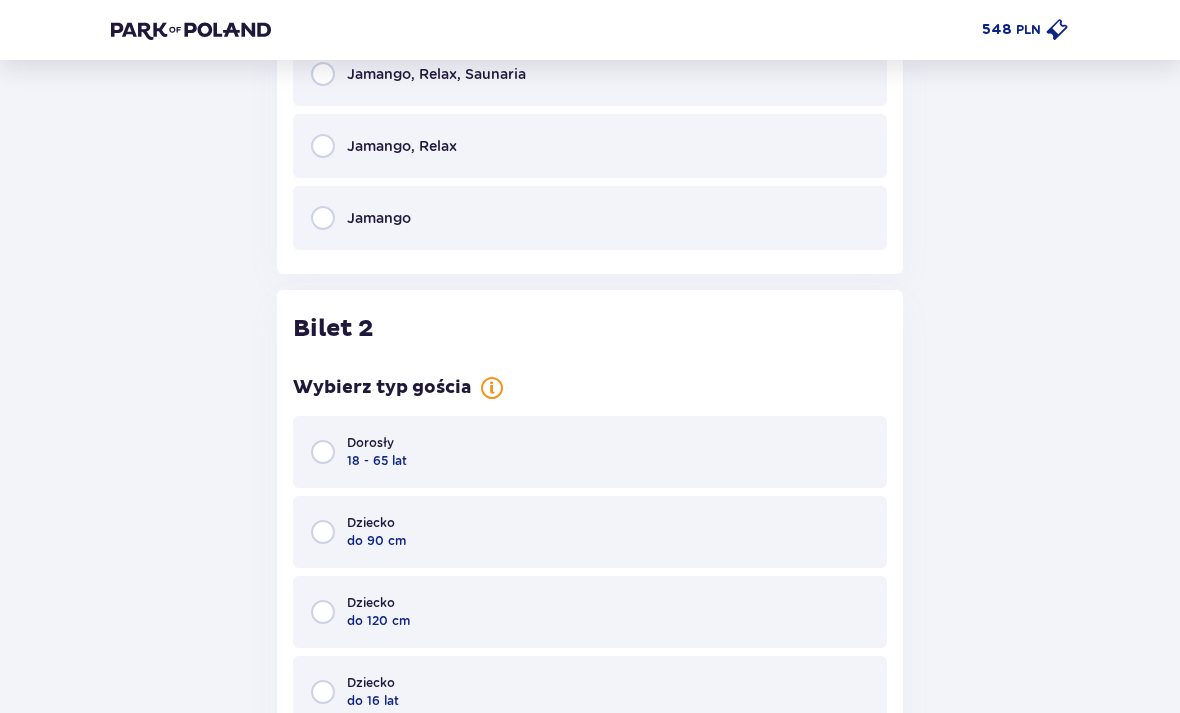 click at bounding box center (323, 453) 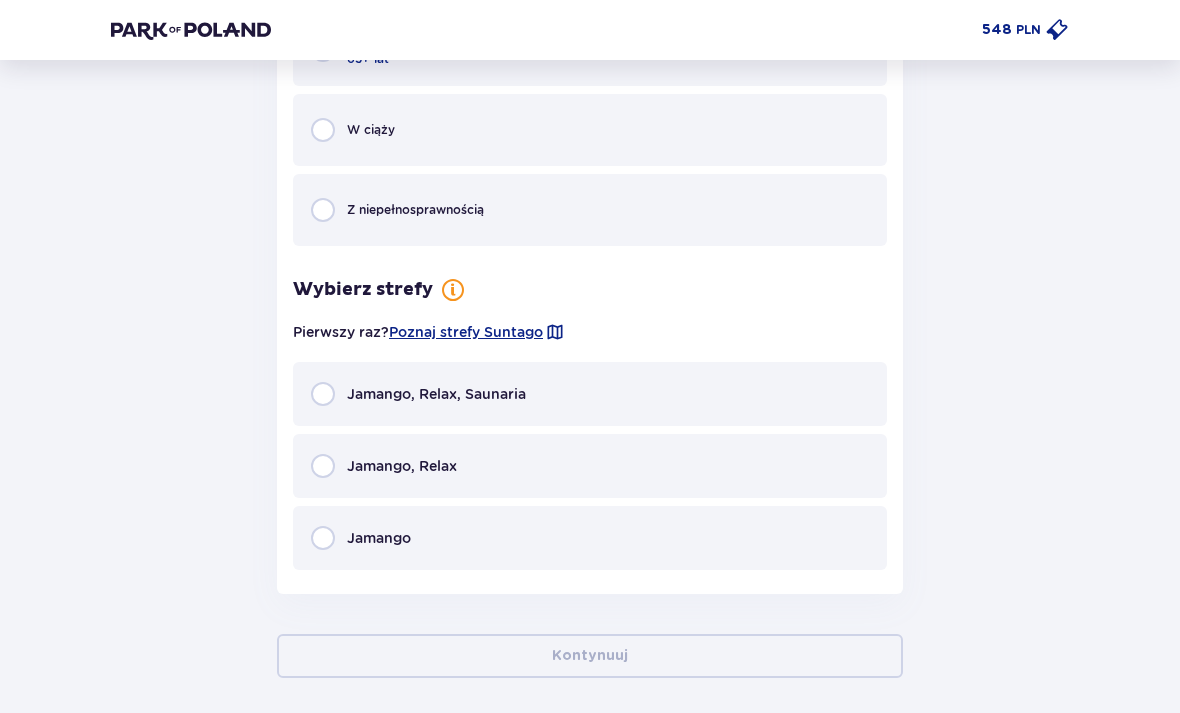 scroll, scrollTop: 2631, scrollLeft: 0, axis: vertical 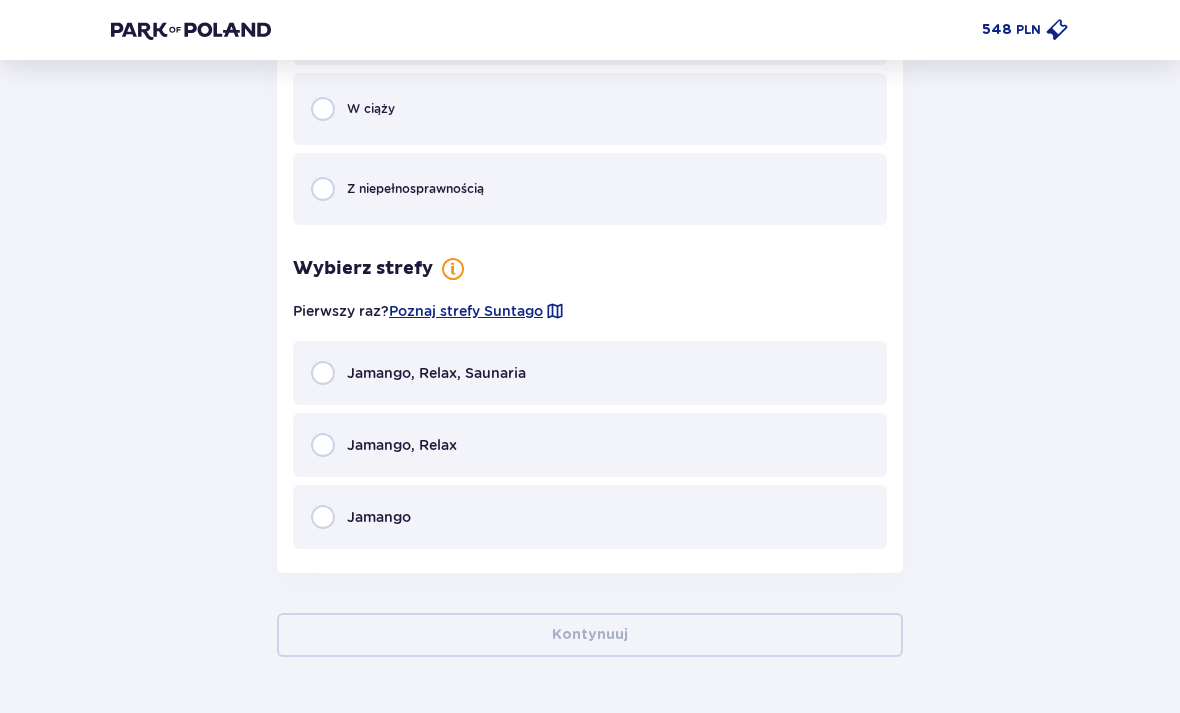 click on "Jamango, Relax, Saunaria" at bounding box center [590, 373] 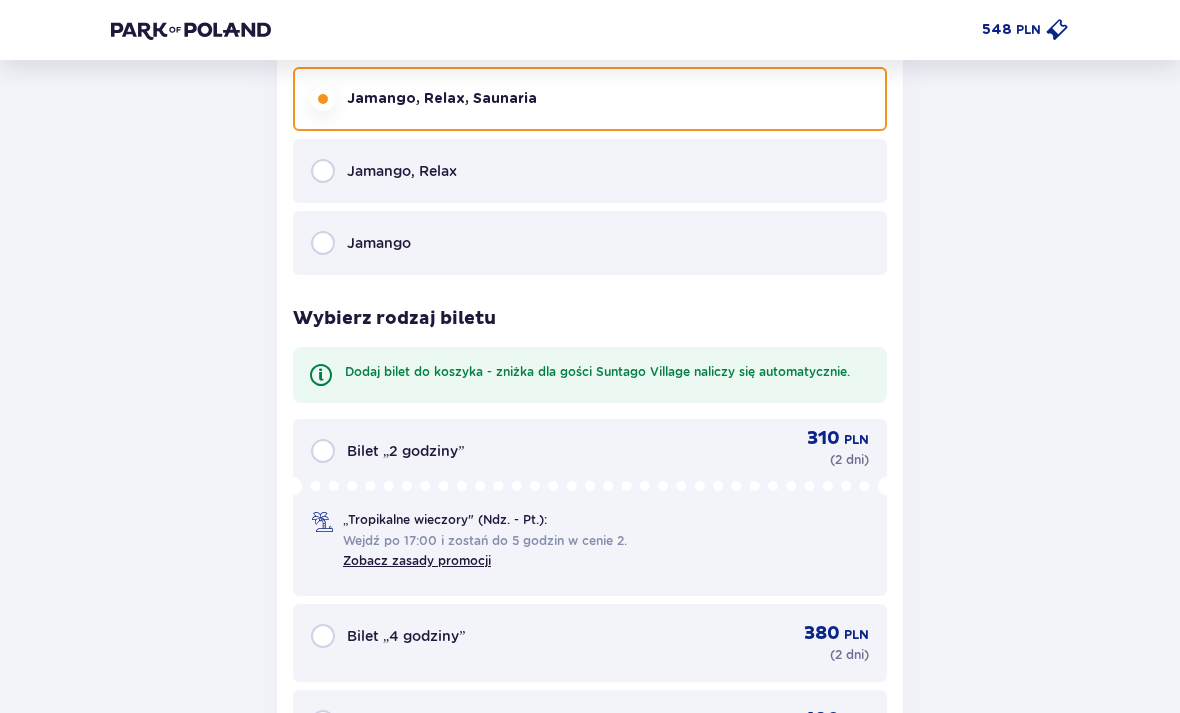 scroll, scrollTop: 3120, scrollLeft: 0, axis: vertical 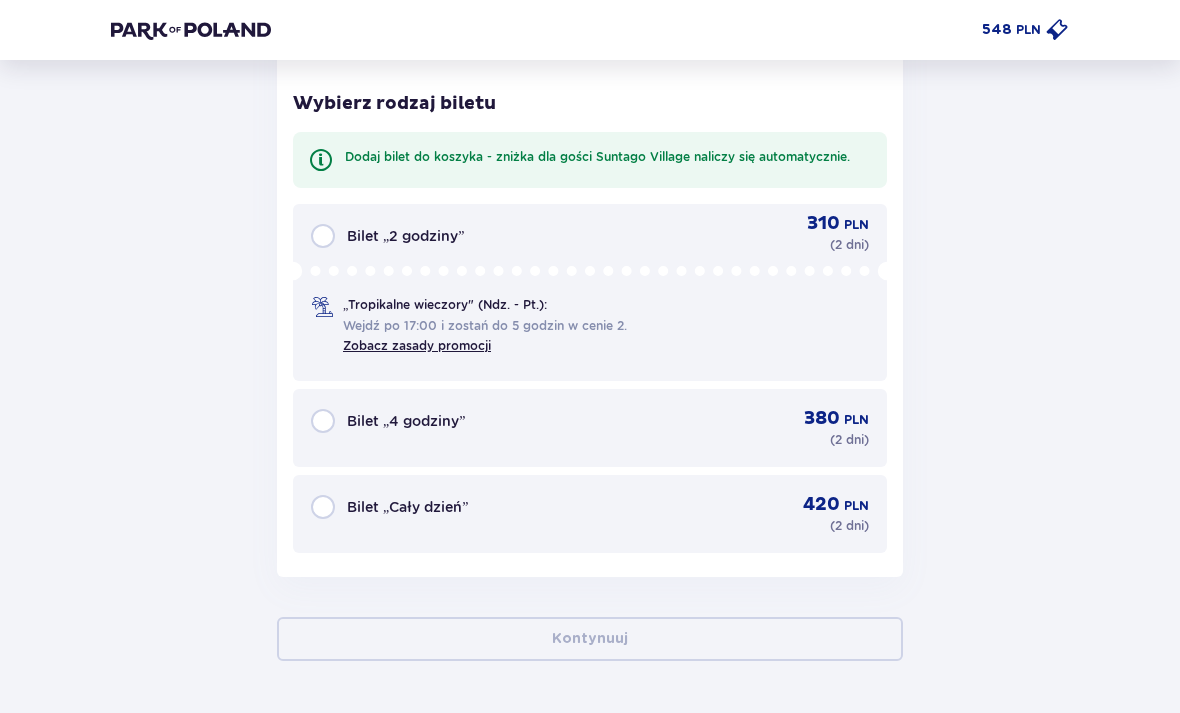 click on "Bilet „Cały dzień” 420 PLN ( 2 dni )" at bounding box center (590, 514) 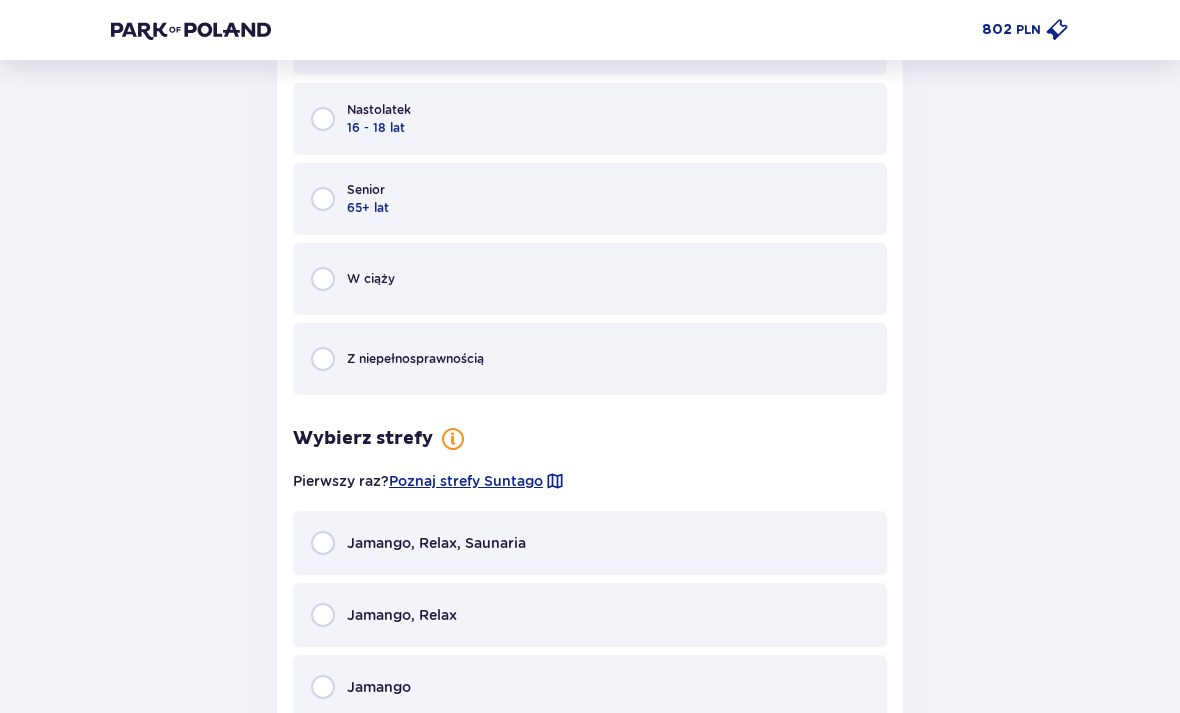 scroll, scrollTop: 1419, scrollLeft: 0, axis: vertical 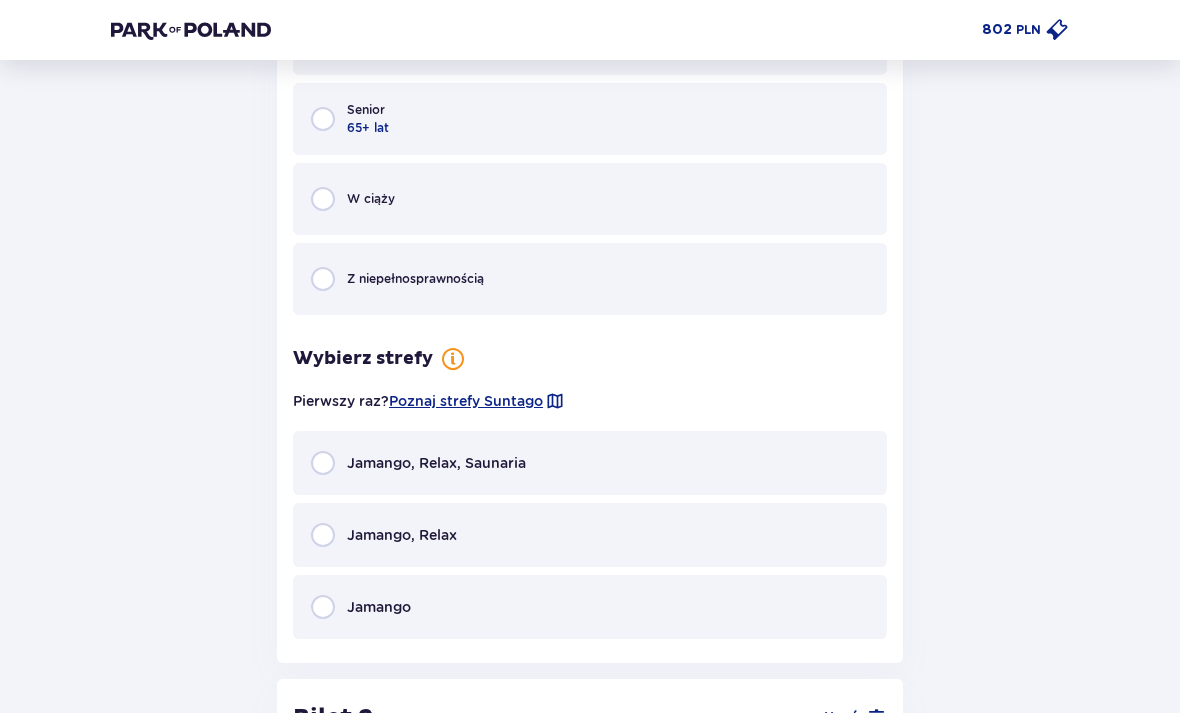 click on "Jamango, Relax, Saunaria" at bounding box center (590, 463) 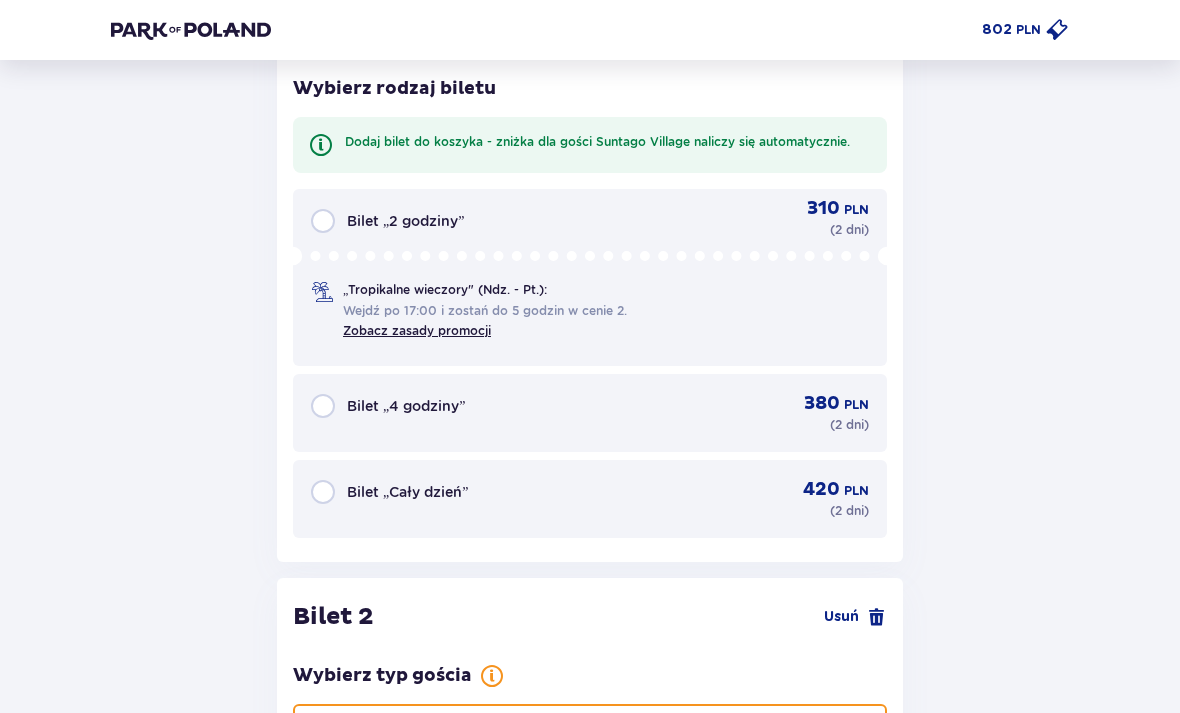scroll, scrollTop: 2014, scrollLeft: 0, axis: vertical 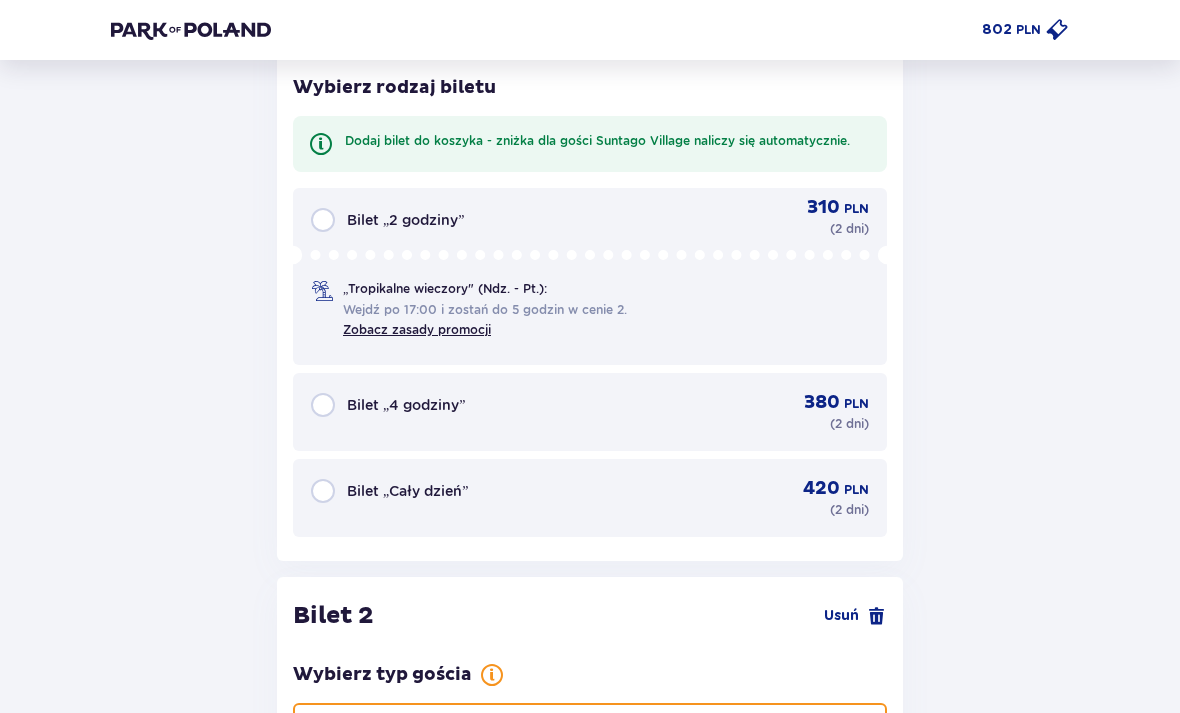 click on "Bilet „Cały dzień” 420 PLN ( 2 dni )" at bounding box center (590, 498) 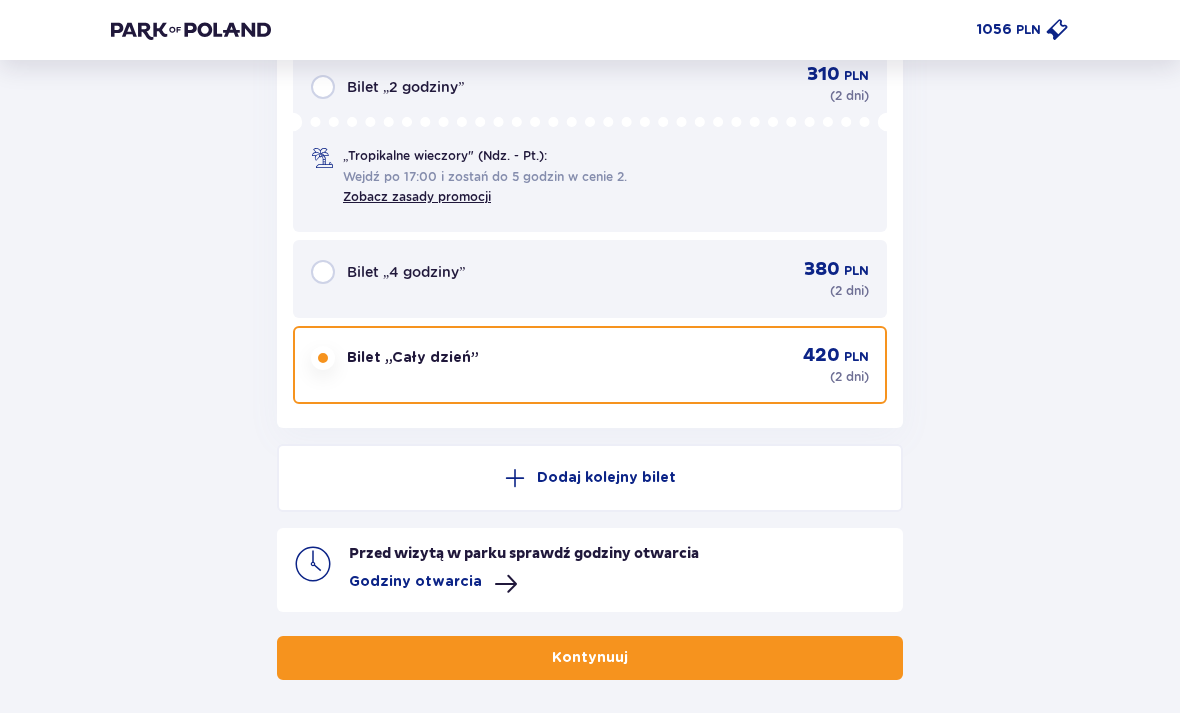 scroll, scrollTop: 3777, scrollLeft: 0, axis: vertical 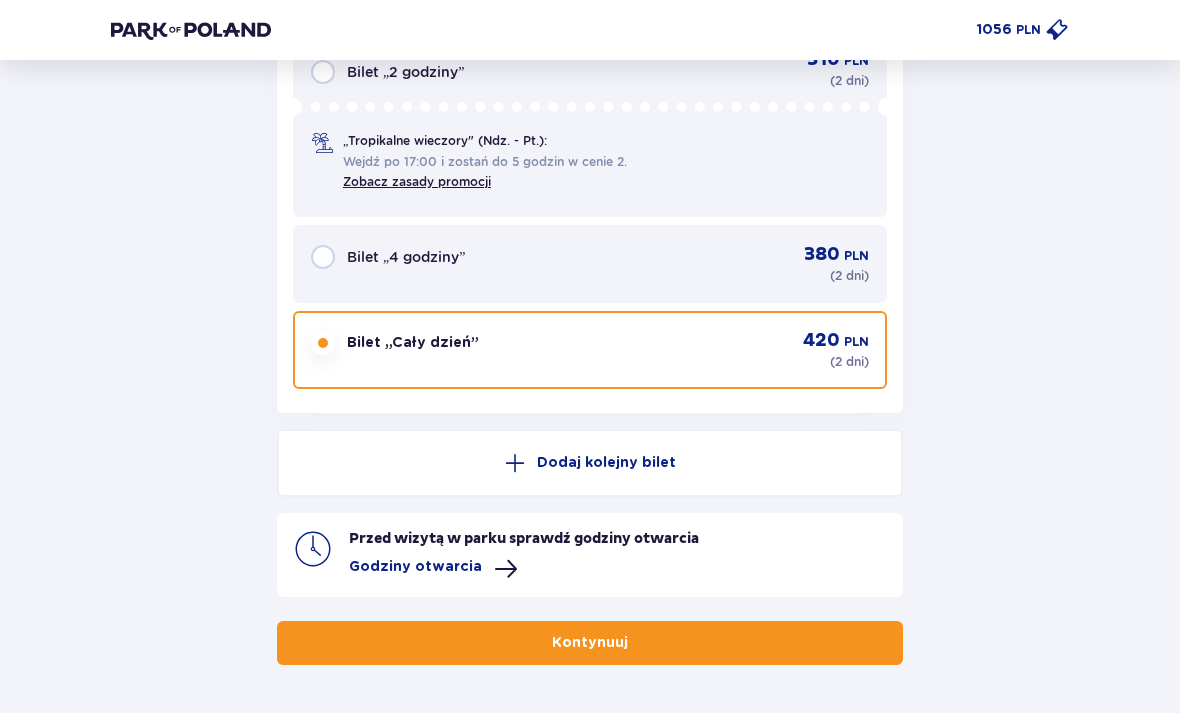 click on "Kontynuuj" at bounding box center (590, 643) 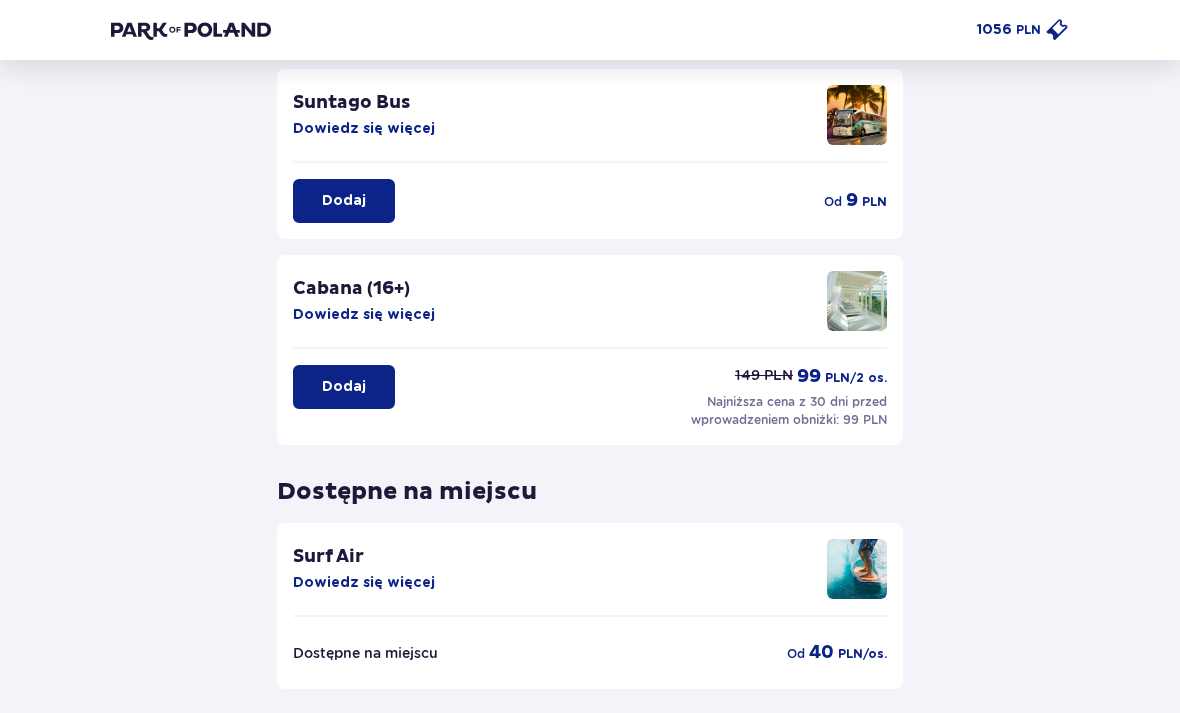 scroll, scrollTop: 429, scrollLeft: 0, axis: vertical 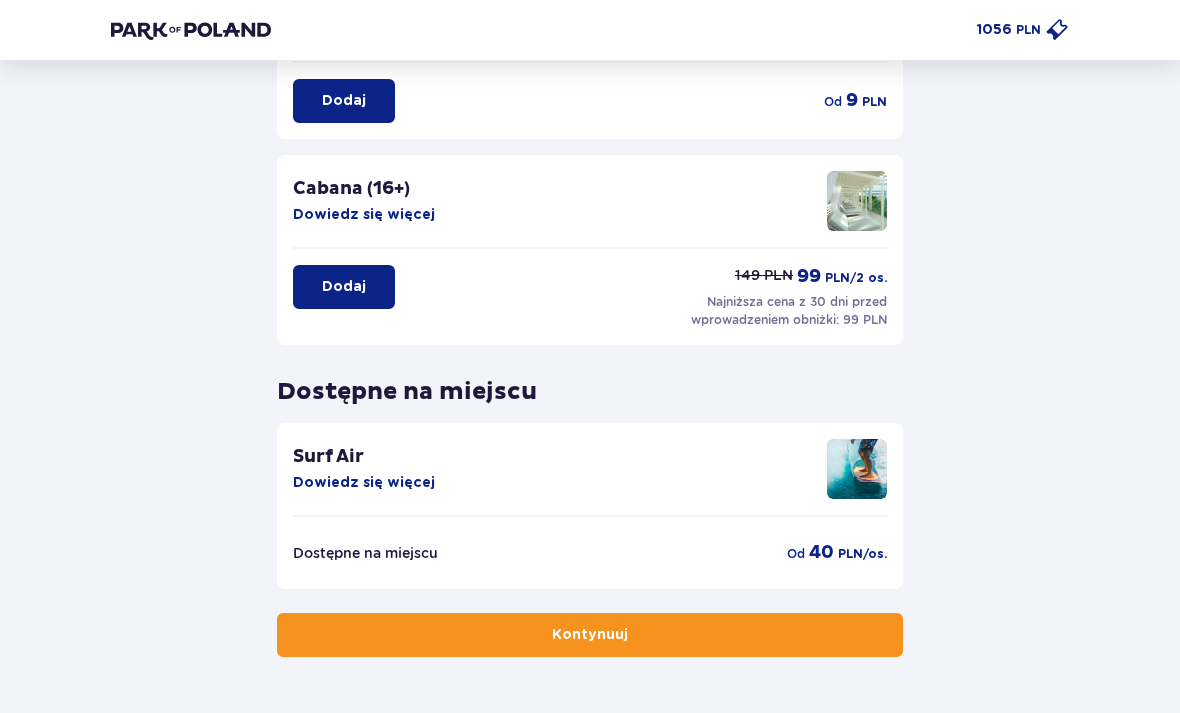 click on "Kontynuuj" at bounding box center (590, 635) 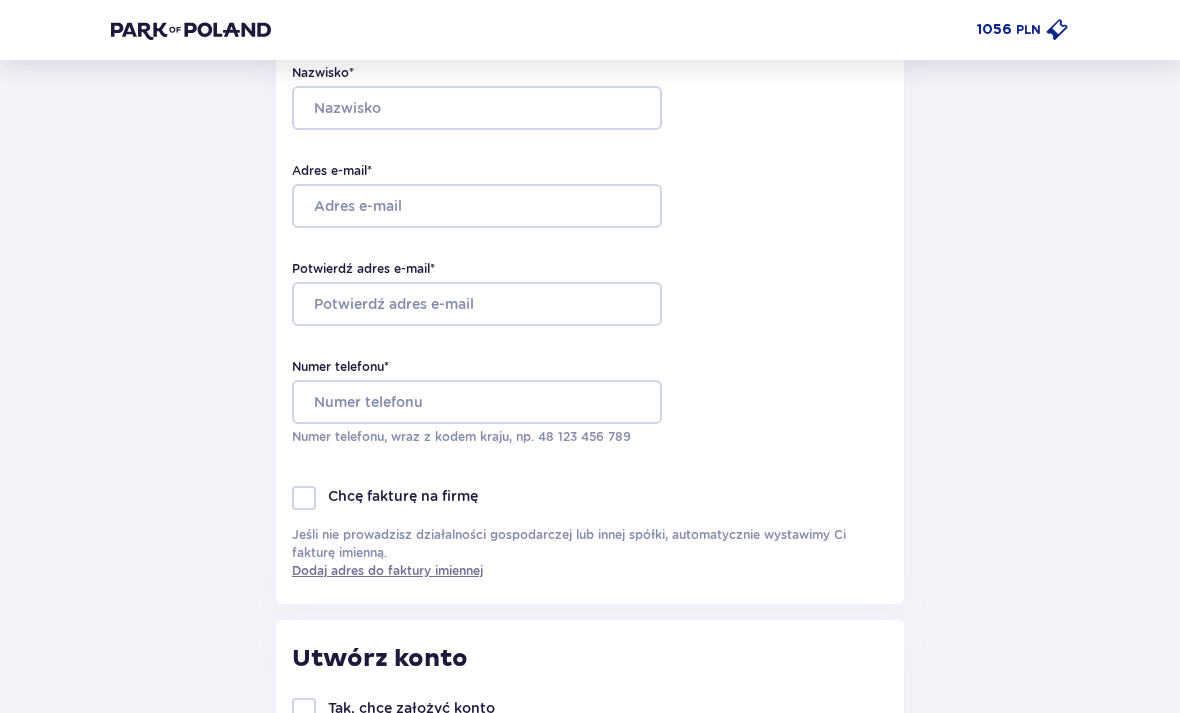 scroll, scrollTop: 0, scrollLeft: 0, axis: both 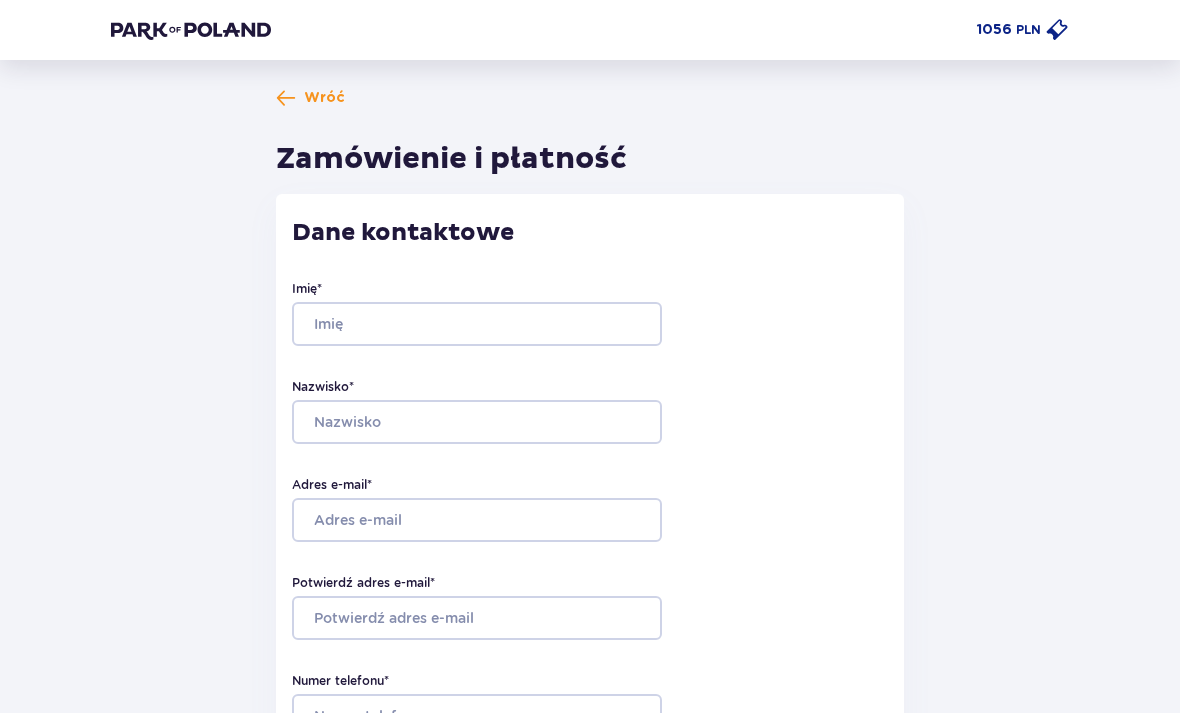 click at bounding box center [191, 30] 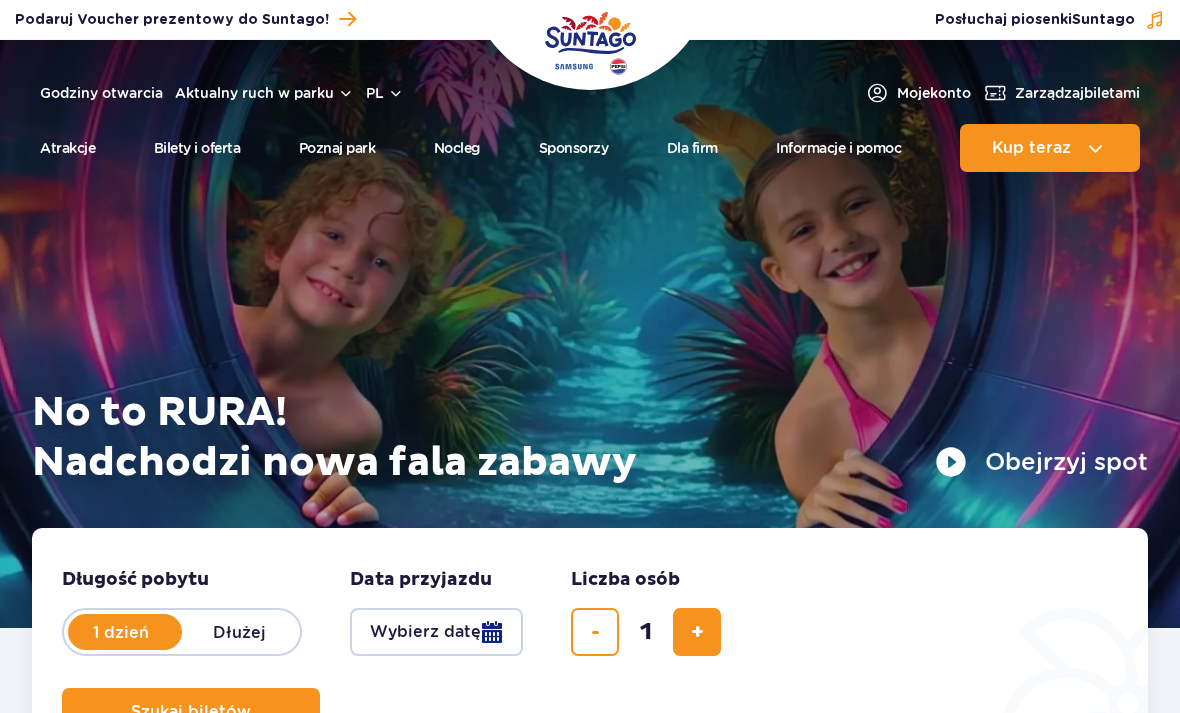 scroll, scrollTop: 0, scrollLeft: 0, axis: both 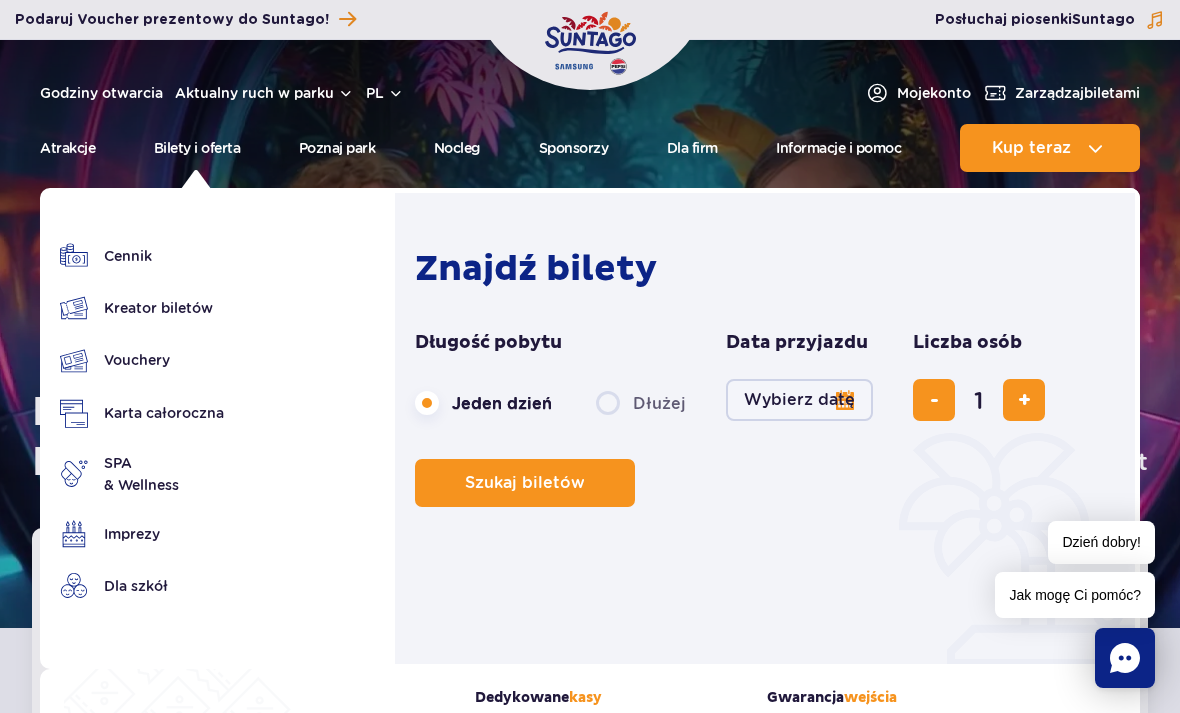 click on "Vouchery" at bounding box center (142, 360) 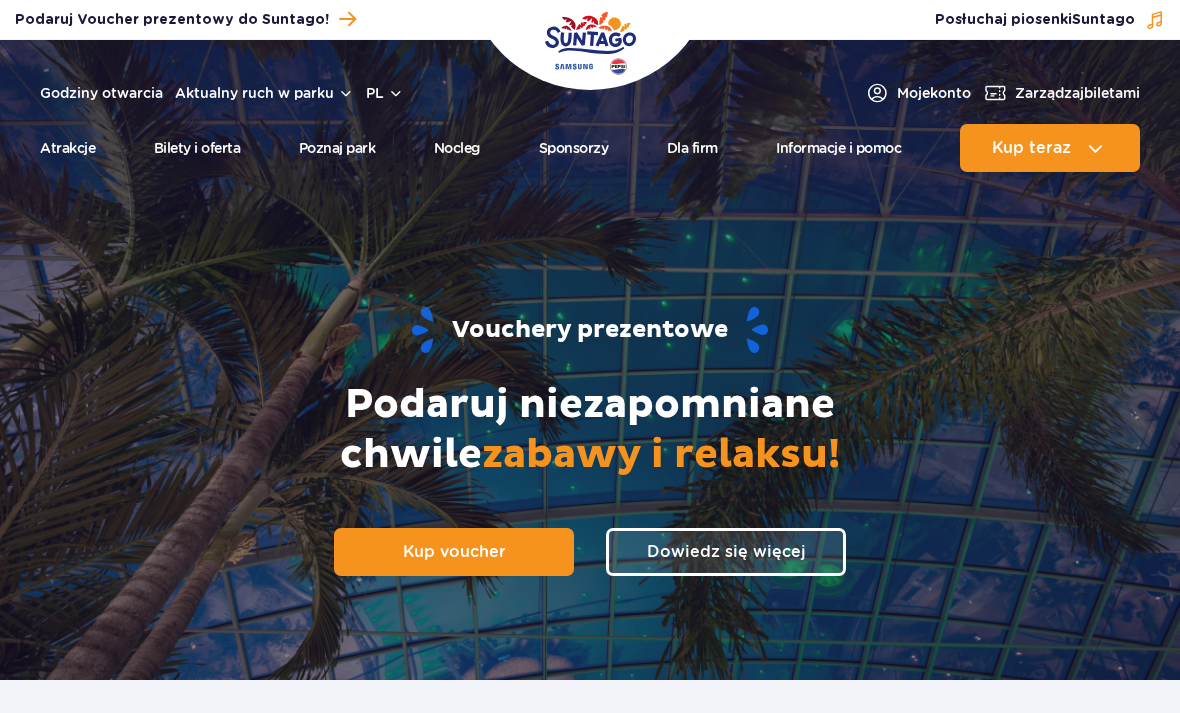 scroll, scrollTop: 0, scrollLeft: 0, axis: both 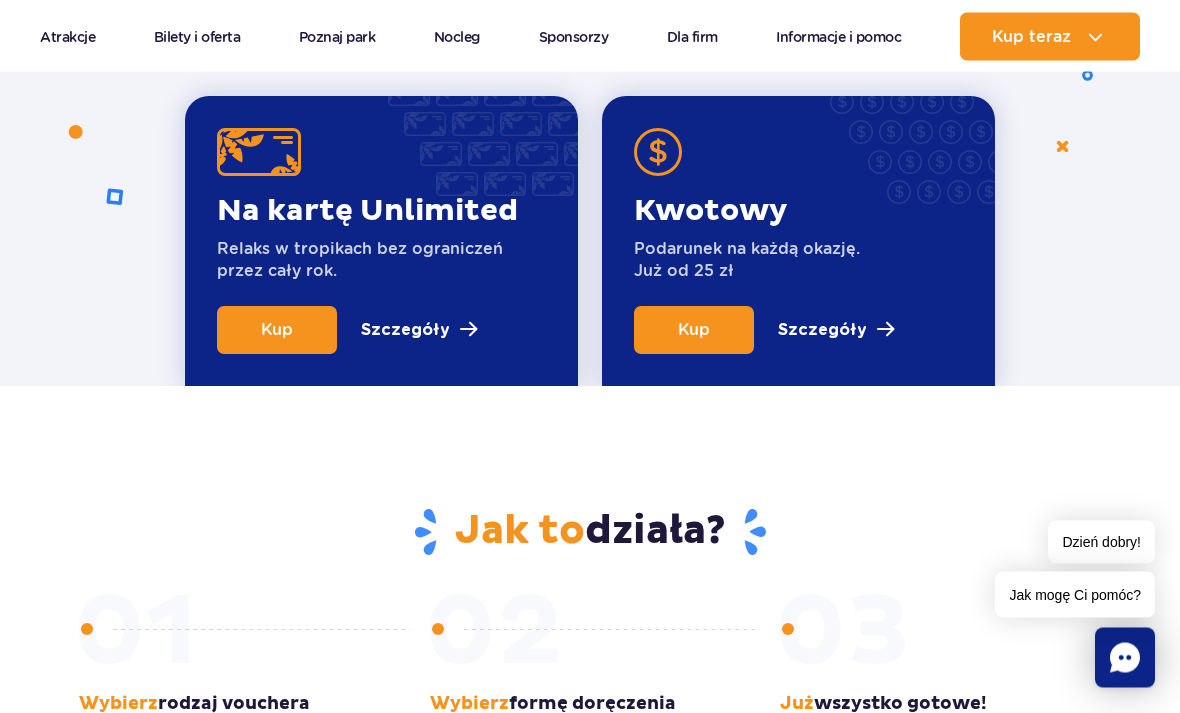 click on "Szczegóły" at bounding box center (836, 331) 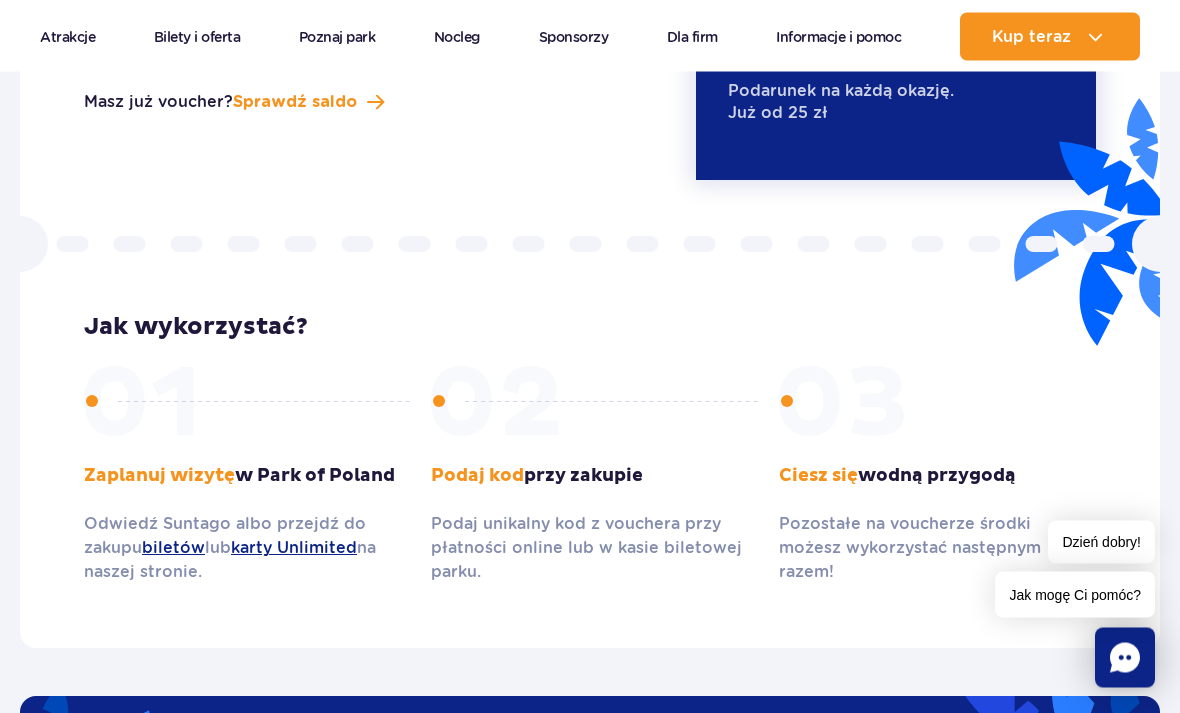 scroll, scrollTop: 2791, scrollLeft: 0, axis: vertical 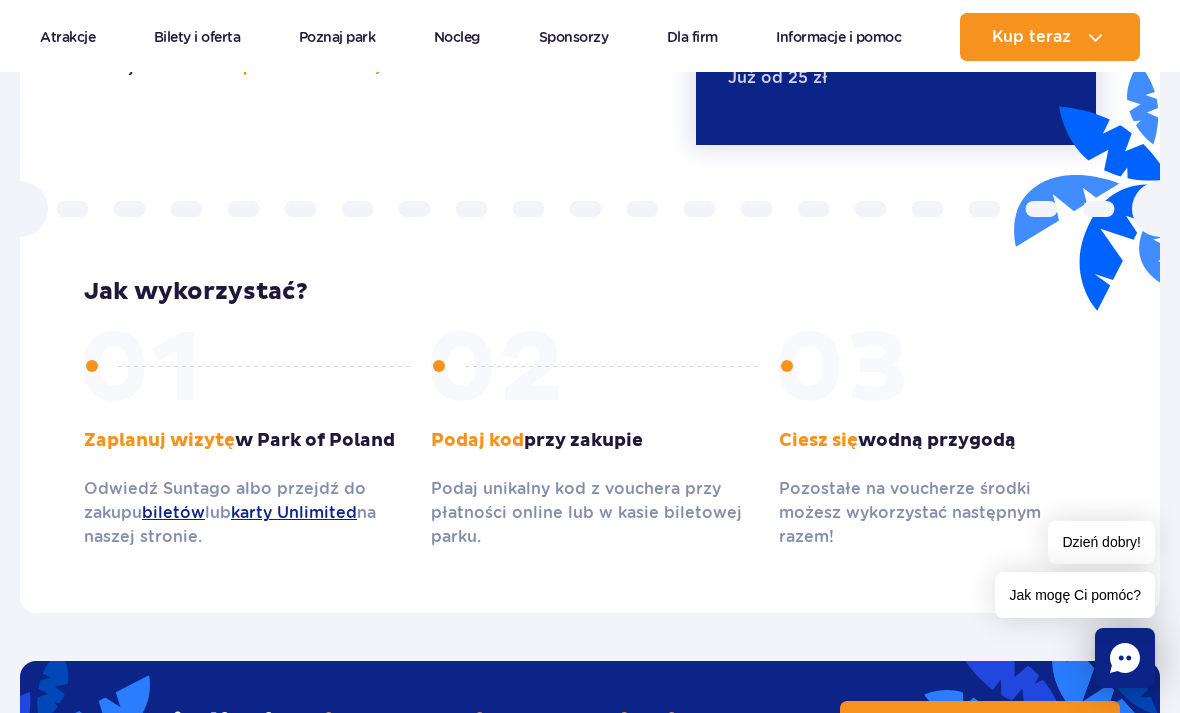 click on "biletów" at bounding box center (173, 512) 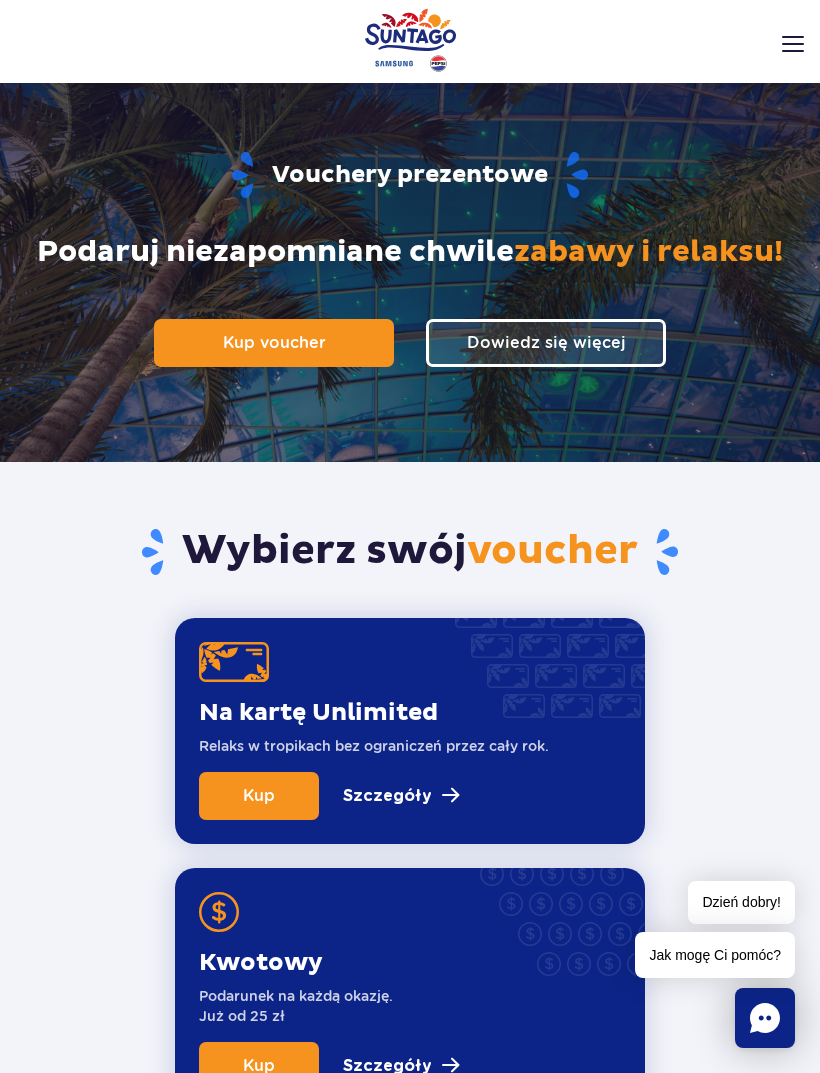 scroll, scrollTop: 52, scrollLeft: 0, axis: vertical 